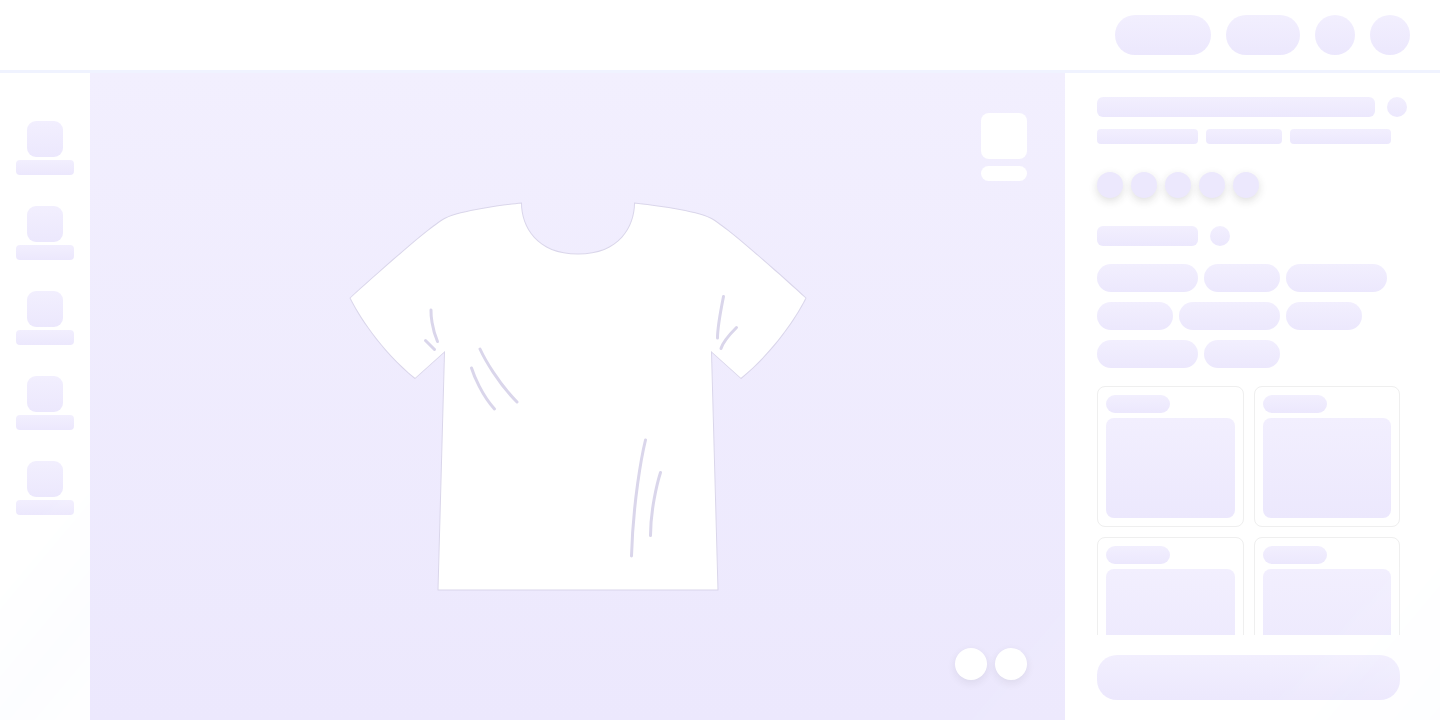 scroll, scrollTop: 0, scrollLeft: 0, axis: both 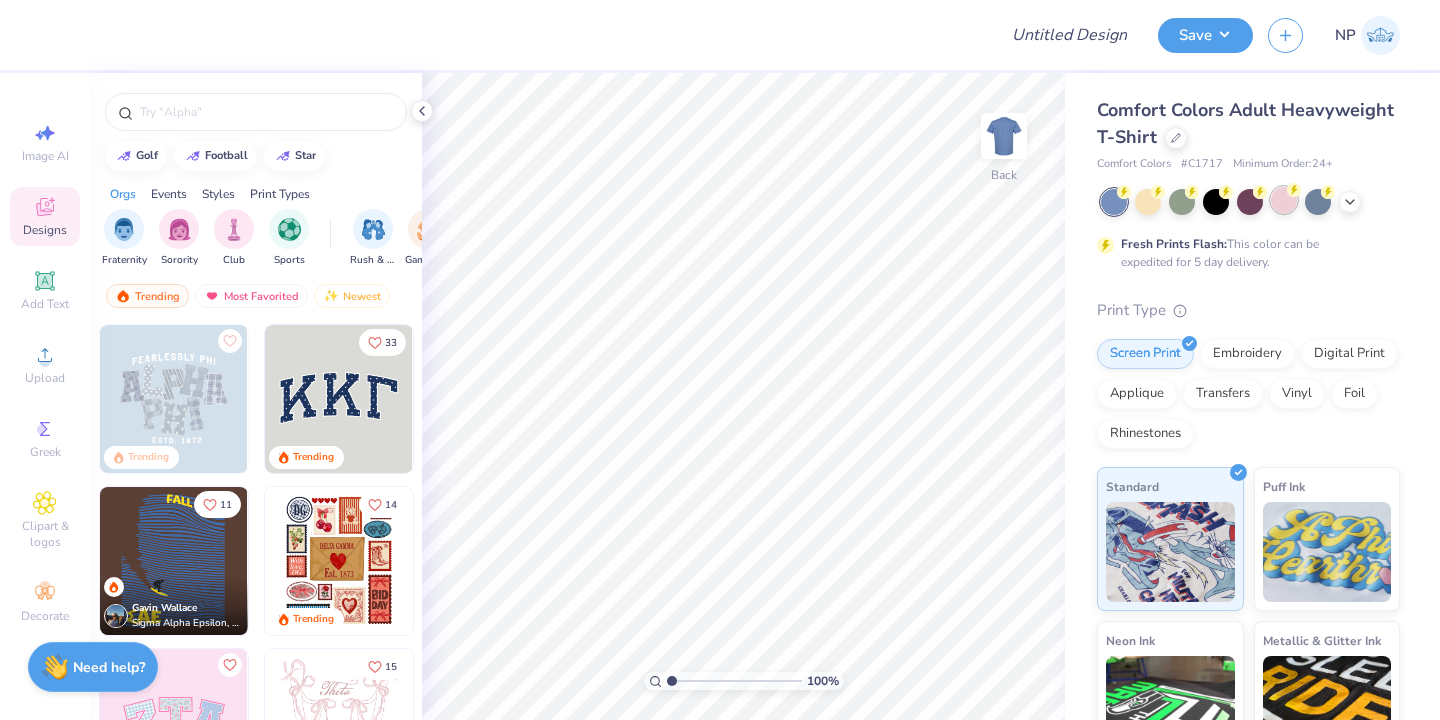 click at bounding box center [1284, 200] 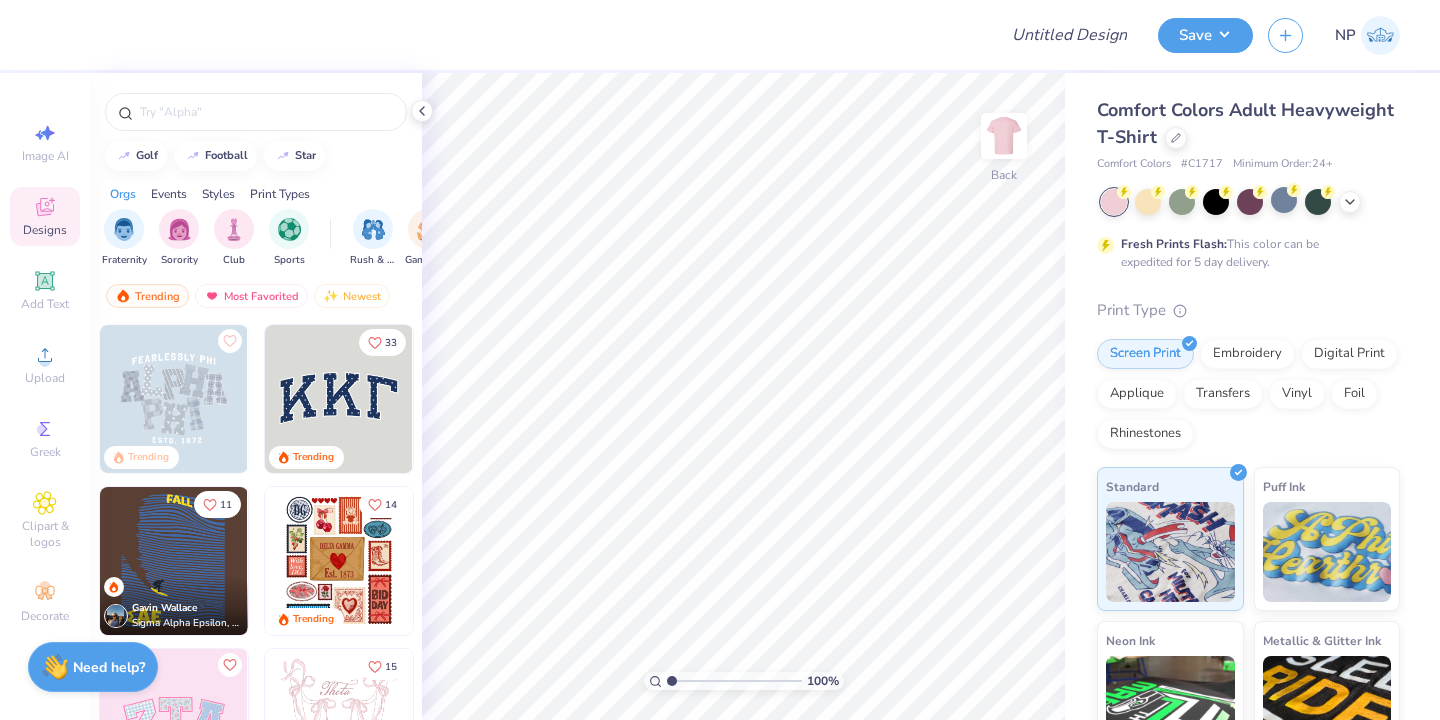 click at bounding box center (256, 107) 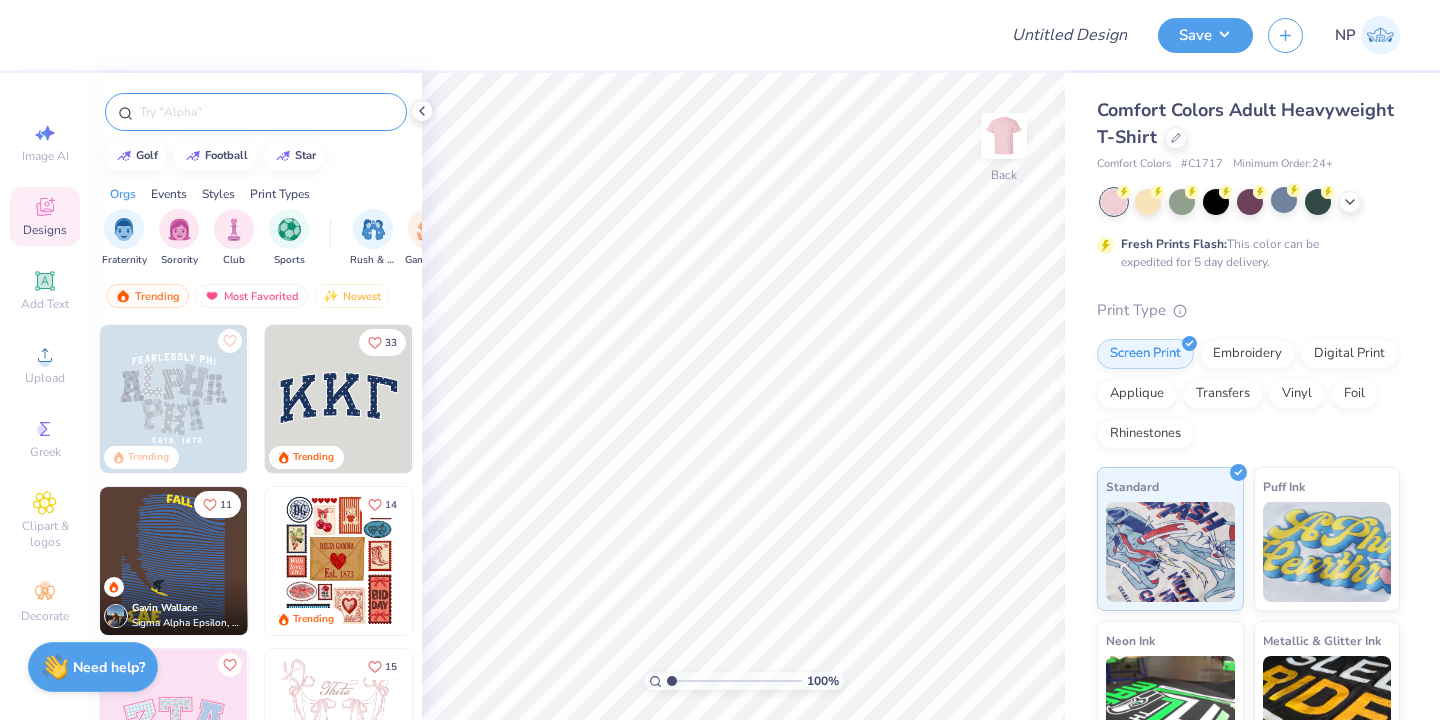 click at bounding box center [256, 112] 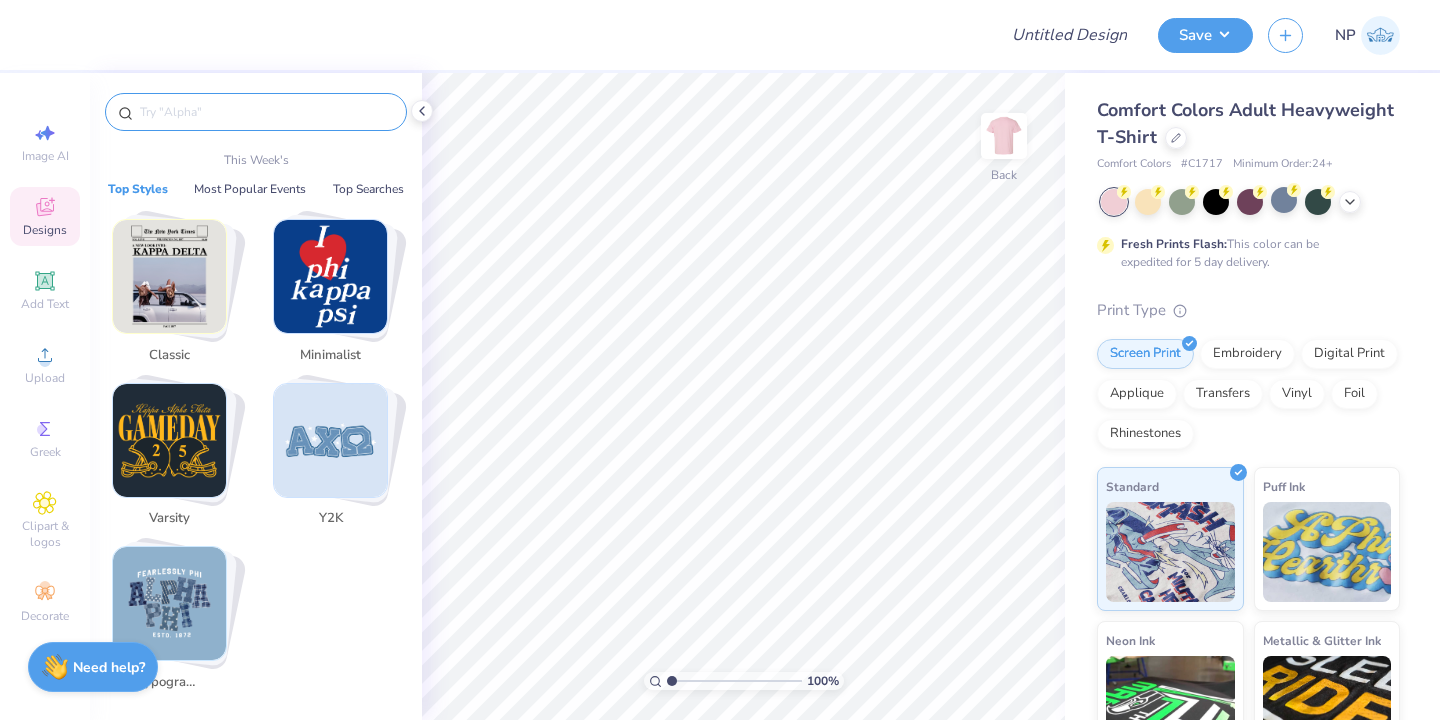 click at bounding box center (266, 112) 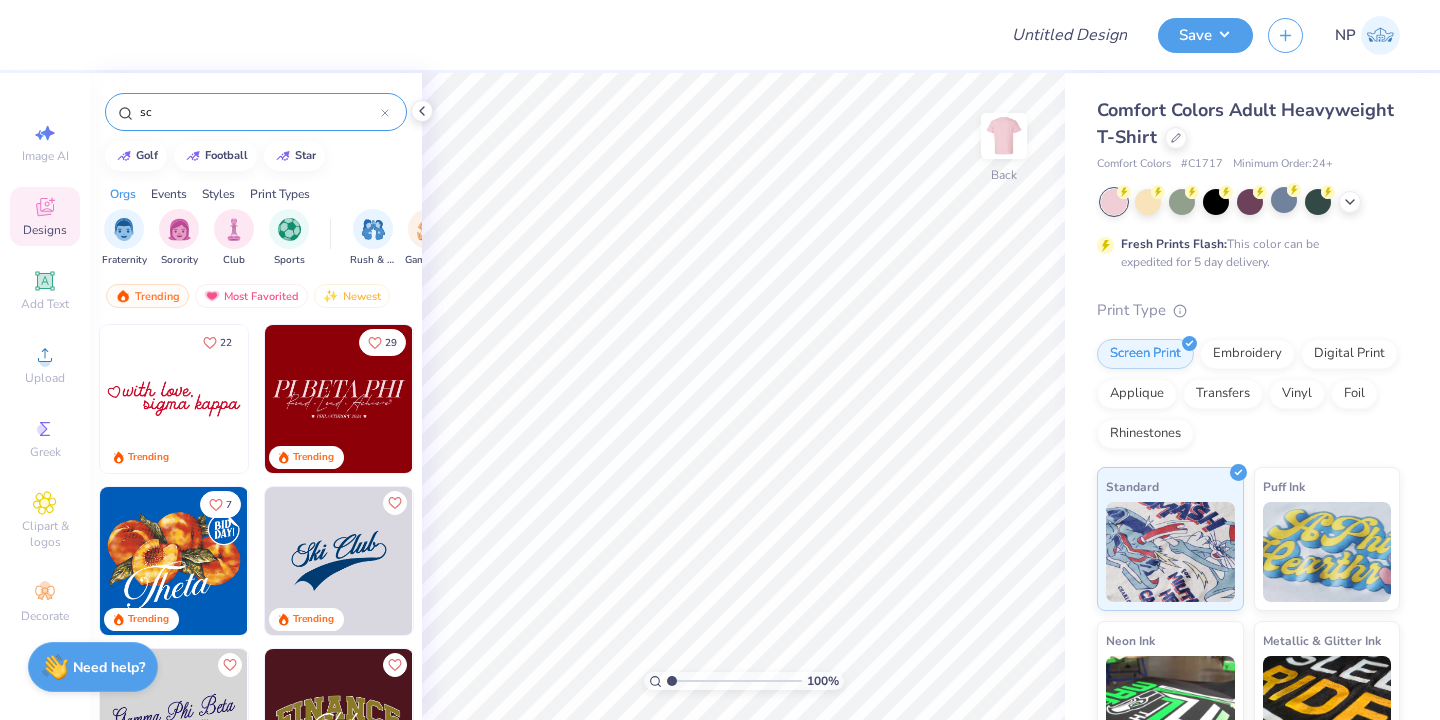 type on "s" 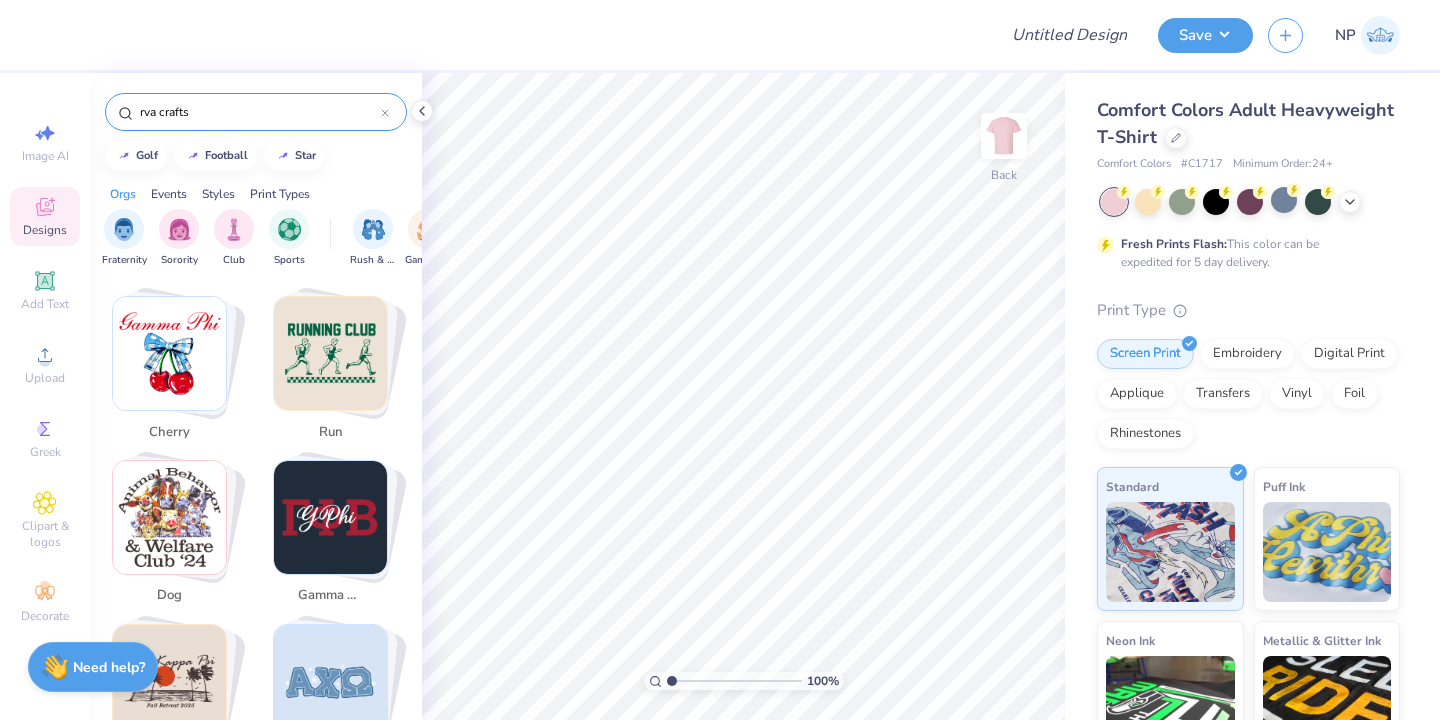 scroll, scrollTop: 1813, scrollLeft: 0, axis: vertical 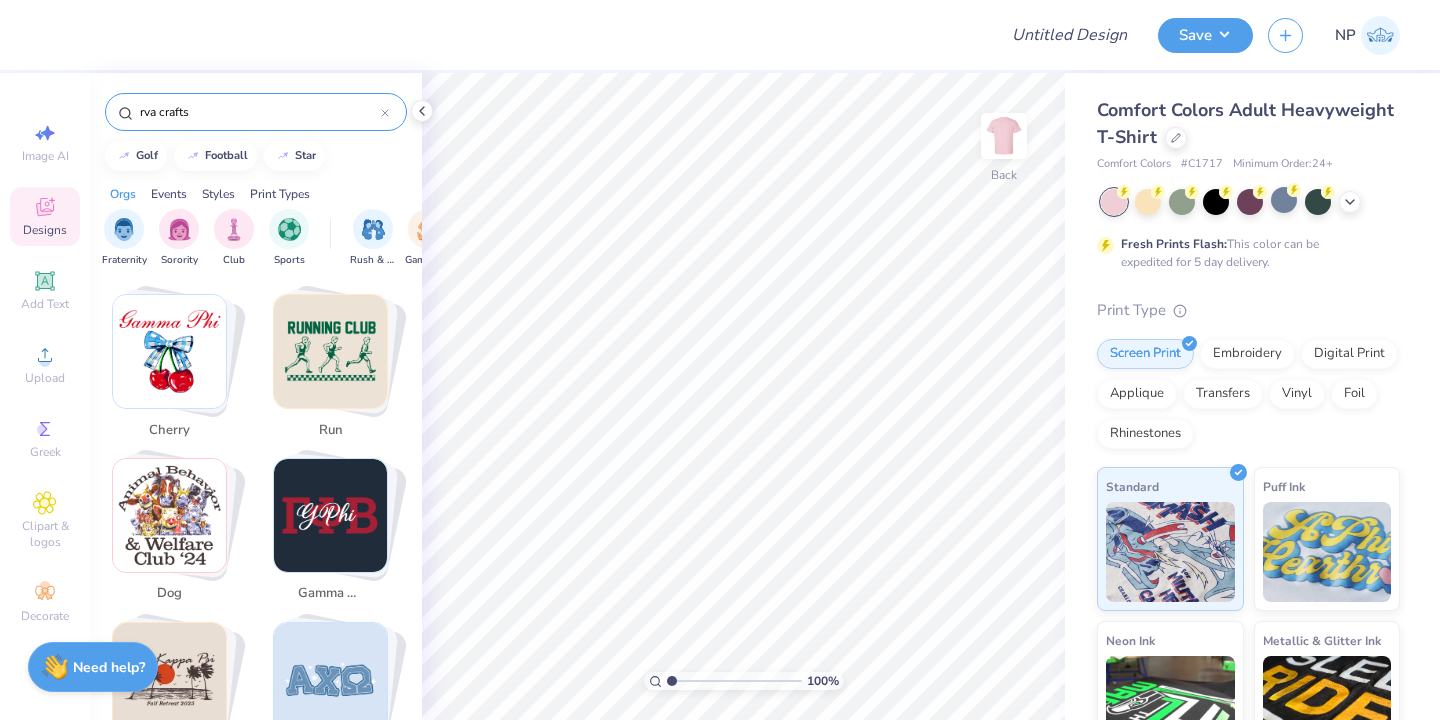 click at bounding box center [169, 351] 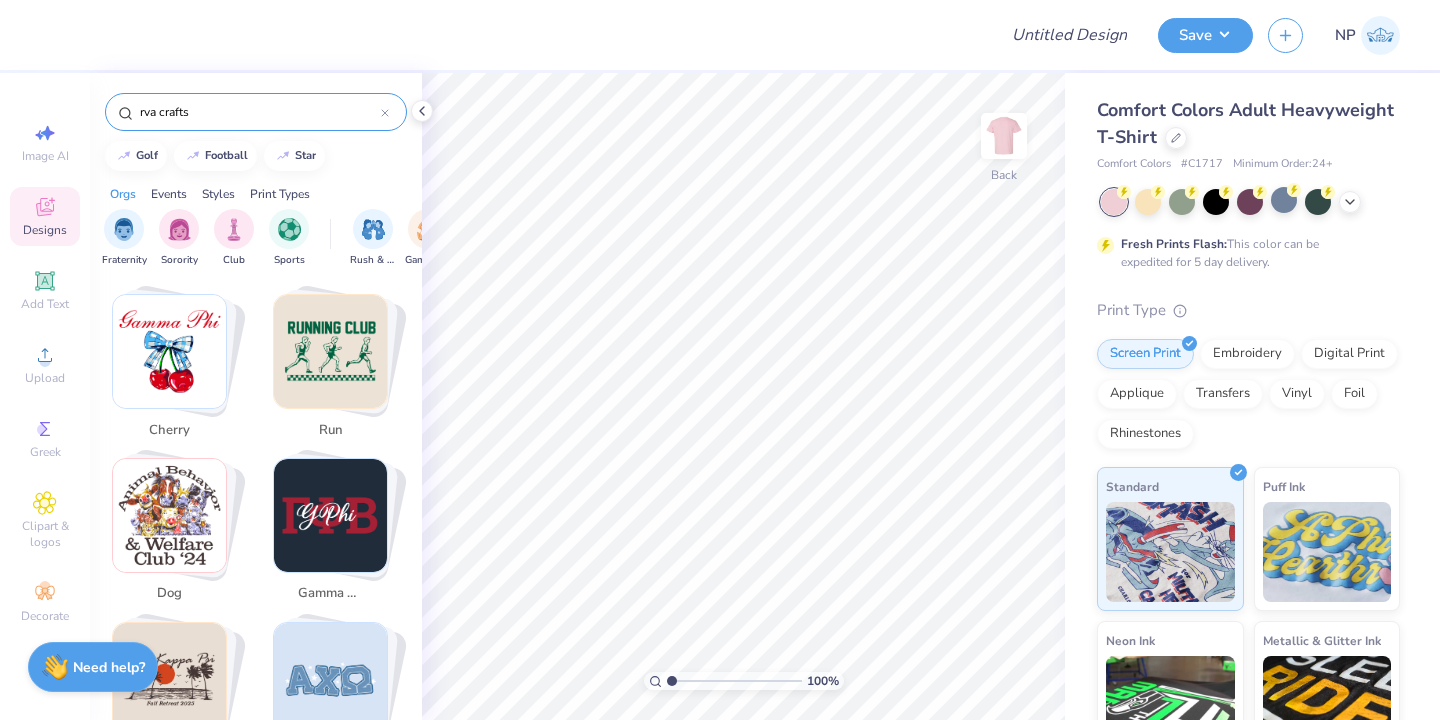 type on "cherry" 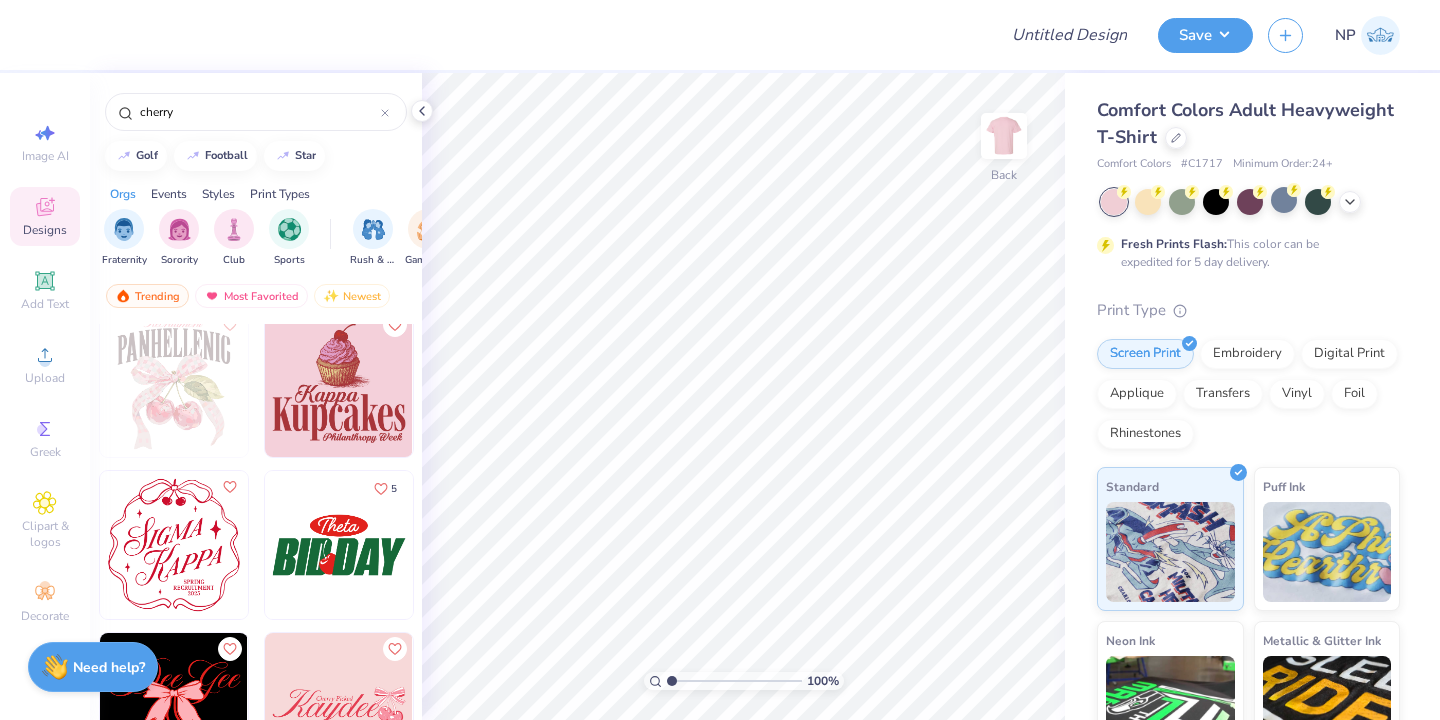 scroll, scrollTop: 669, scrollLeft: 0, axis: vertical 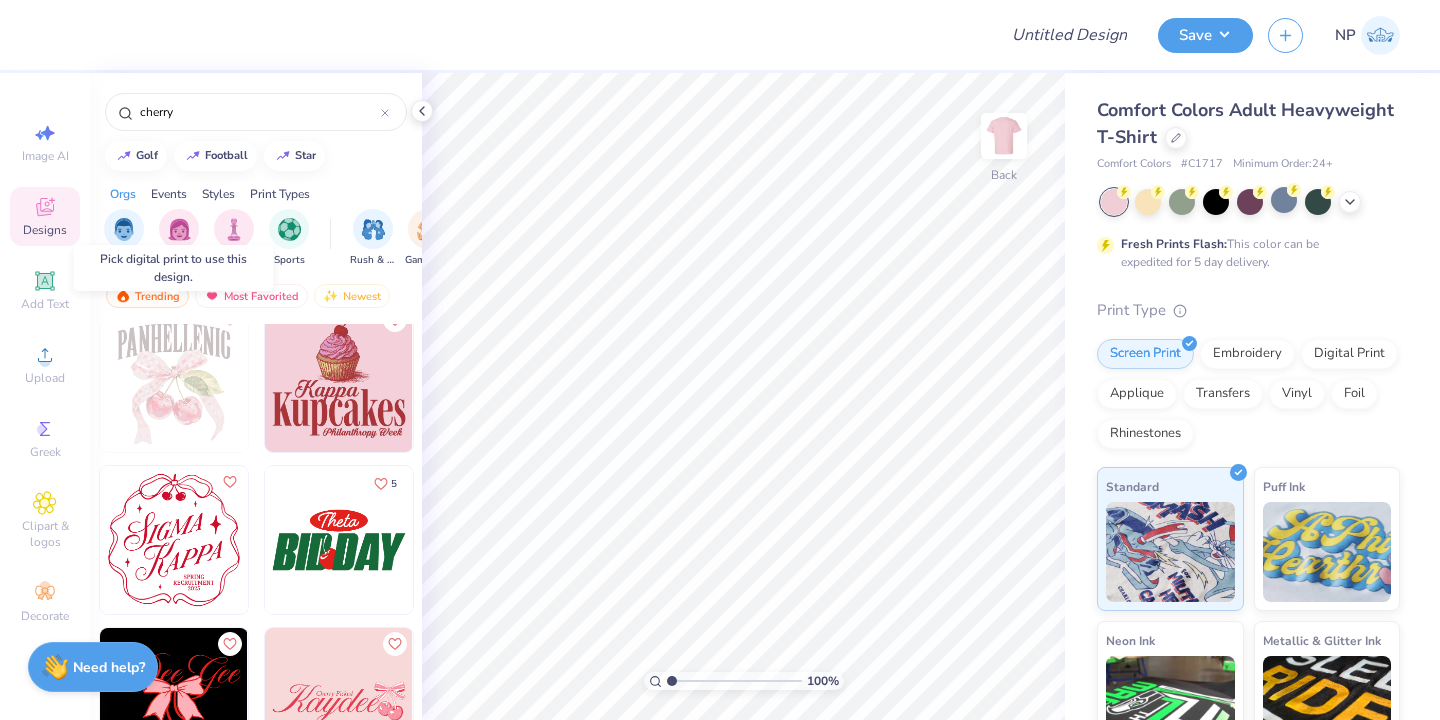 click at bounding box center [174, 378] 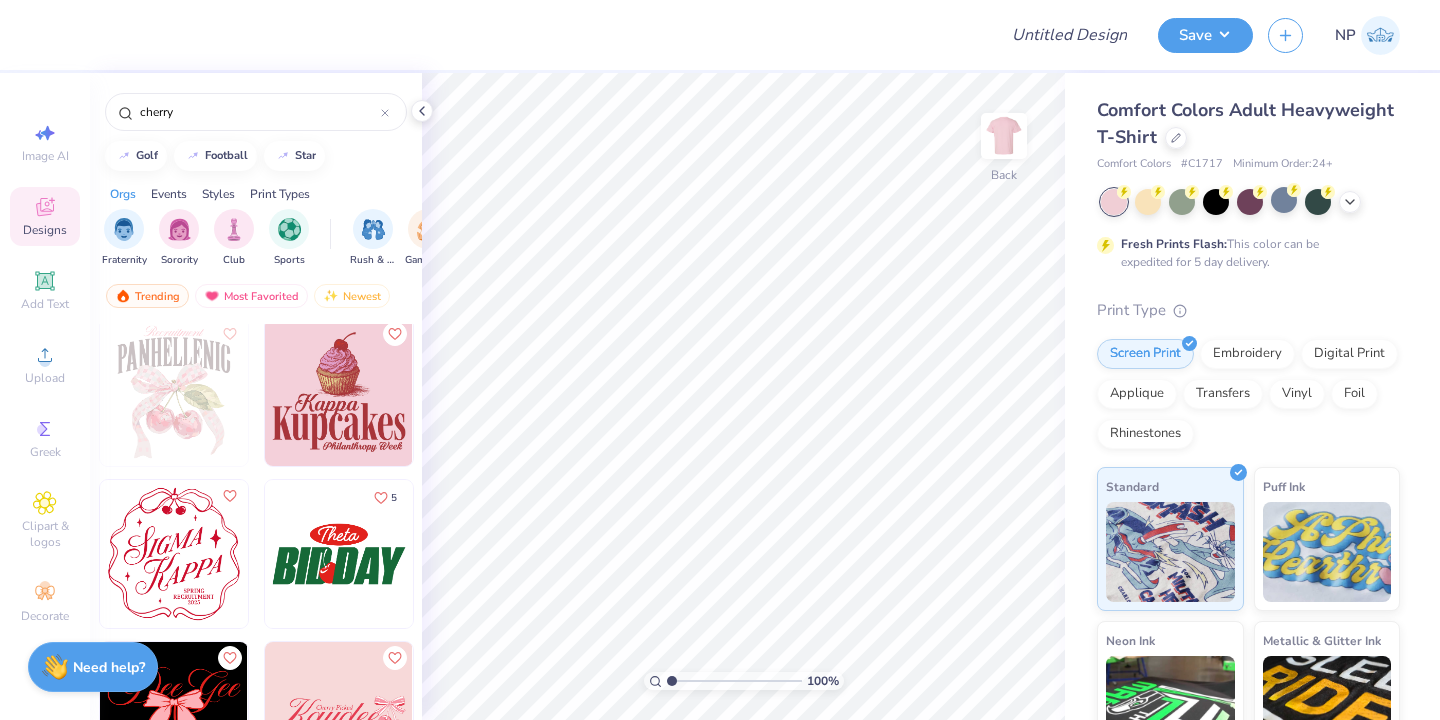 scroll, scrollTop: 647, scrollLeft: 0, axis: vertical 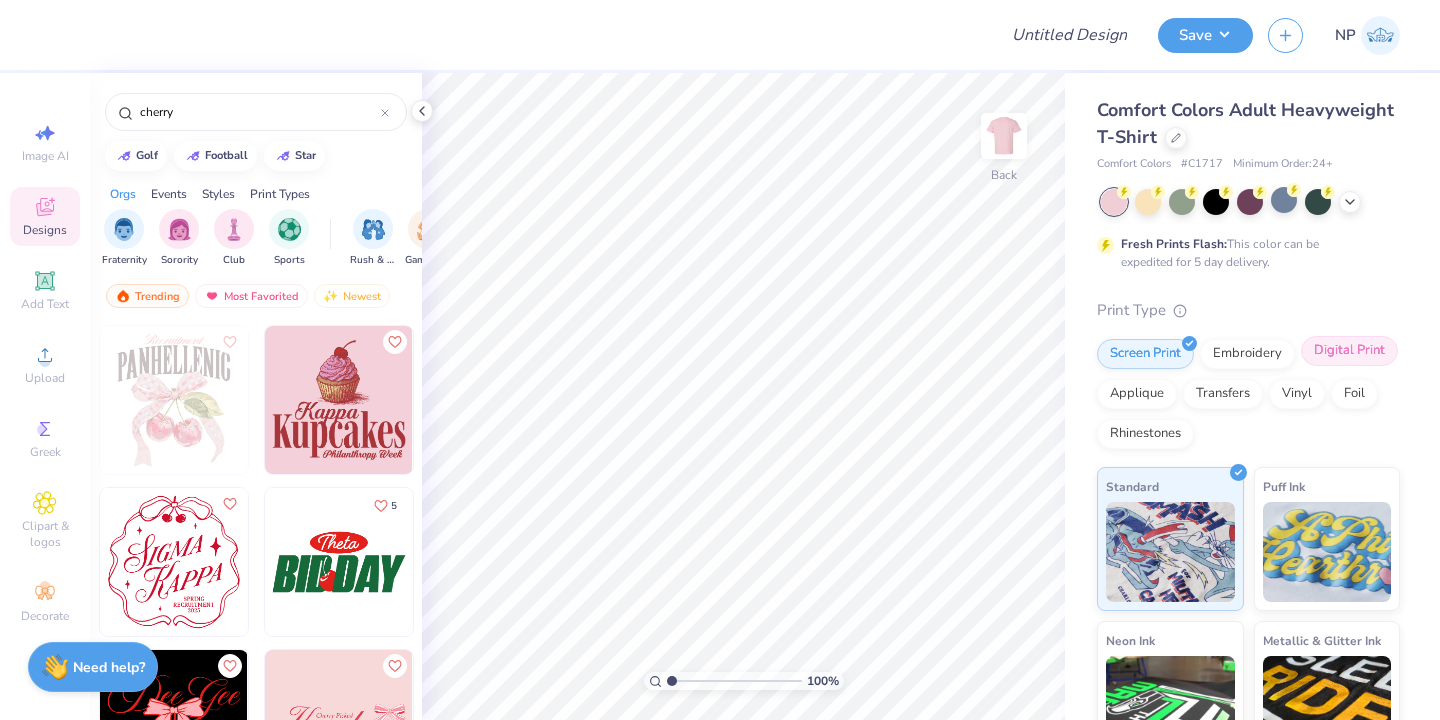 click on "Digital Print" at bounding box center [1349, 351] 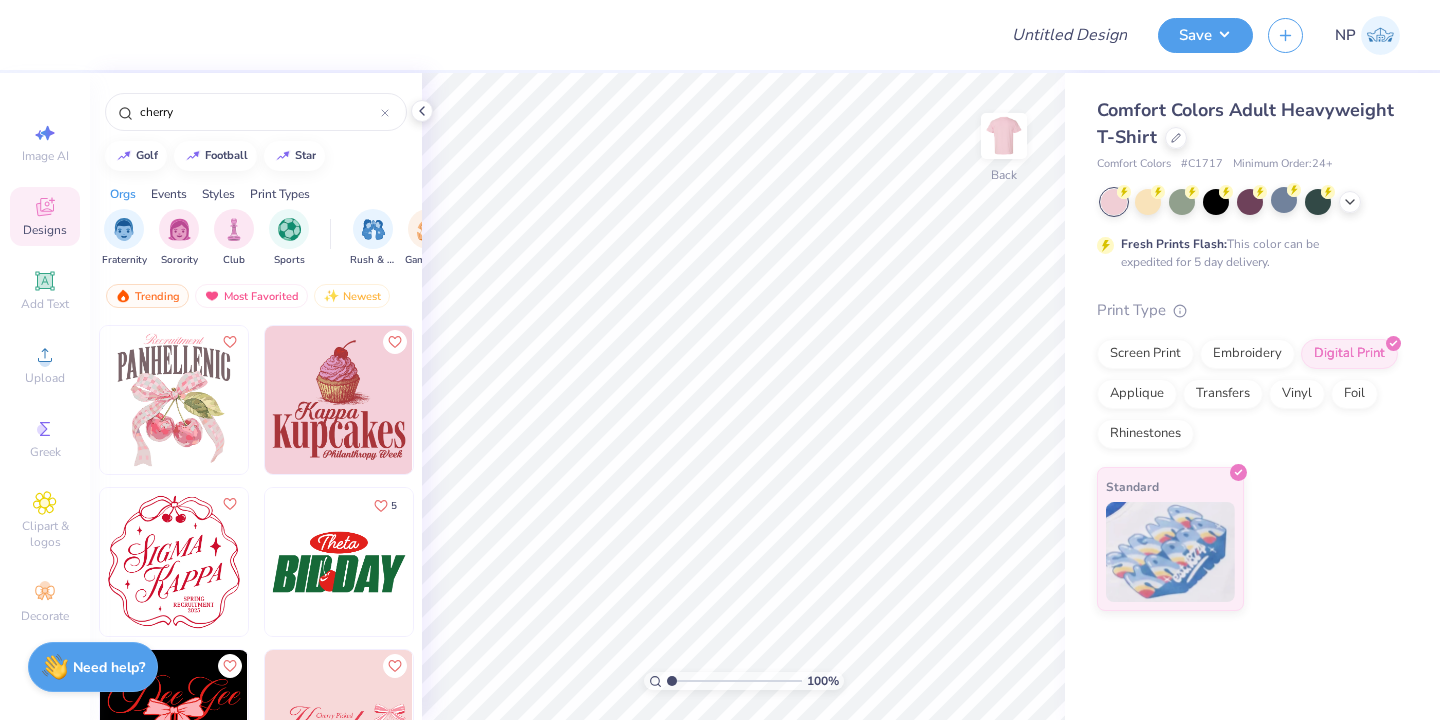 click at bounding box center (174, 400) 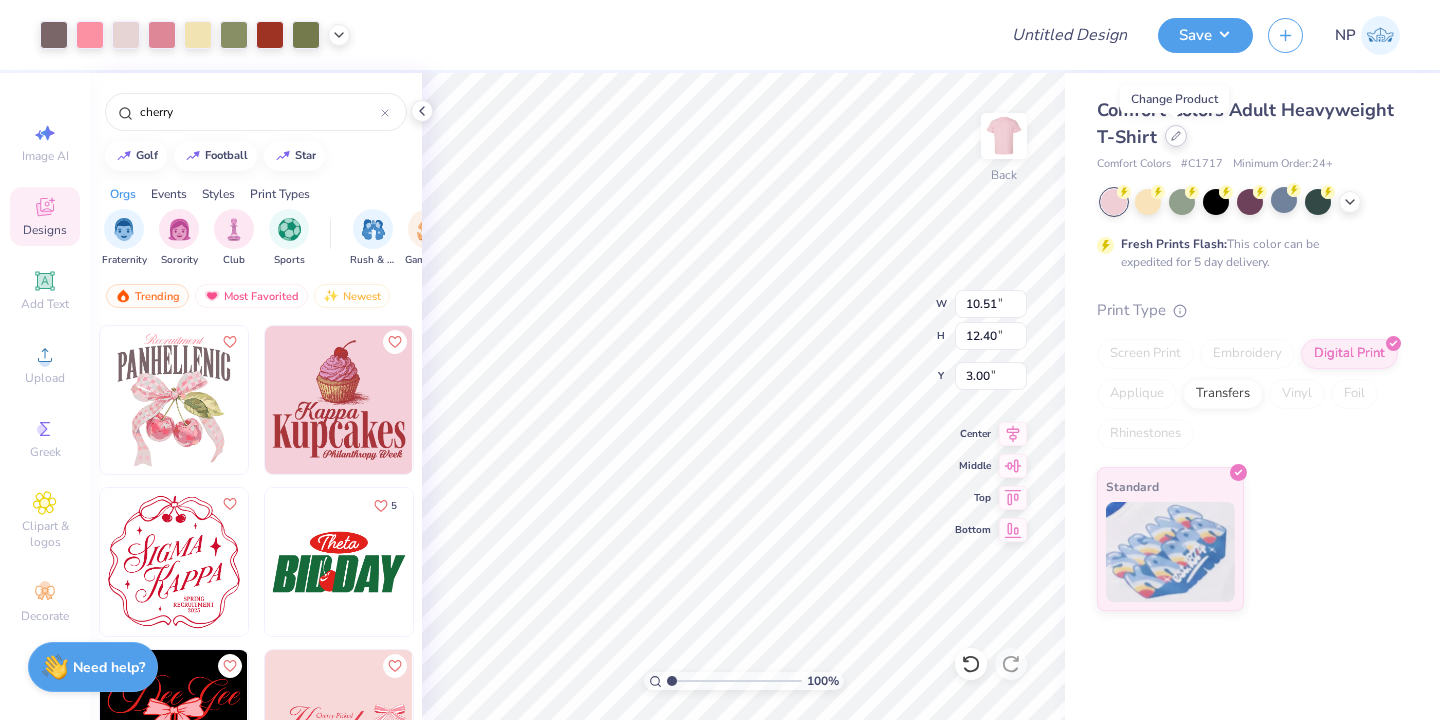 click 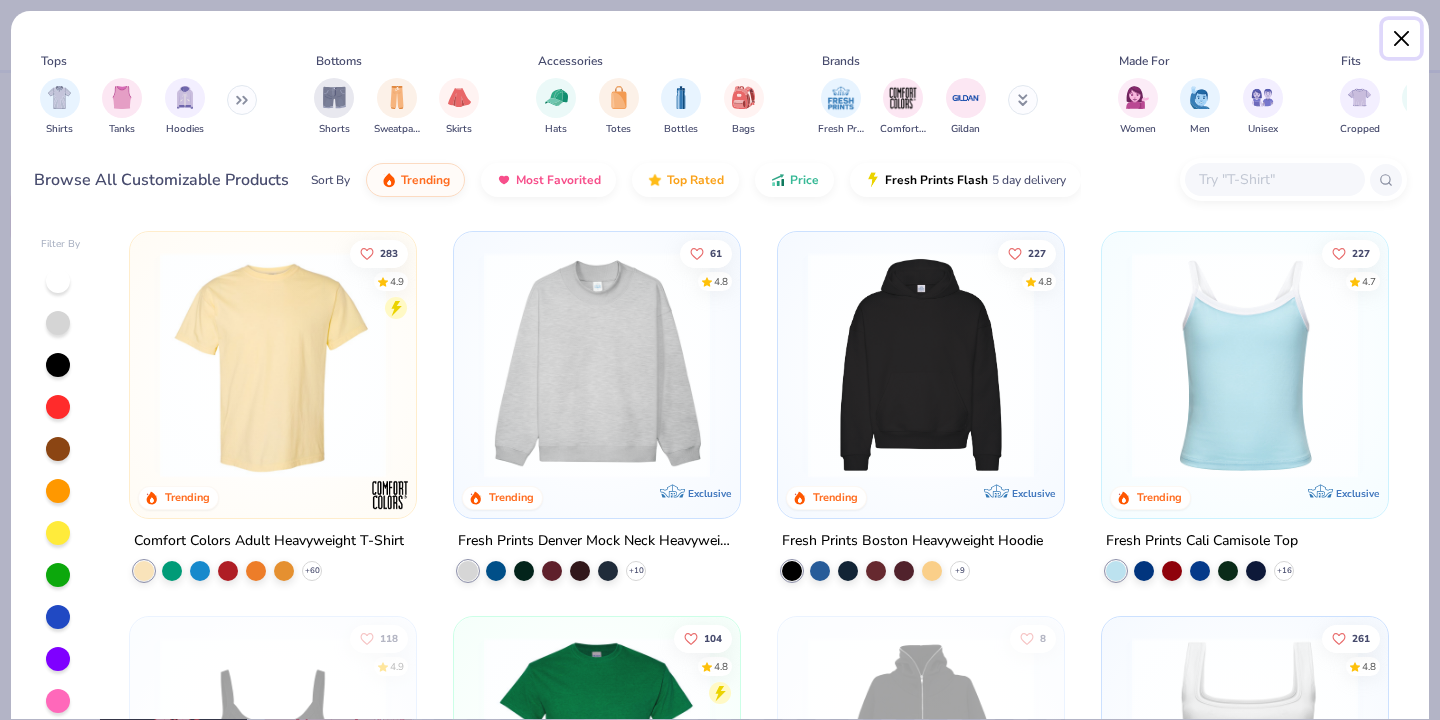click at bounding box center (1402, 39) 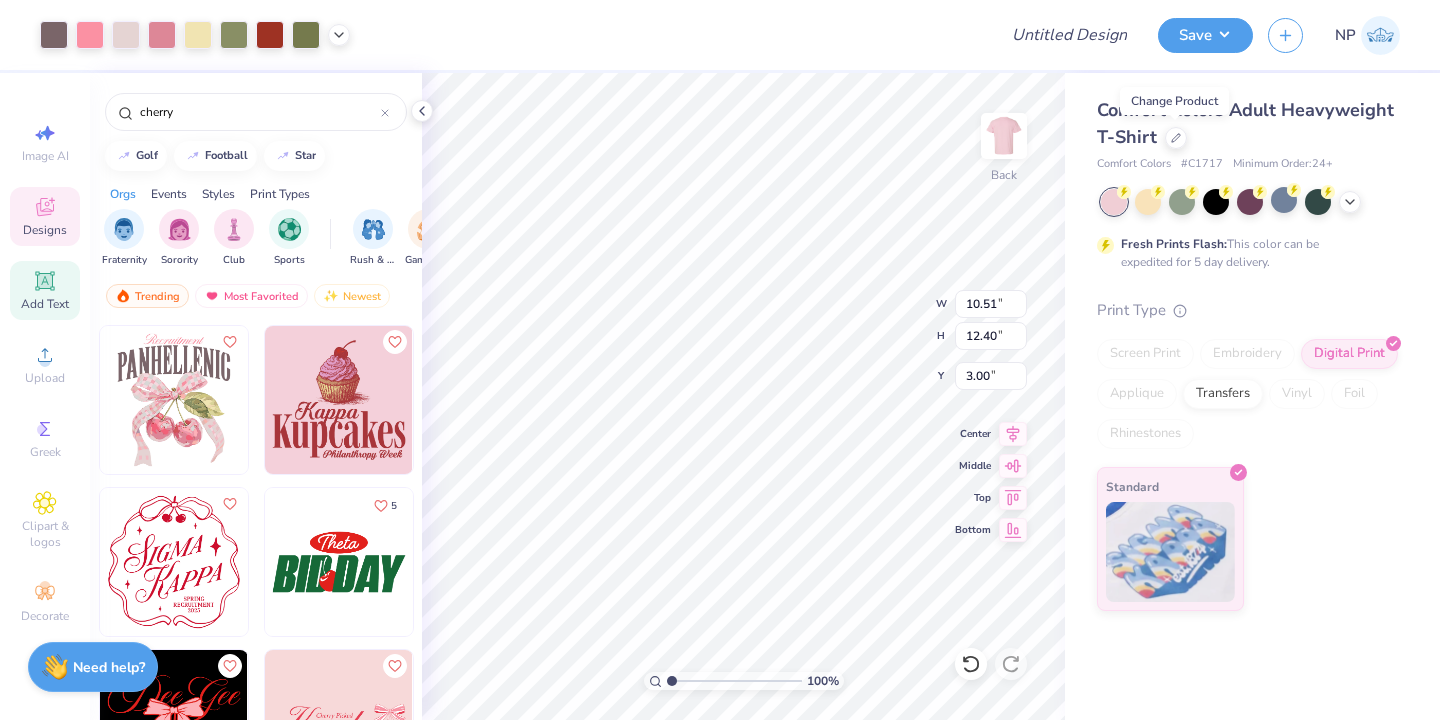 click on "Add Text" at bounding box center [45, 290] 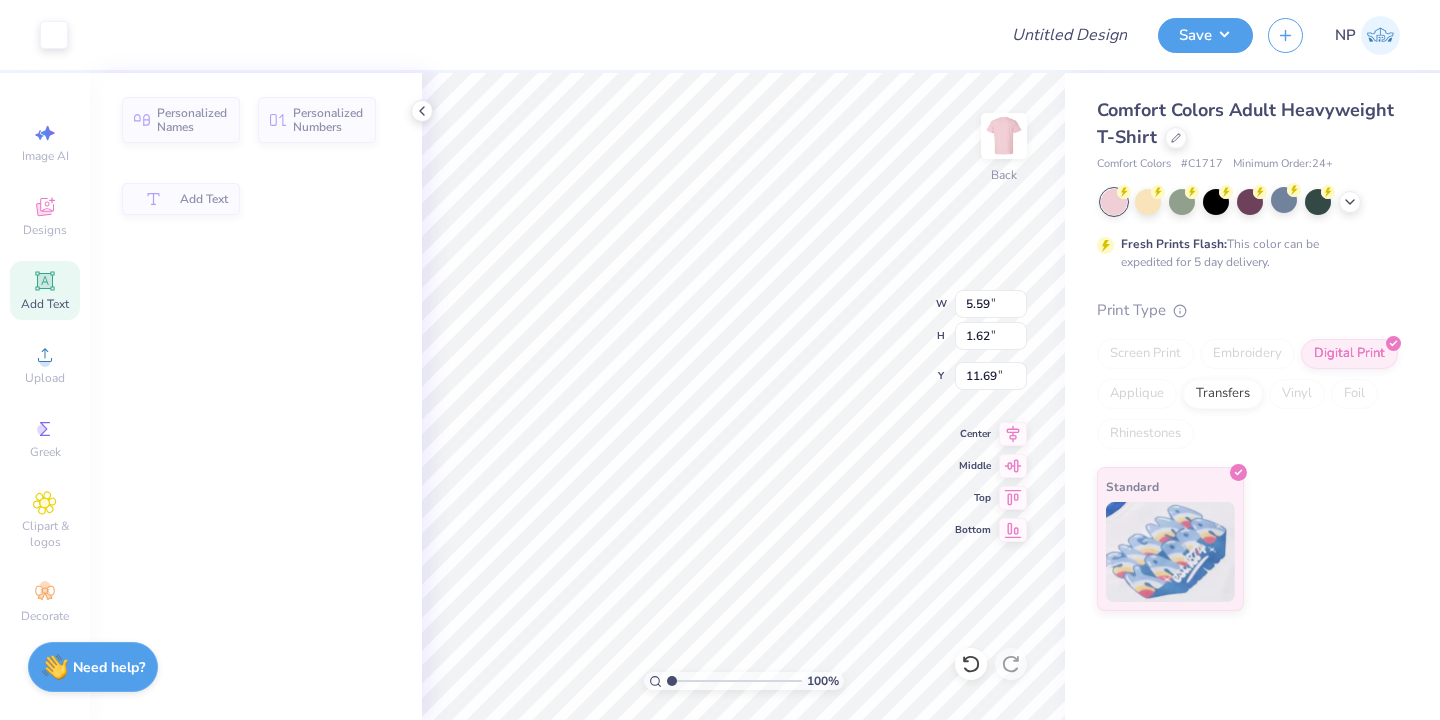 type on "5.59" 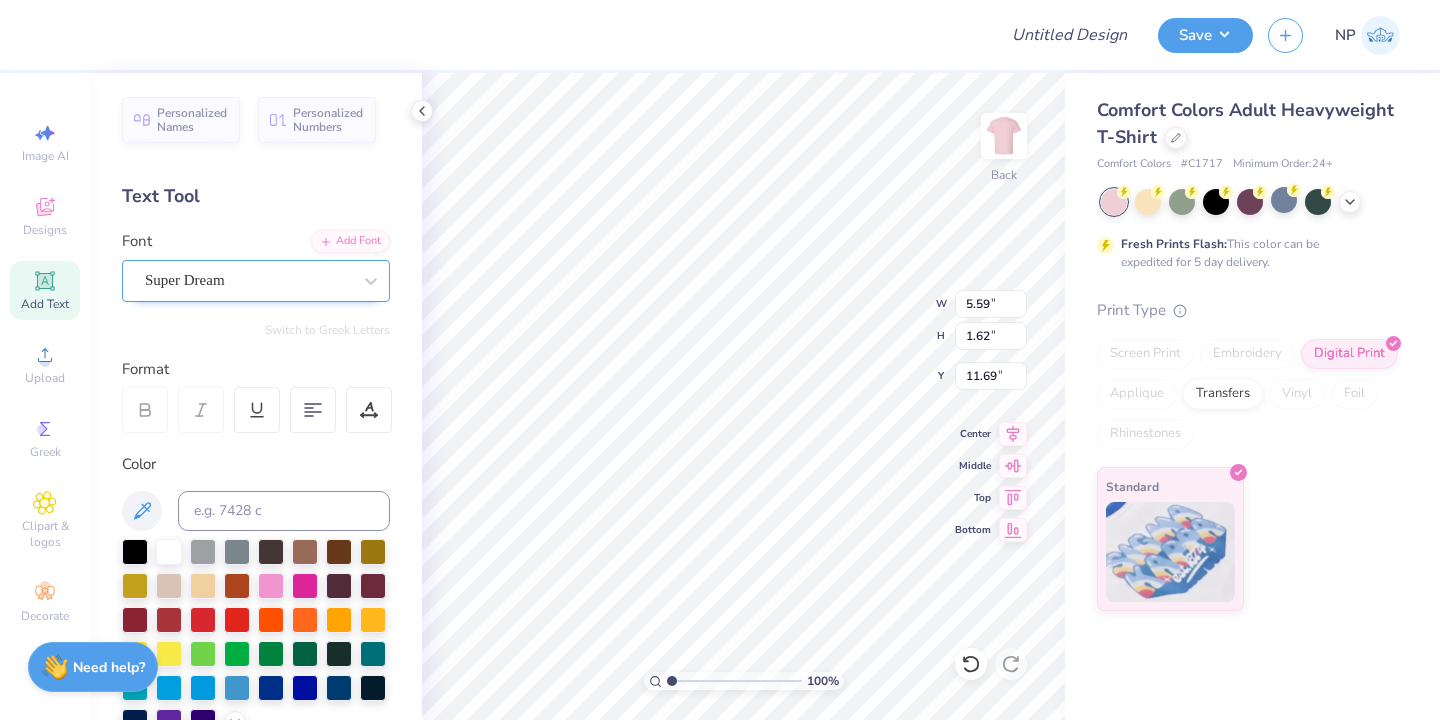 click on "Super Dream" at bounding box center (248, 280) 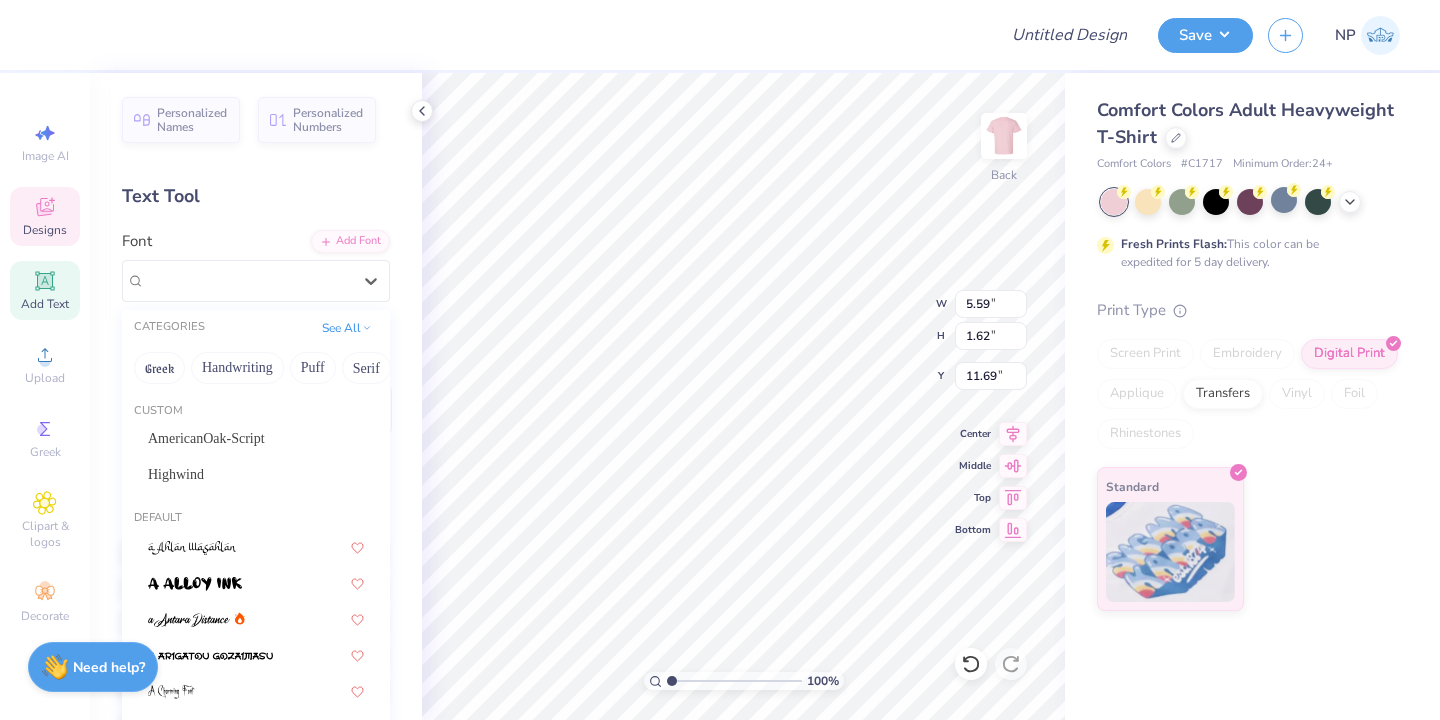 click on "Designs" at bounding box center (45, 230) 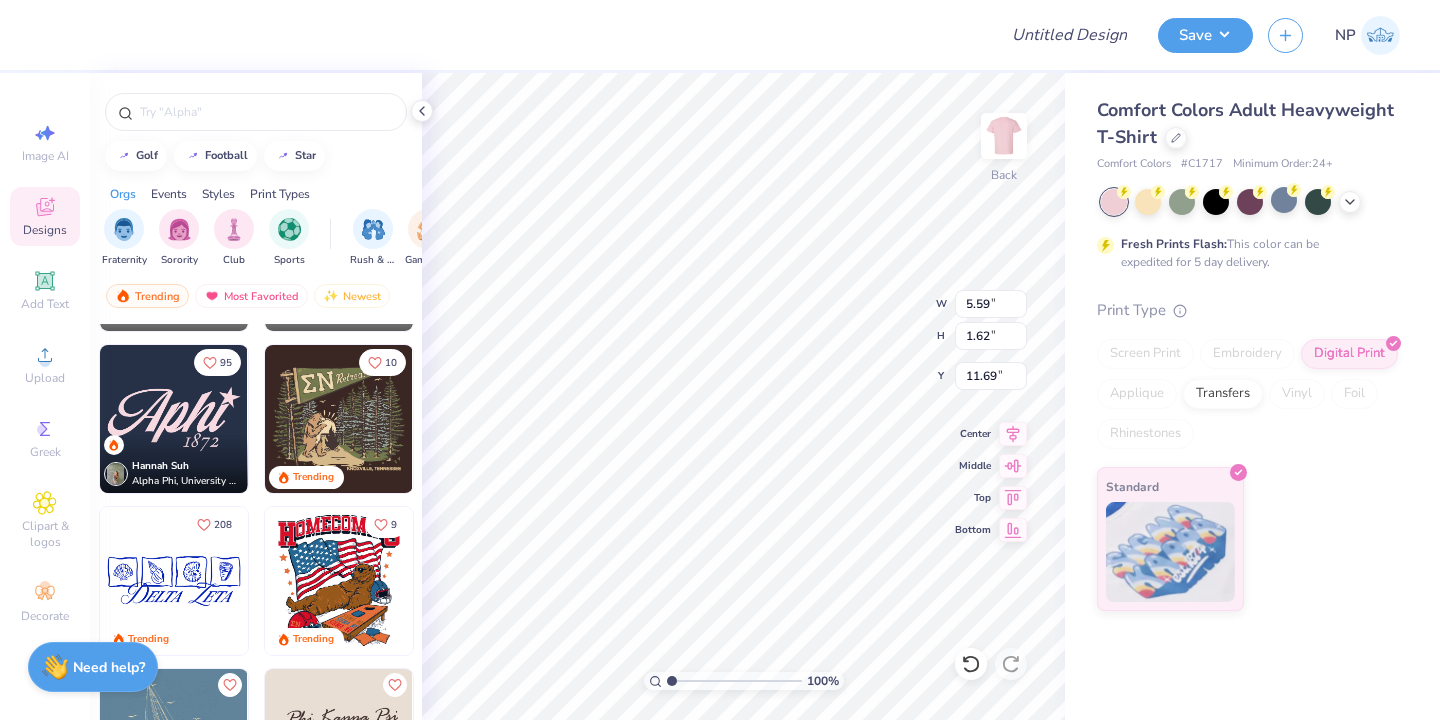 scroll, scrollTop: 2793, scrollLeft: 0, axis: vertical 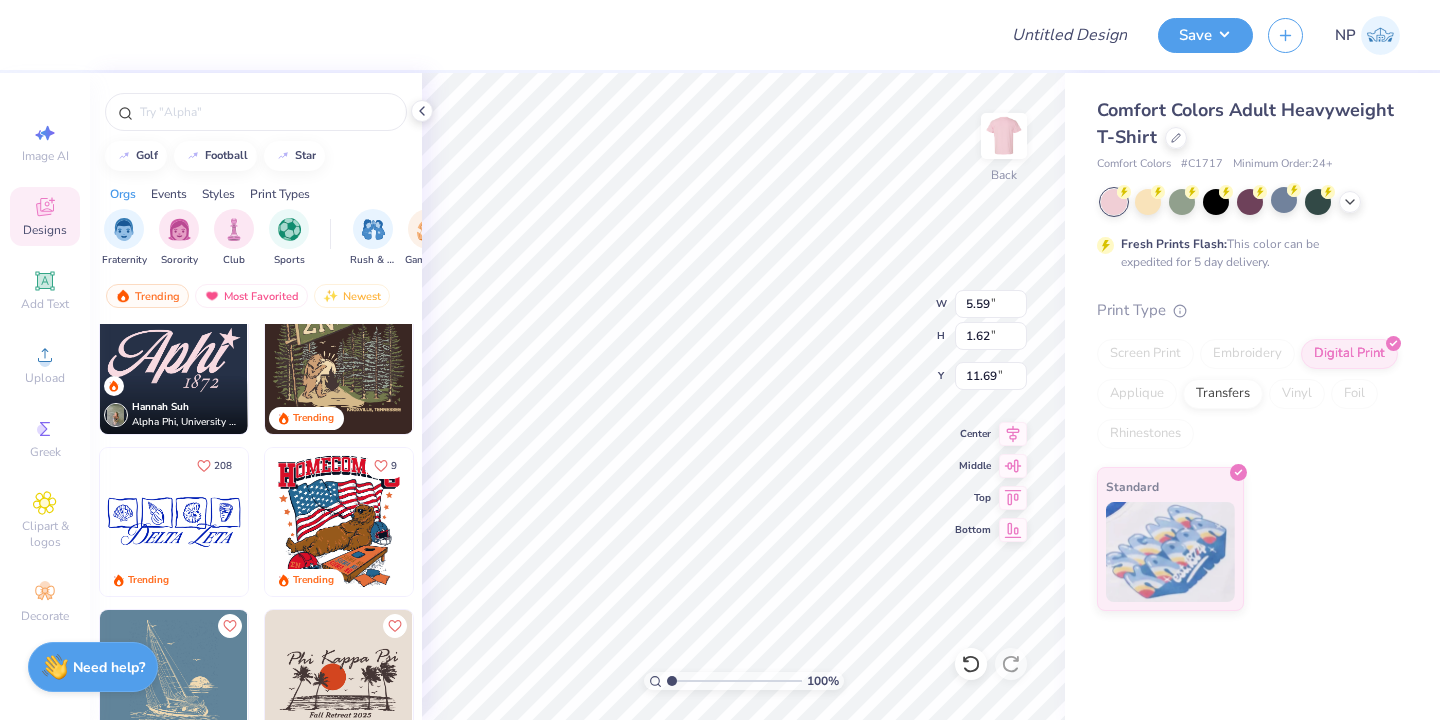click on "Fraternity Sorority Club Sports Rush & Bid Game Day Parent's Weekend PR & General Big Little Reveal Philanthropy Date Parties & Socials Retreat Spring Break Holidays Greek Week Formal & Semi Graduation Founder’s Day Classic Minimalist Varsity Y2K Typography Handdrawn Cartoons Grunge 80s & 90s 60s & 70s Embroidery Screen Print Patches Vinyl Digital Print Applique Transfers" at bounding box center (256, 240) 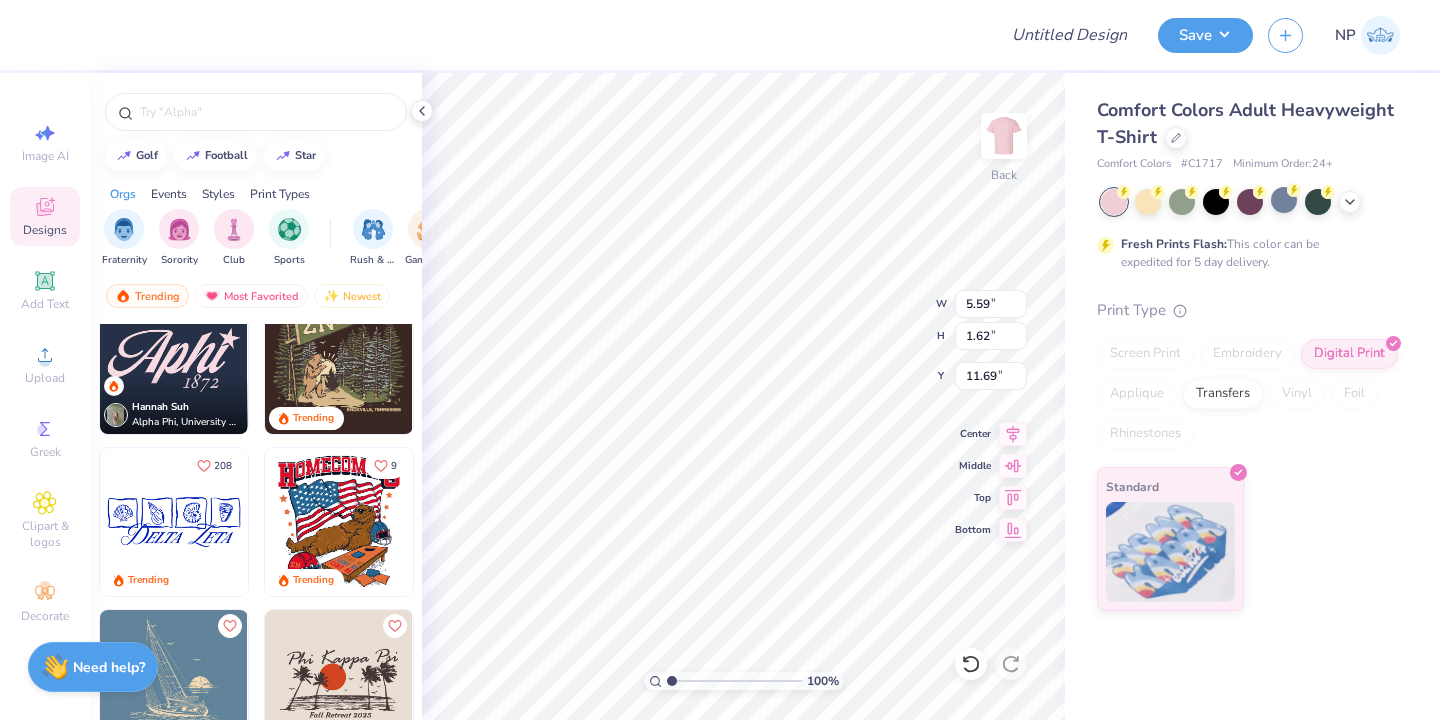 click on "Styles" at bounding box center [218, 194] 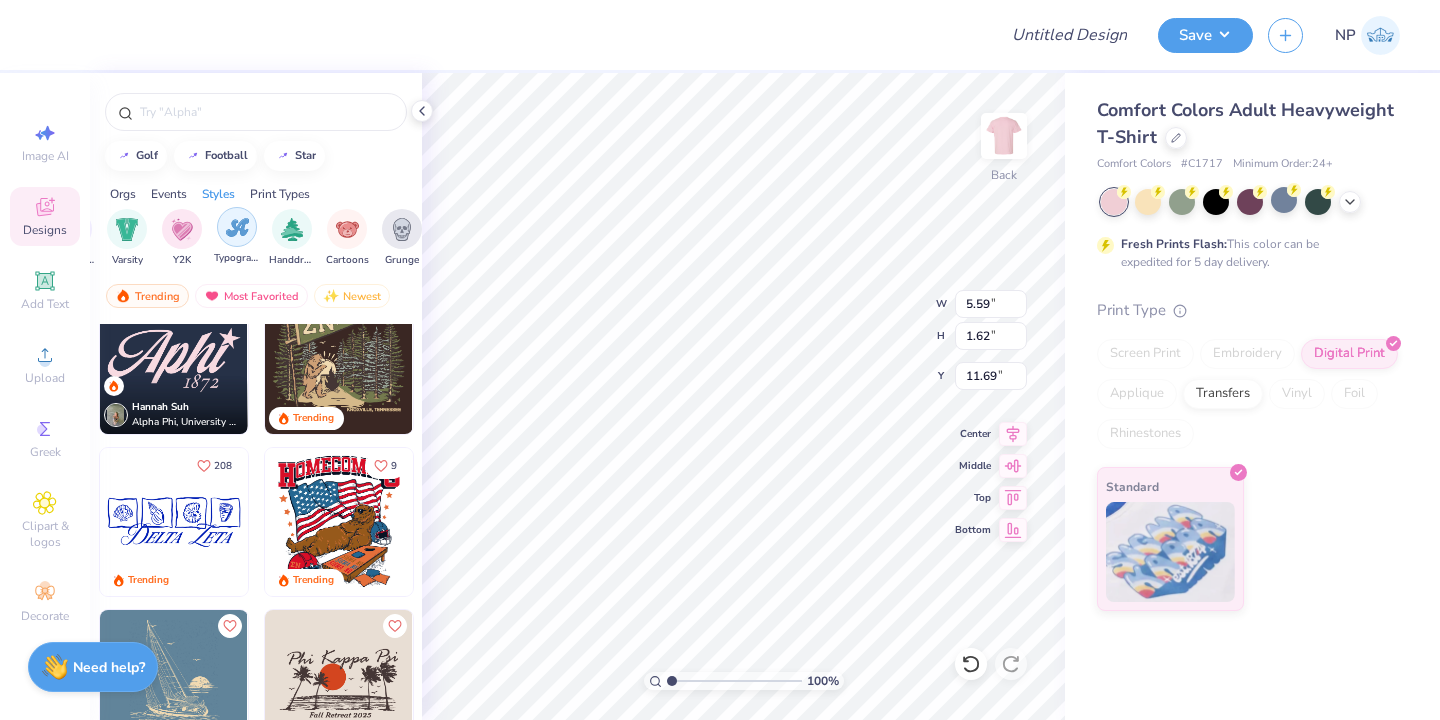 scroll, scrollTop: 0, scrollLeft: 1159, axis: horizontal 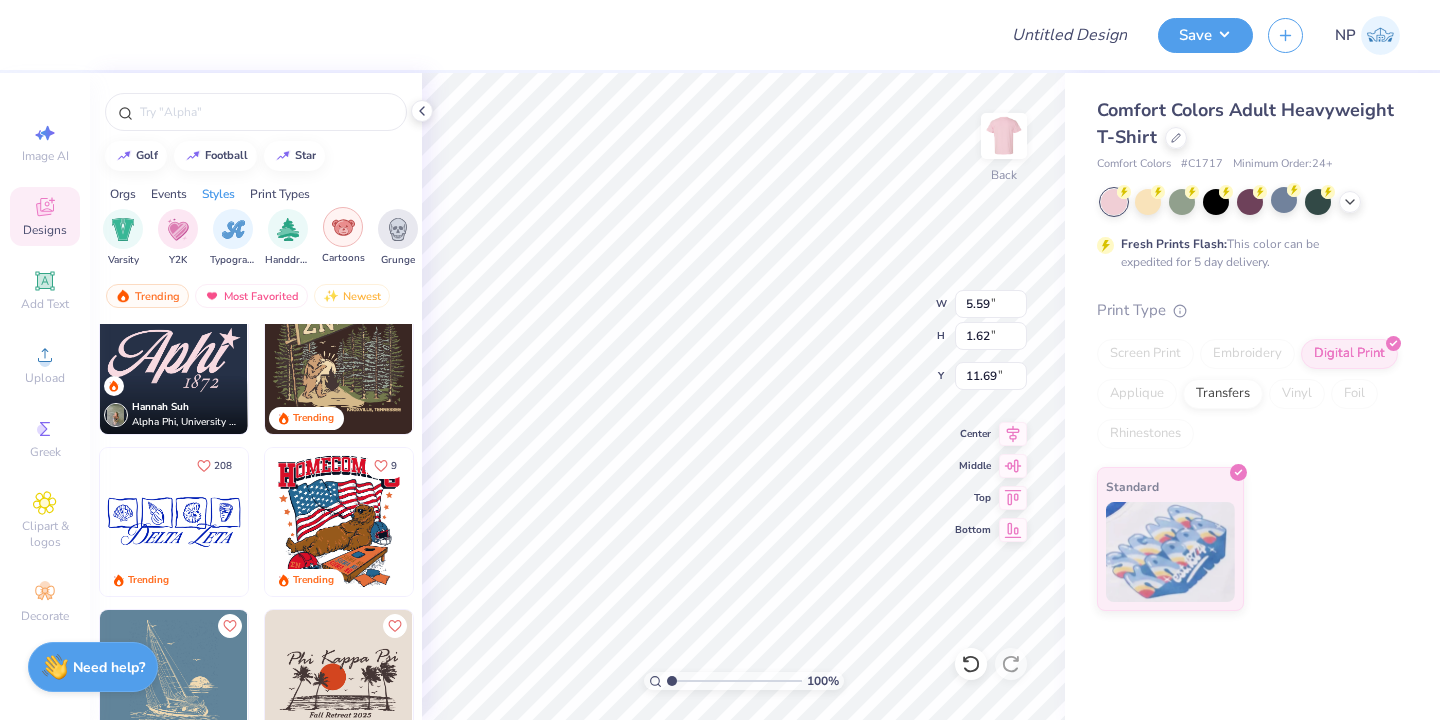click at bounding box center (343, 227) 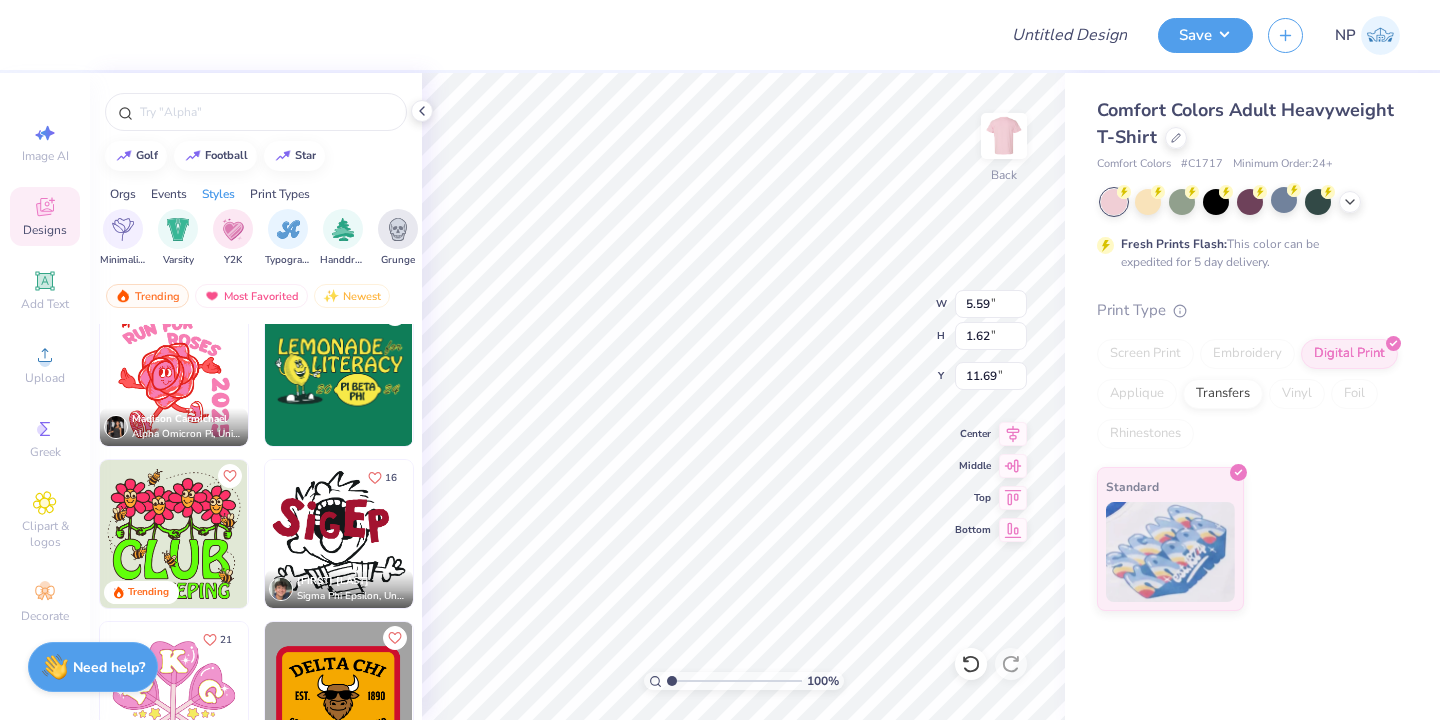 scroll, scrollTop: 676, scrollLeft: 0, axis: vertical 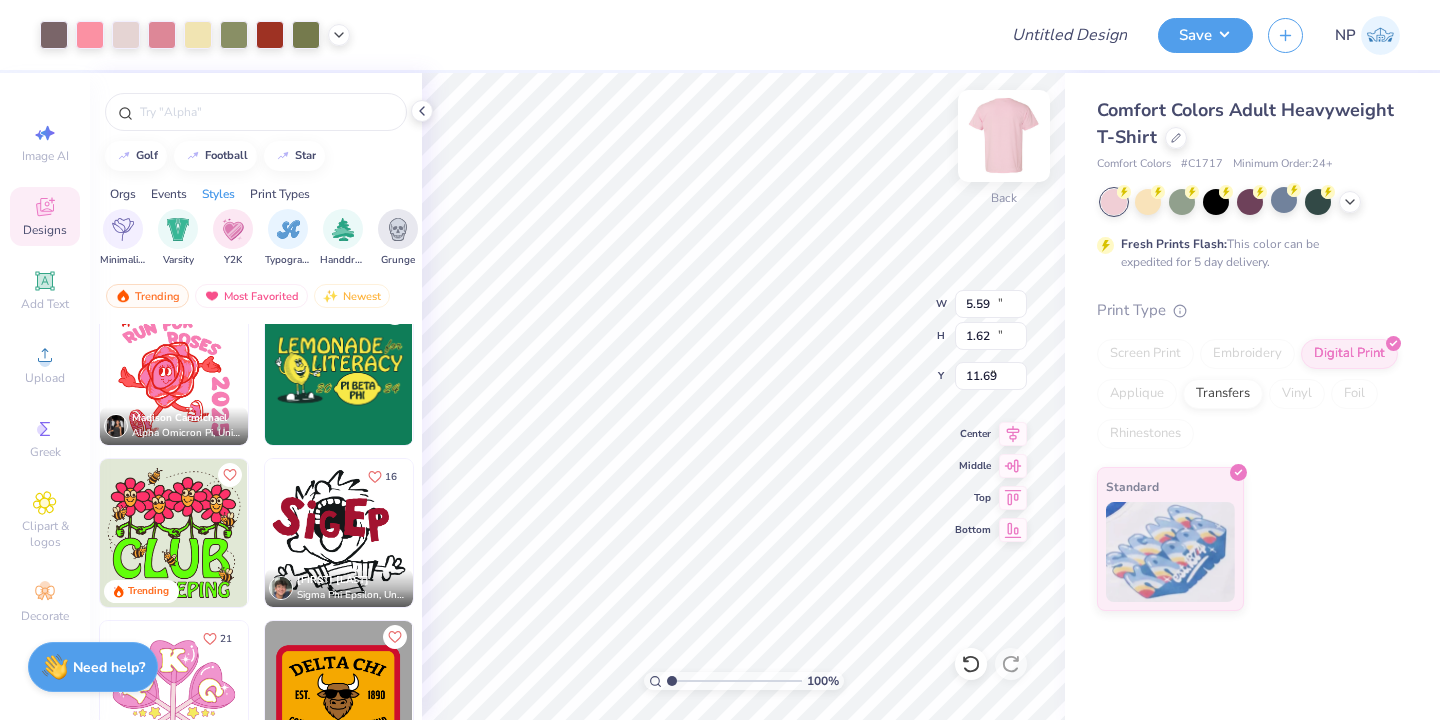 type on "10.51" 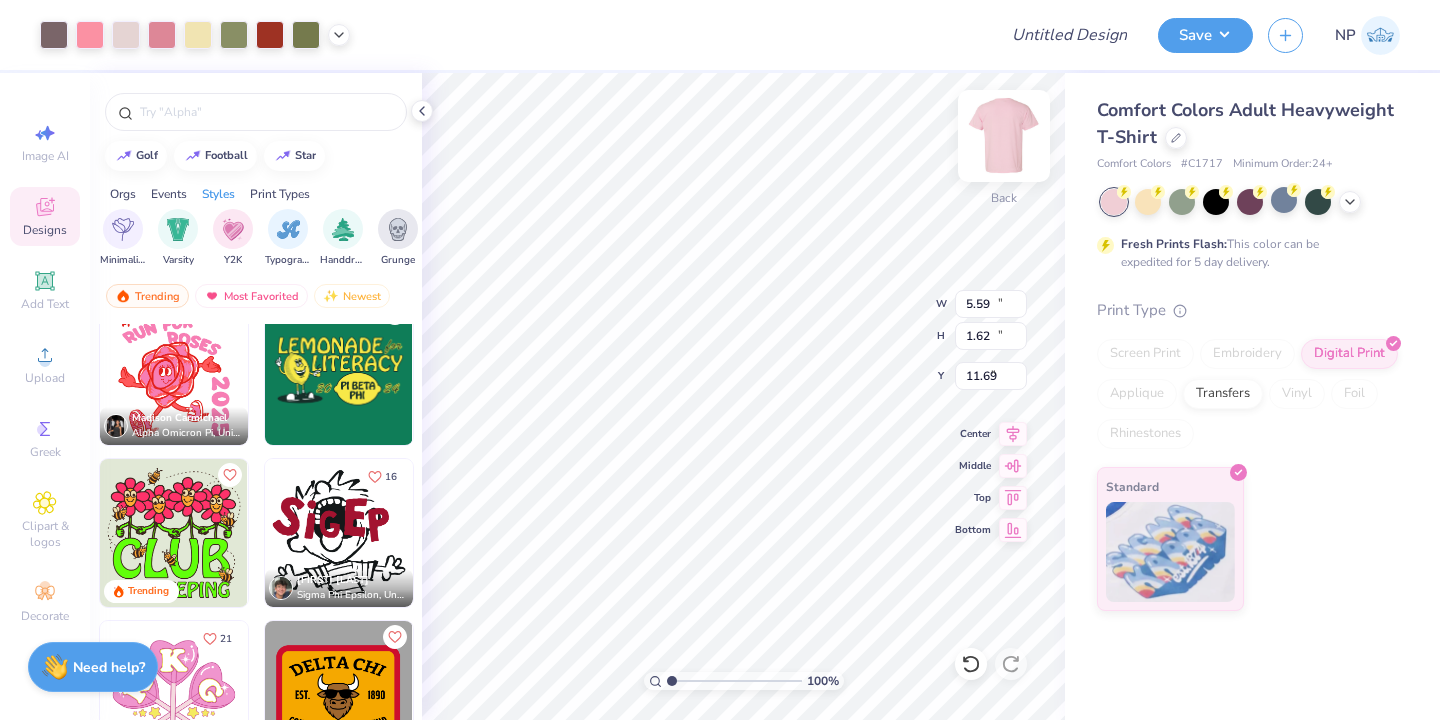 type on "12.40" 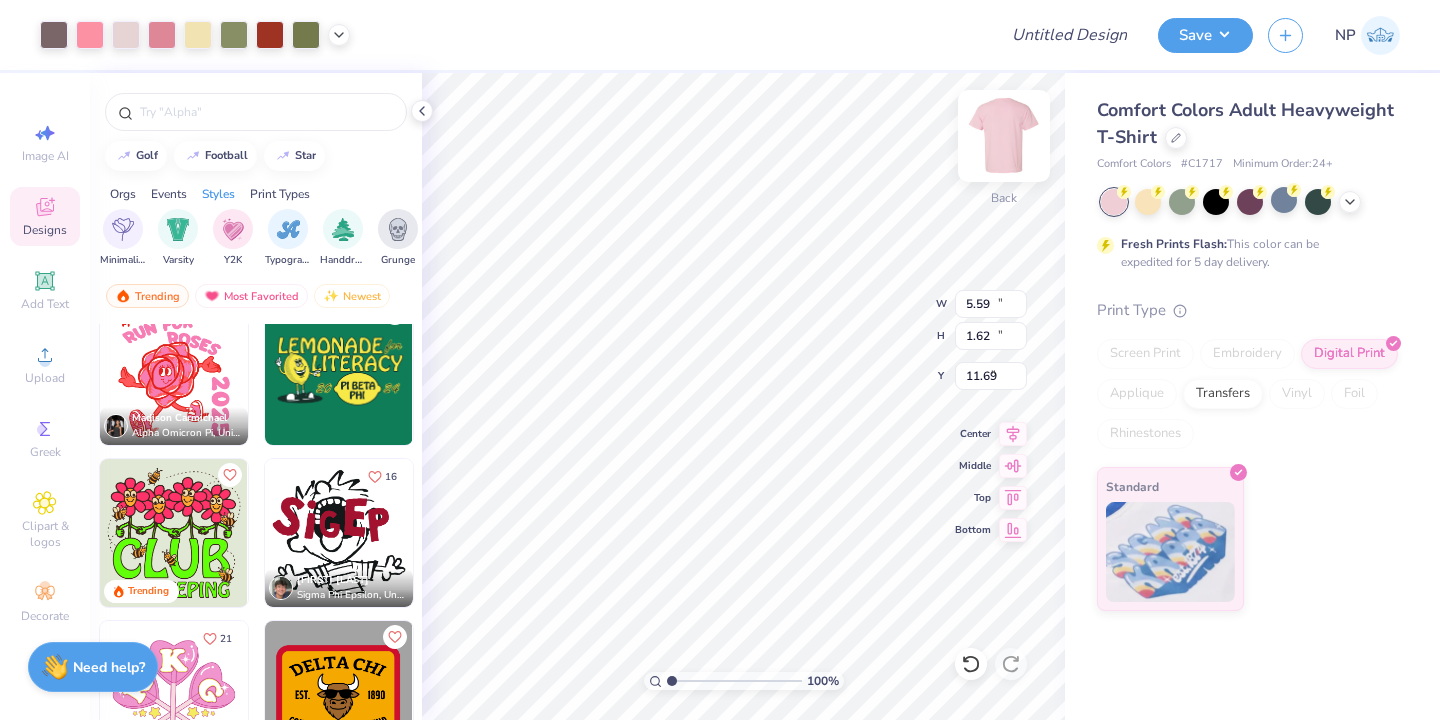 type on "3.00" 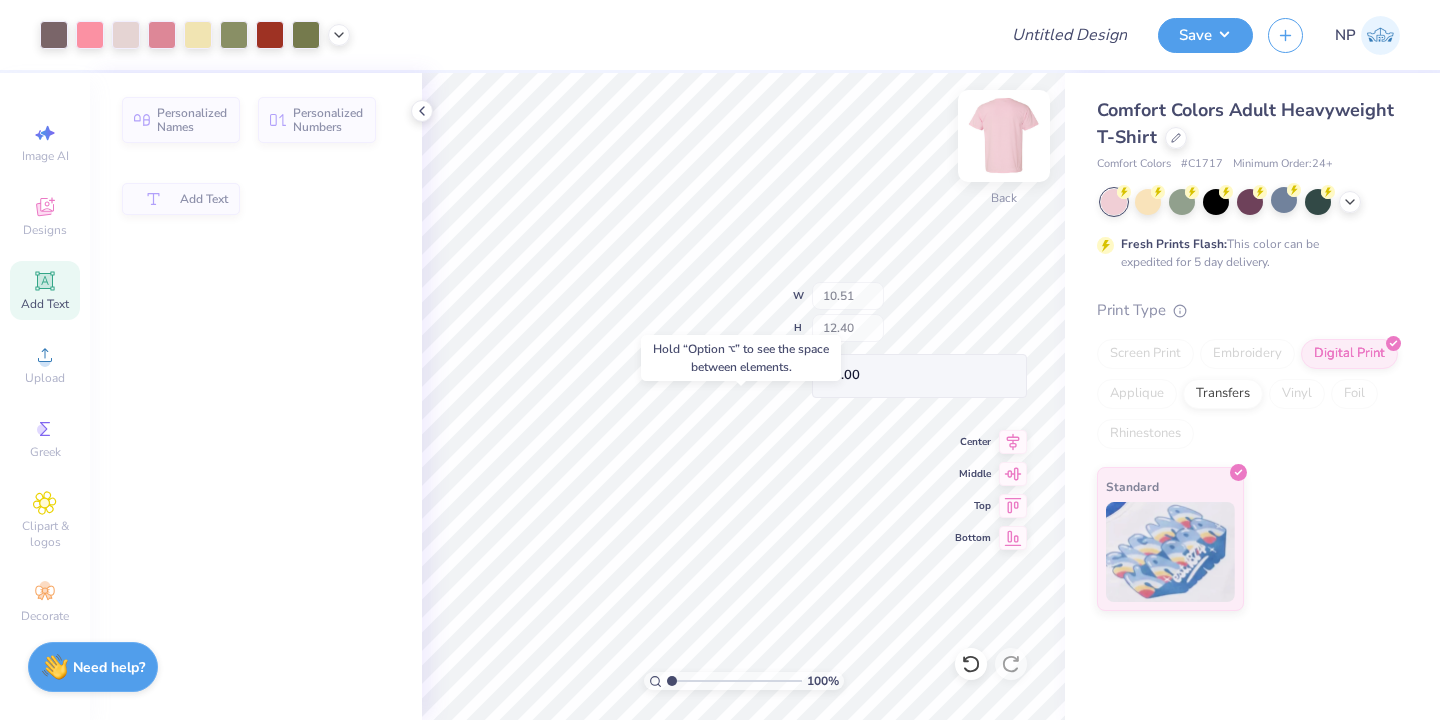 type on "5.59" 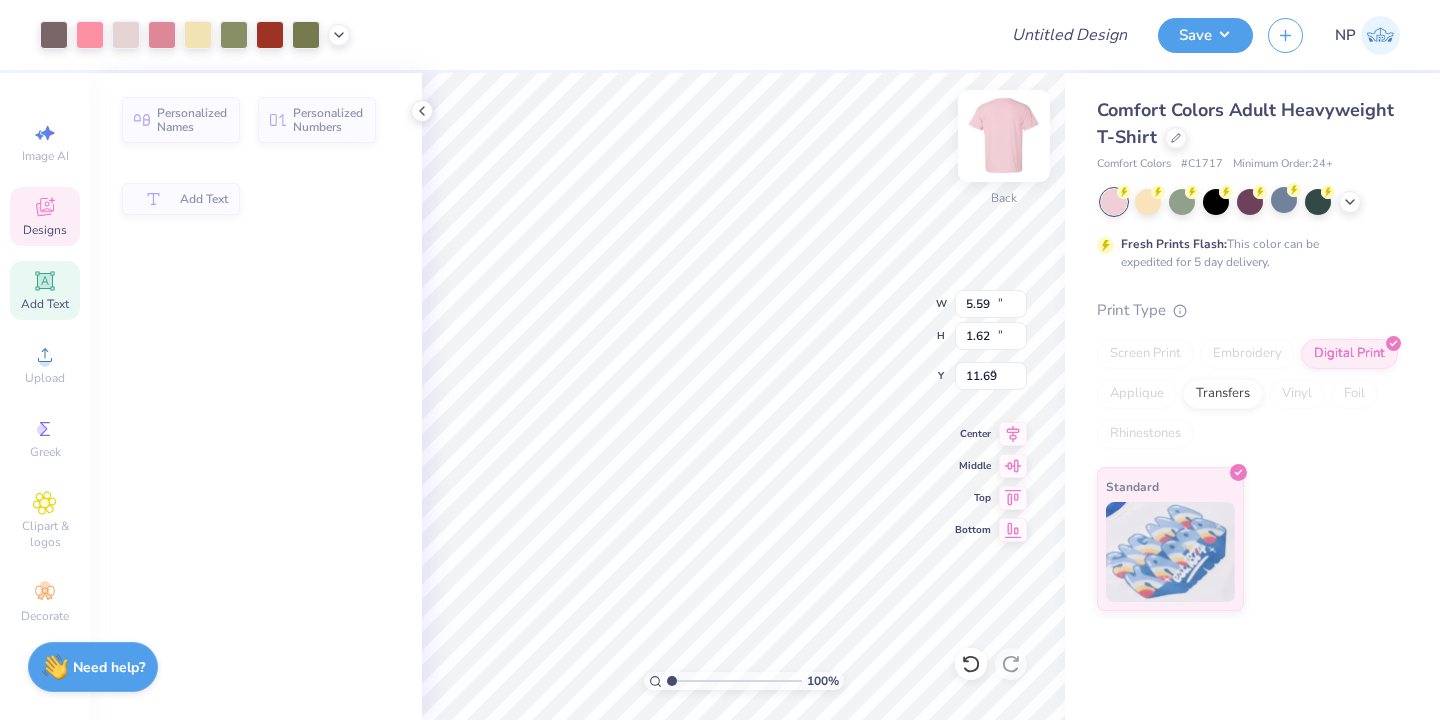 type on "10.51" 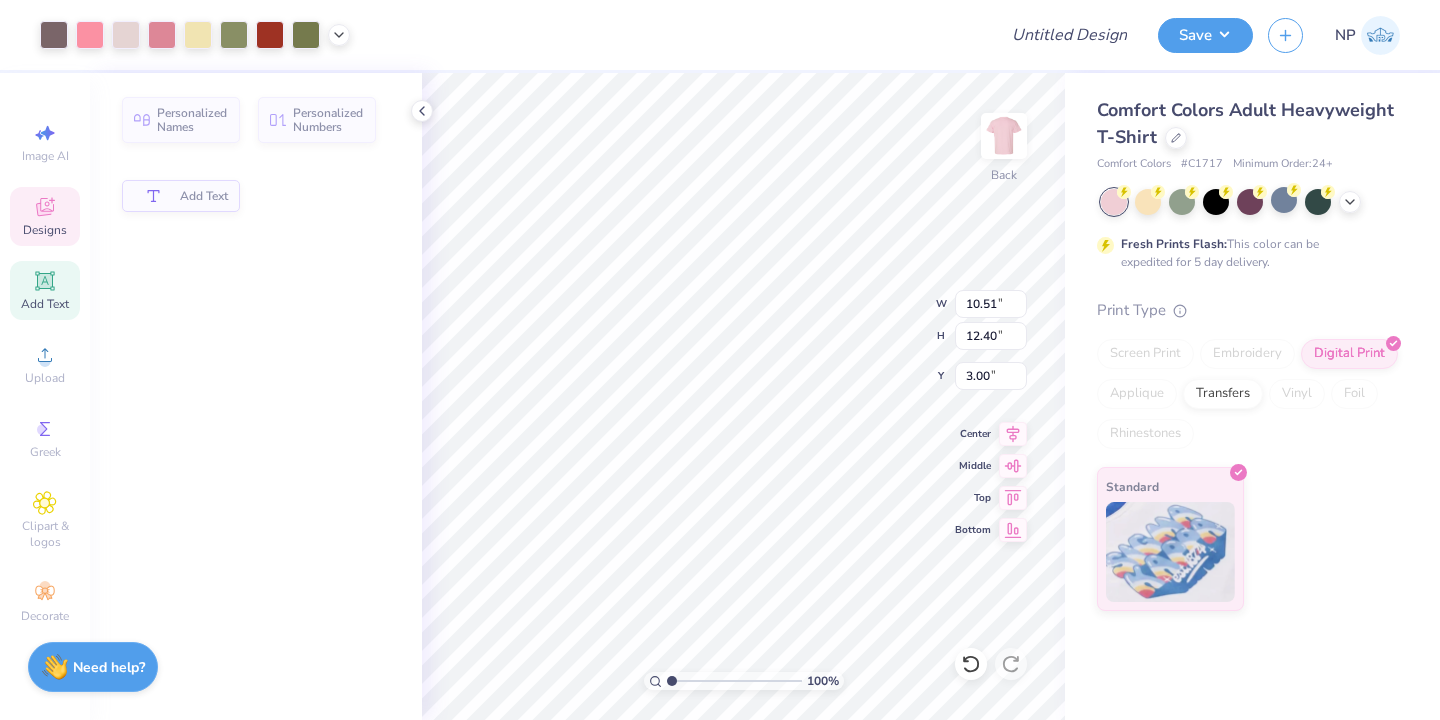 click on "Add Text" at bounding box center (204, 196) 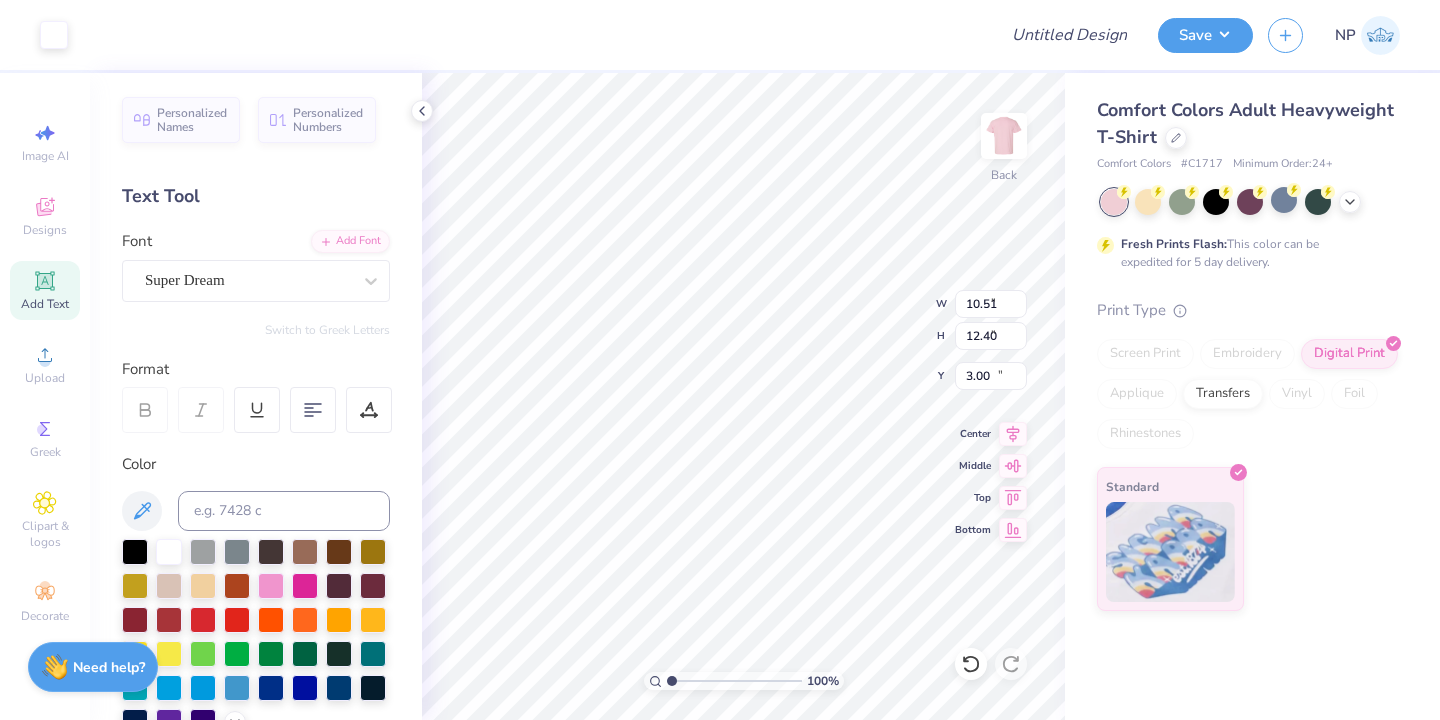 type on "5.59" 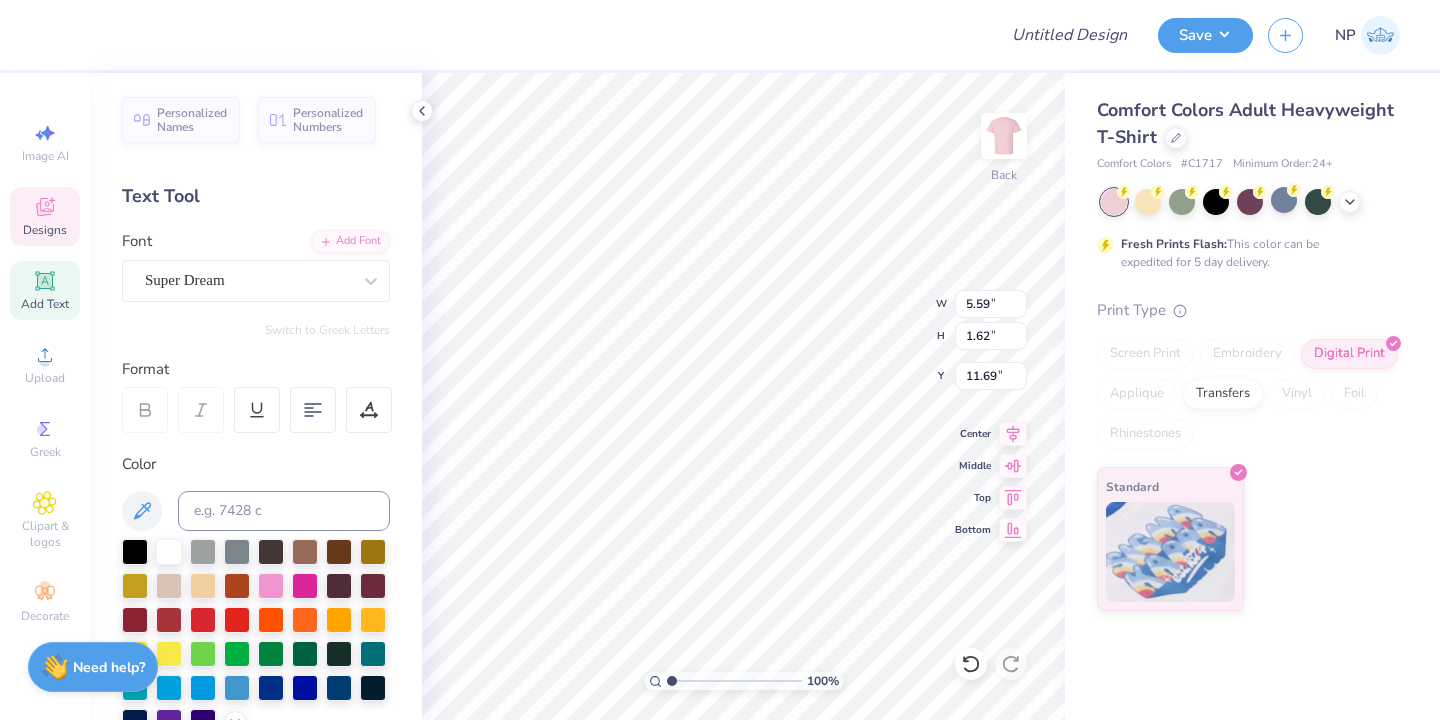 click 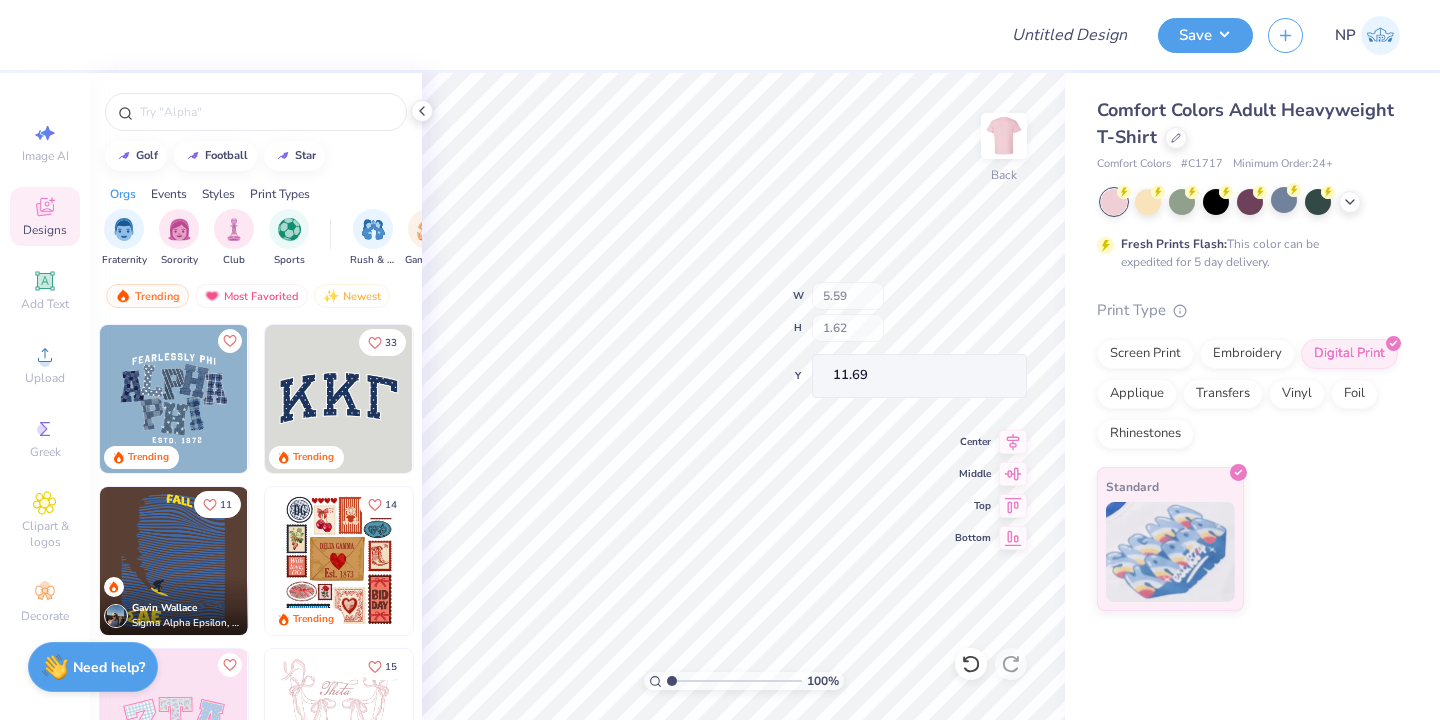 type on "10.51" 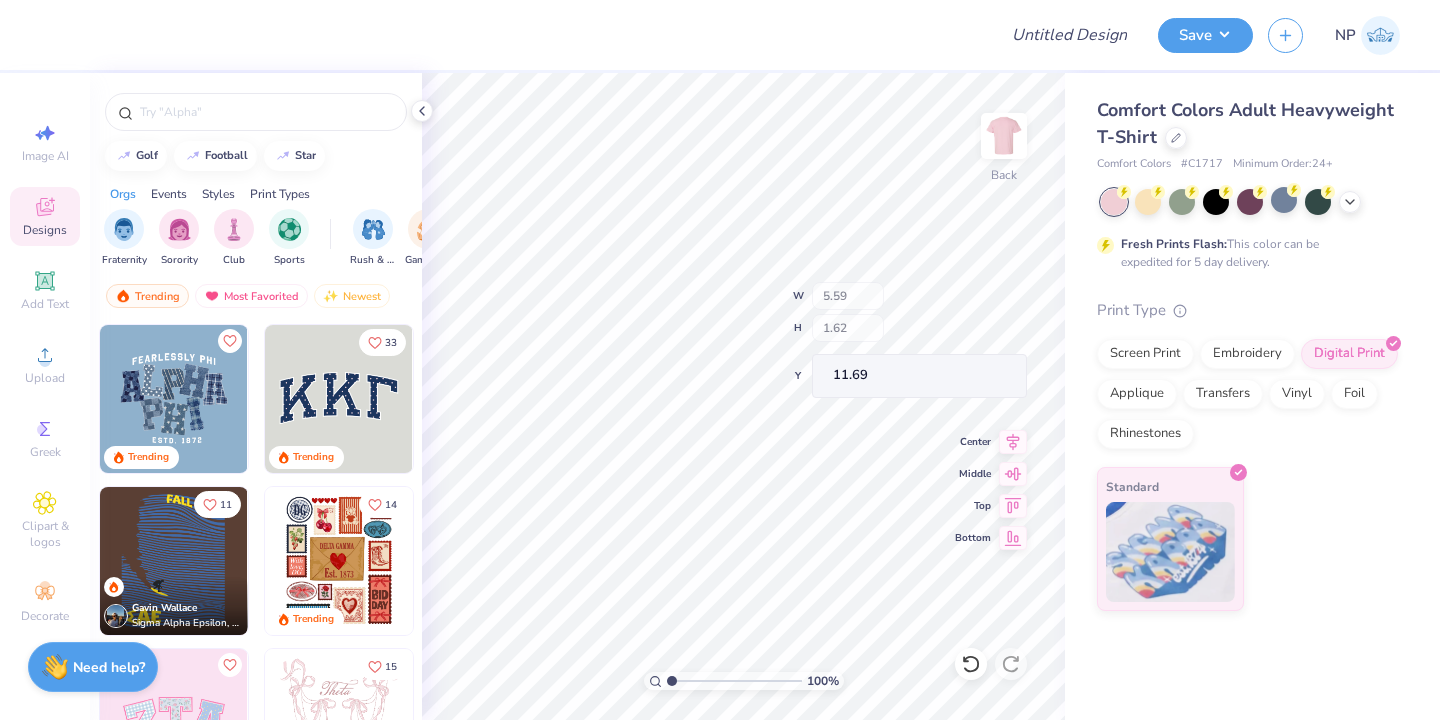 type on "12.40" 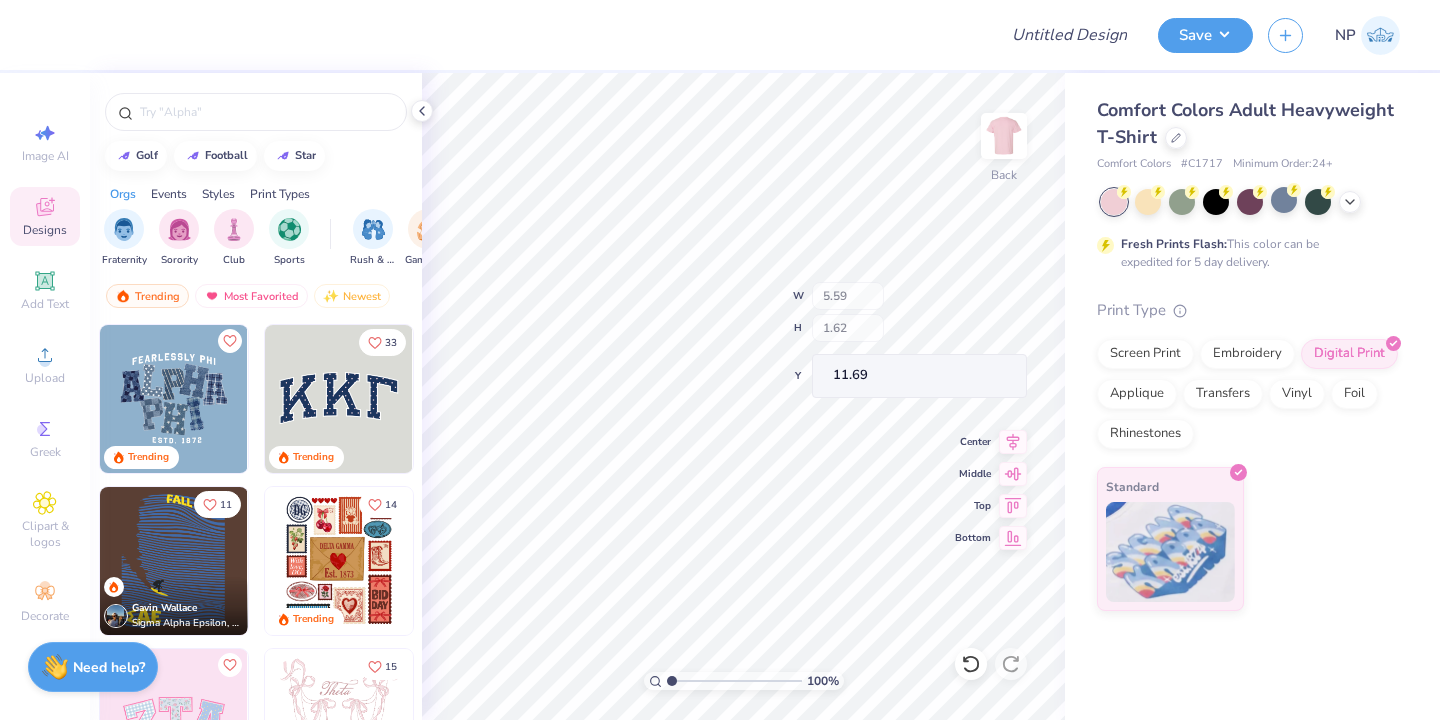 type on "3.00" 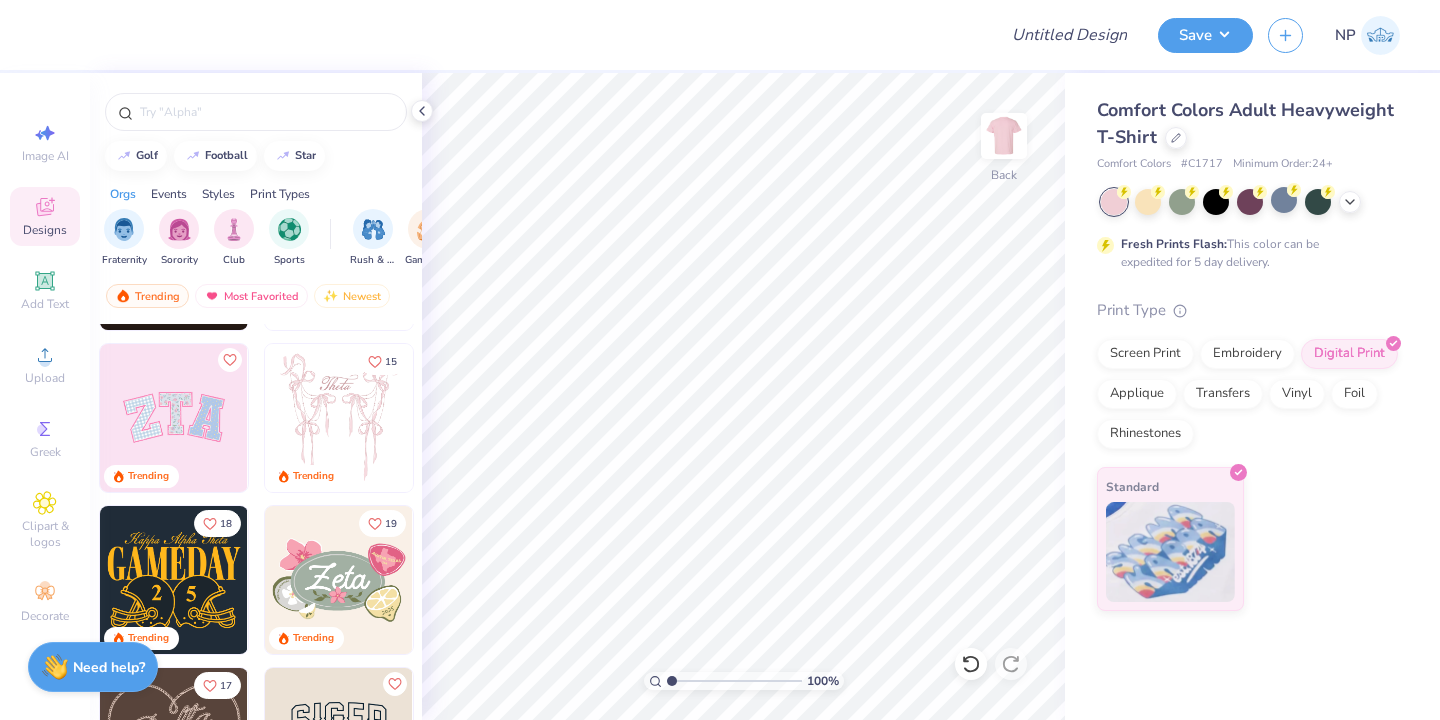scroll, scrollTop: 308, scrollLeft: 0, axis: vertical 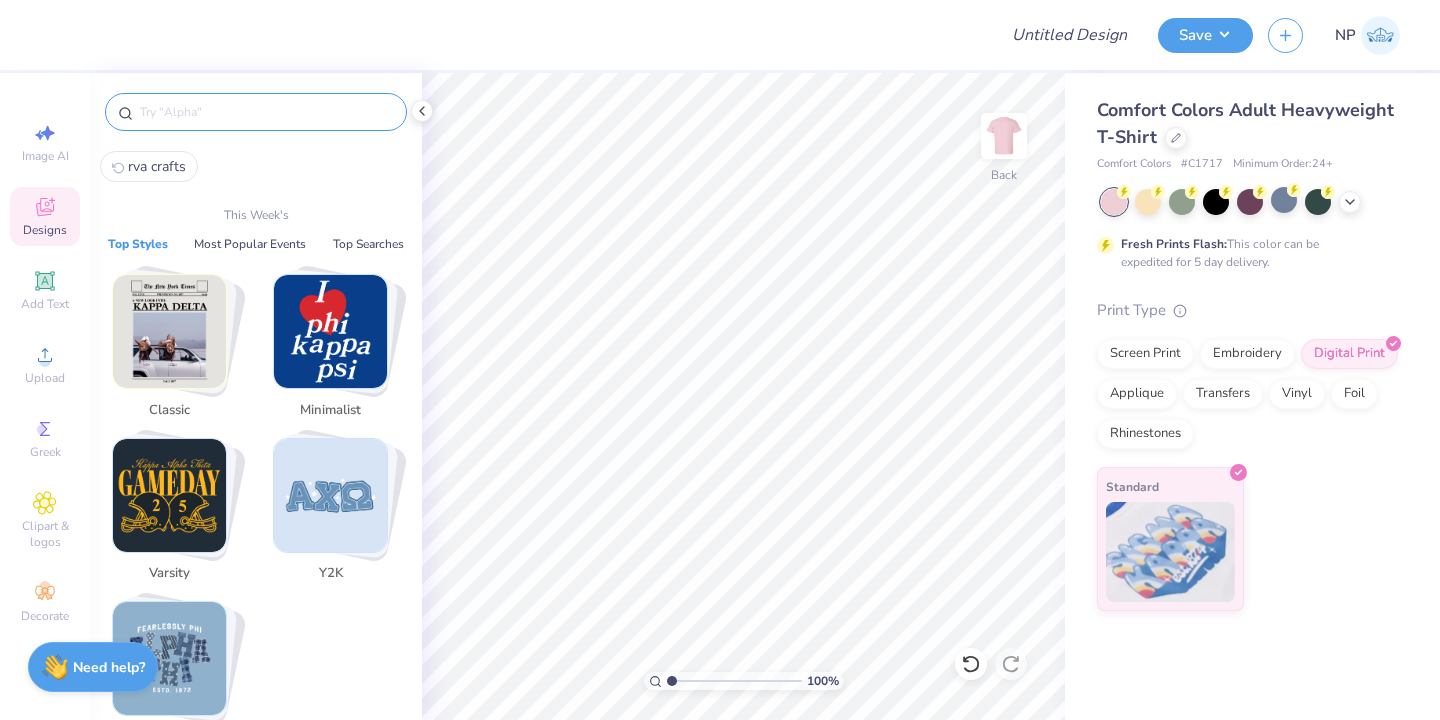 click at bounding box center [266, 112] 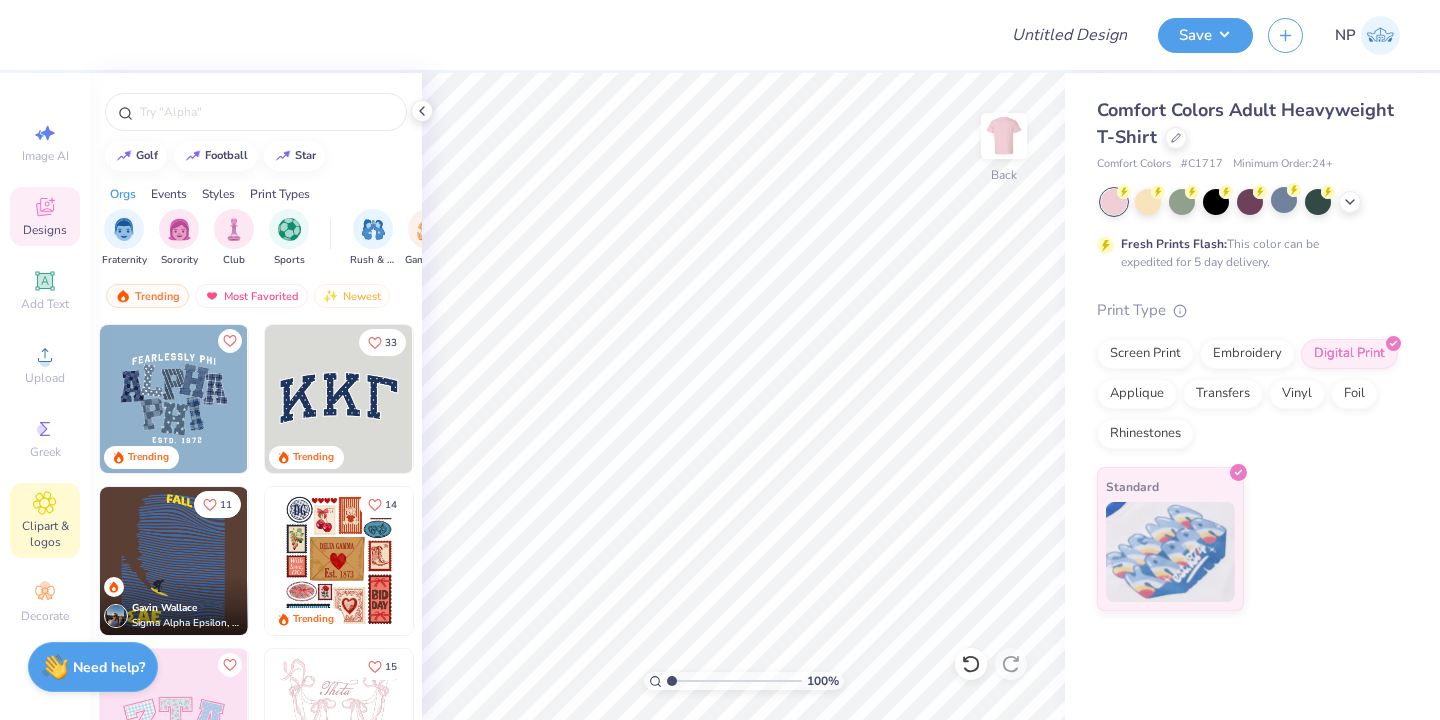click on "Clipart & logos" at bounding box center (45, 520) 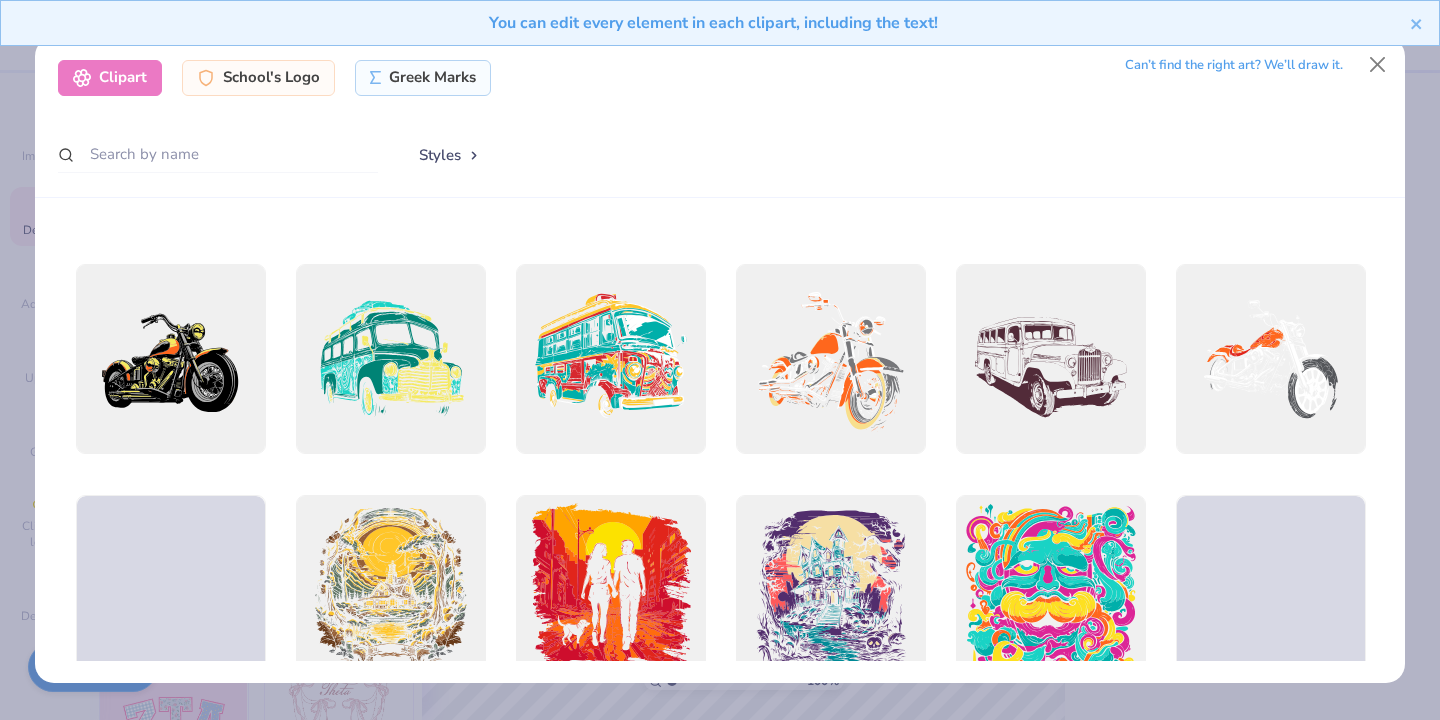 scroll, scrollTop: 1587, scrollLeft: 0, axis: vertical 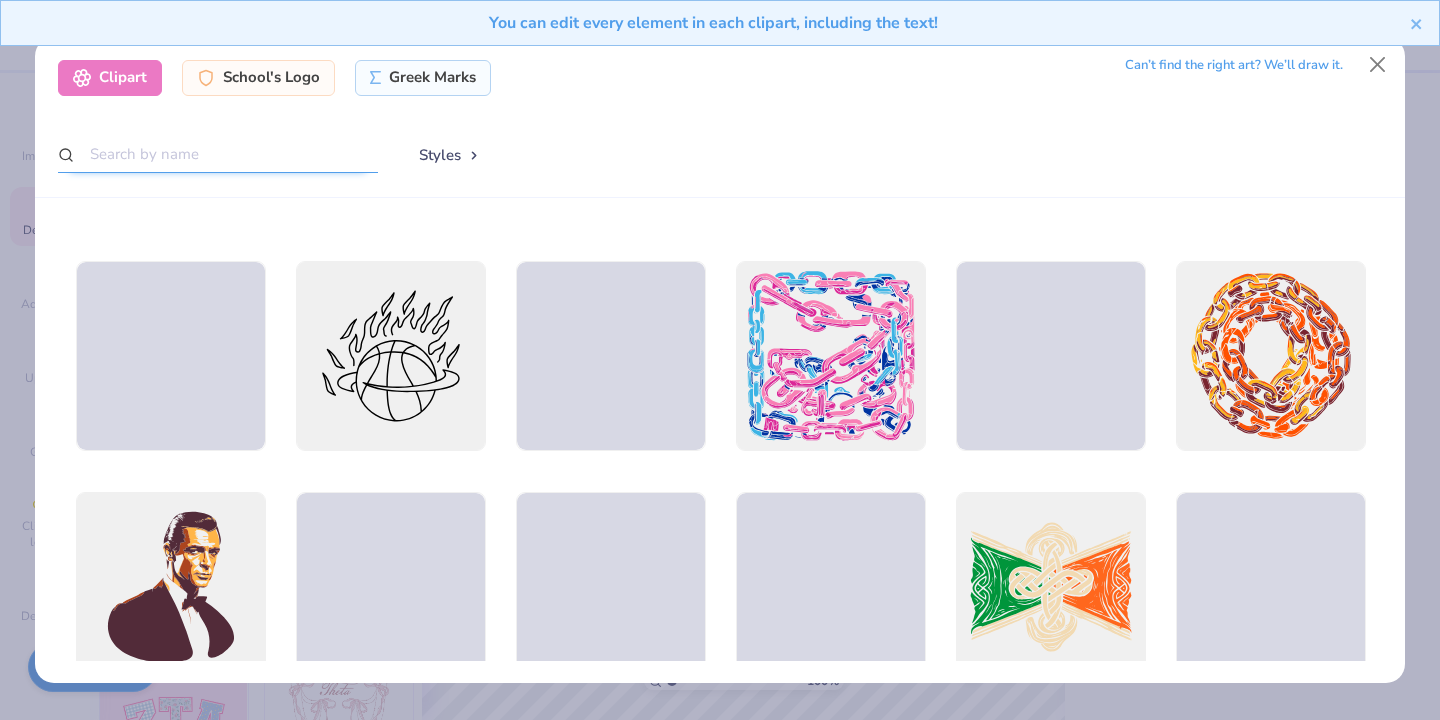 click at bounding box center (218, 154) 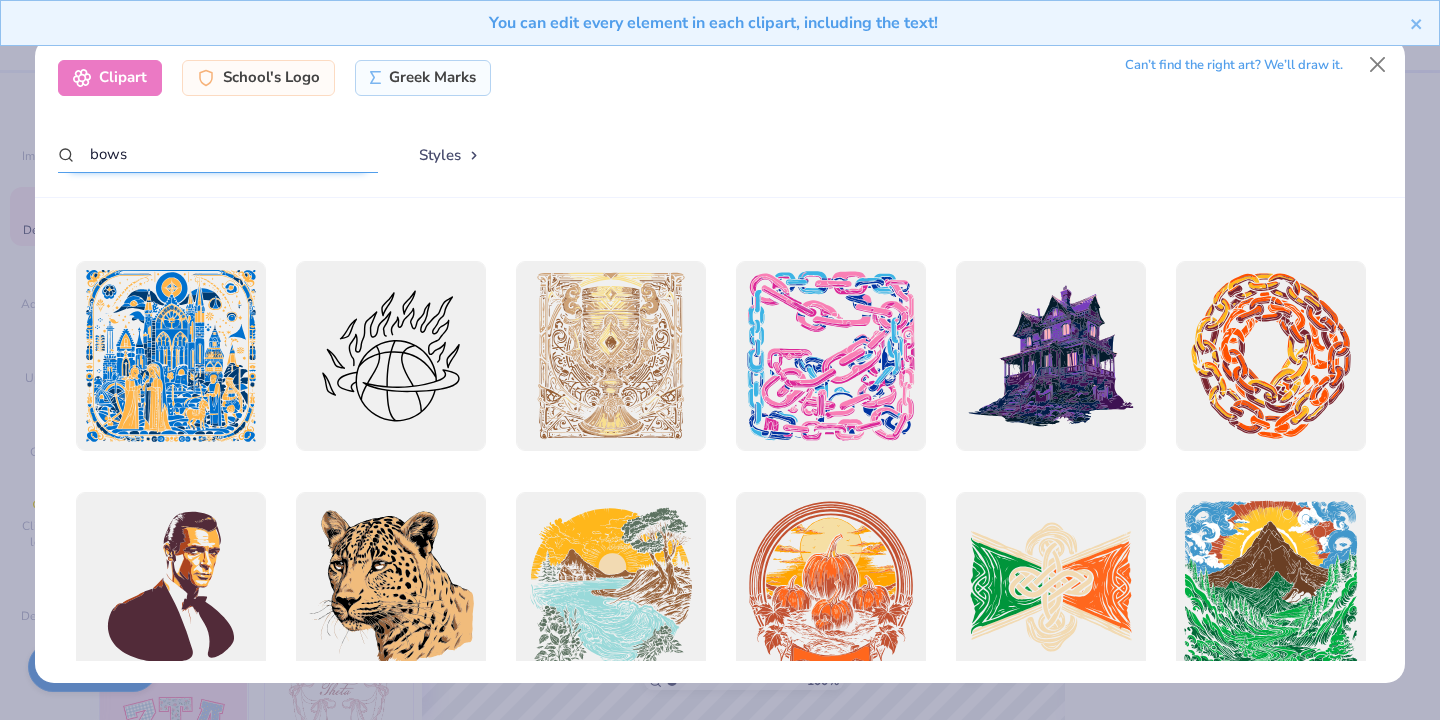 type on "bows" 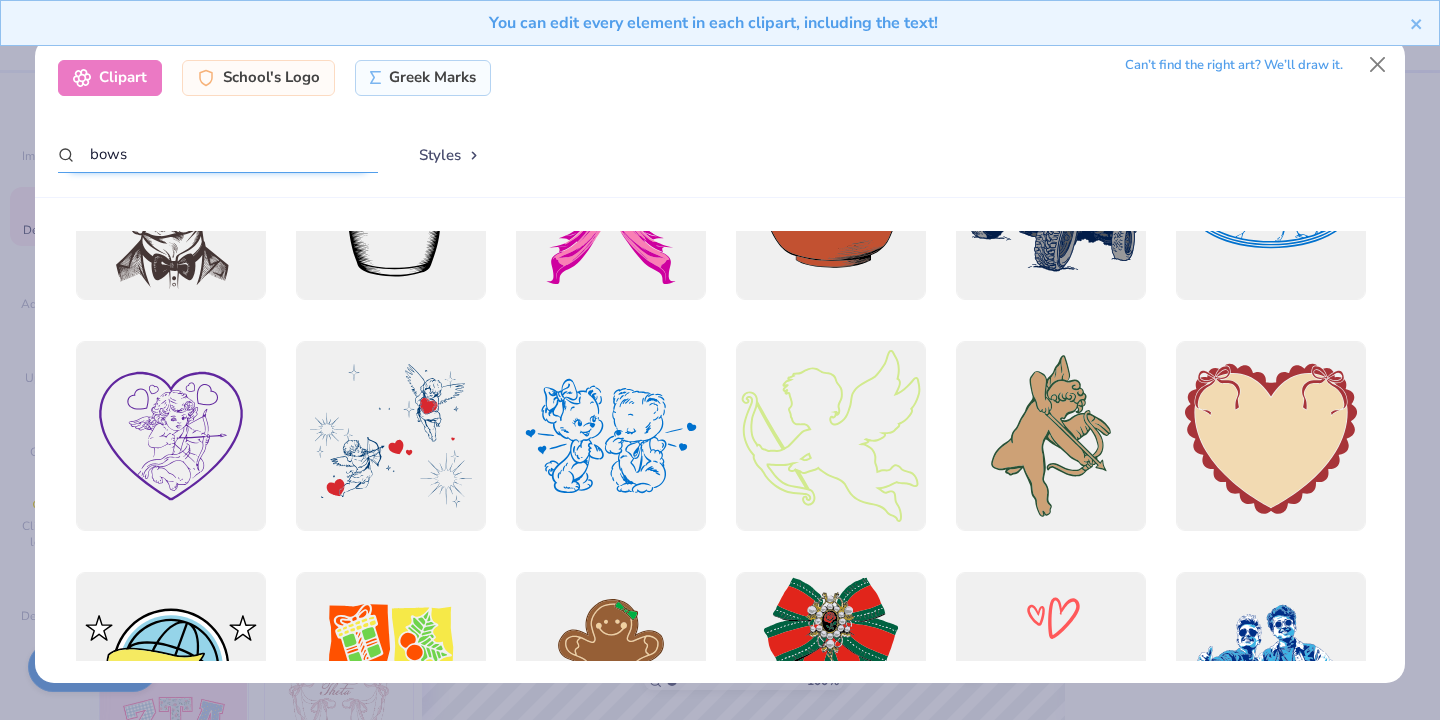 scroll, scrollTop: 2203, scrollLeft: 0, axis: vertical 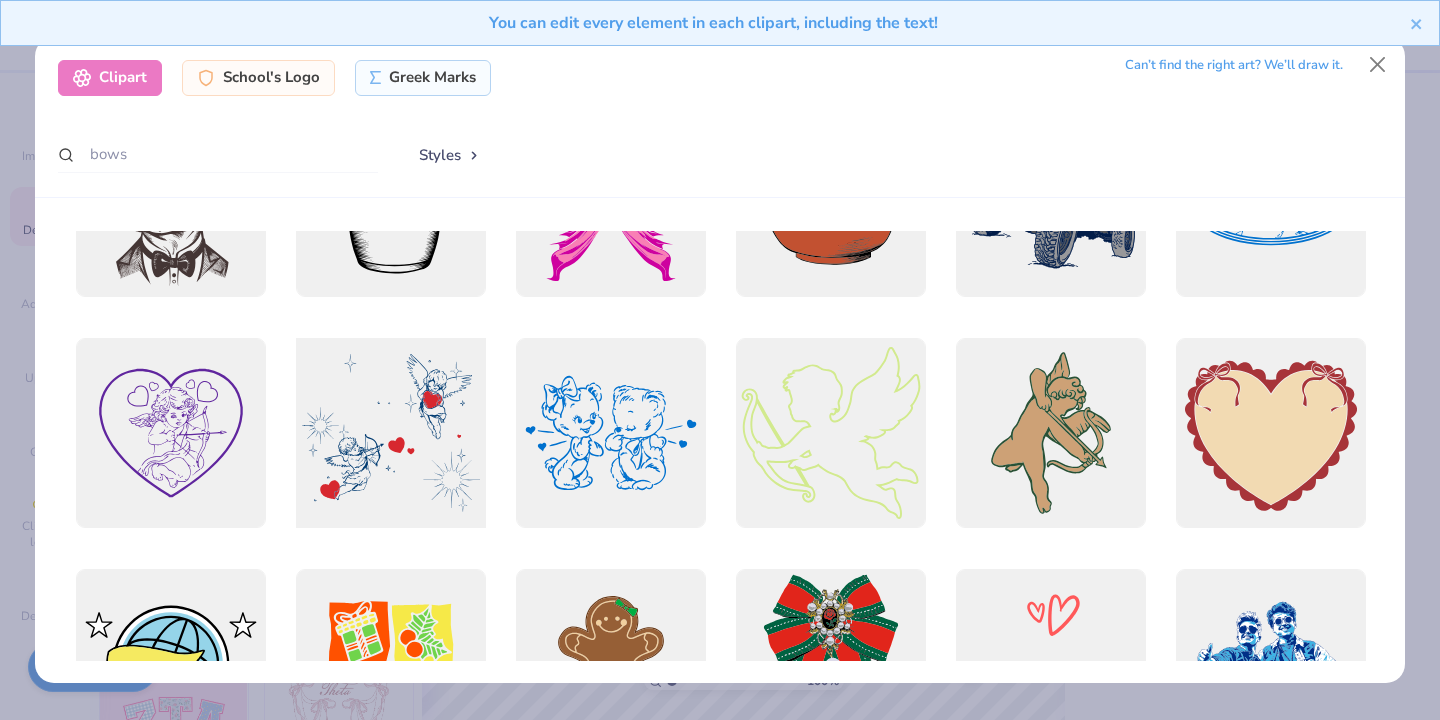 click at bounding box center [390, 432] 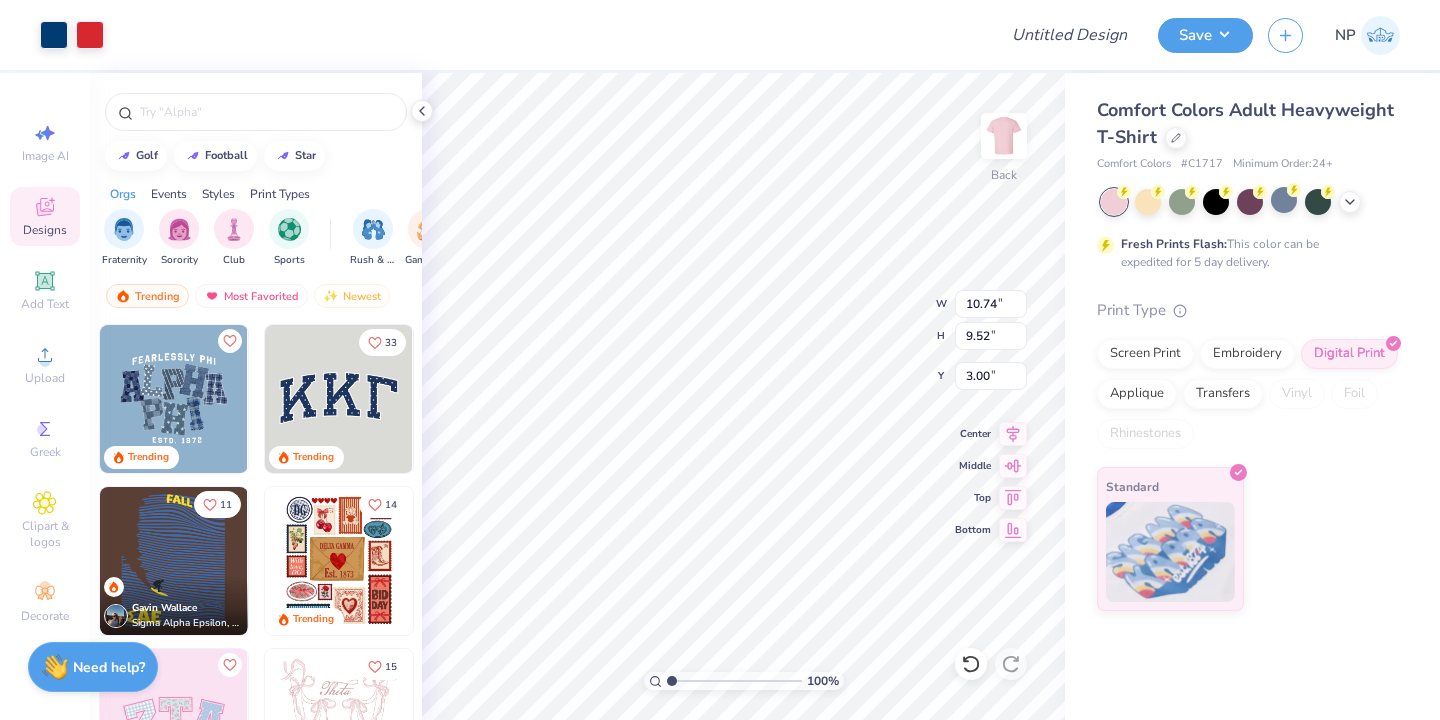 type on "10.74" 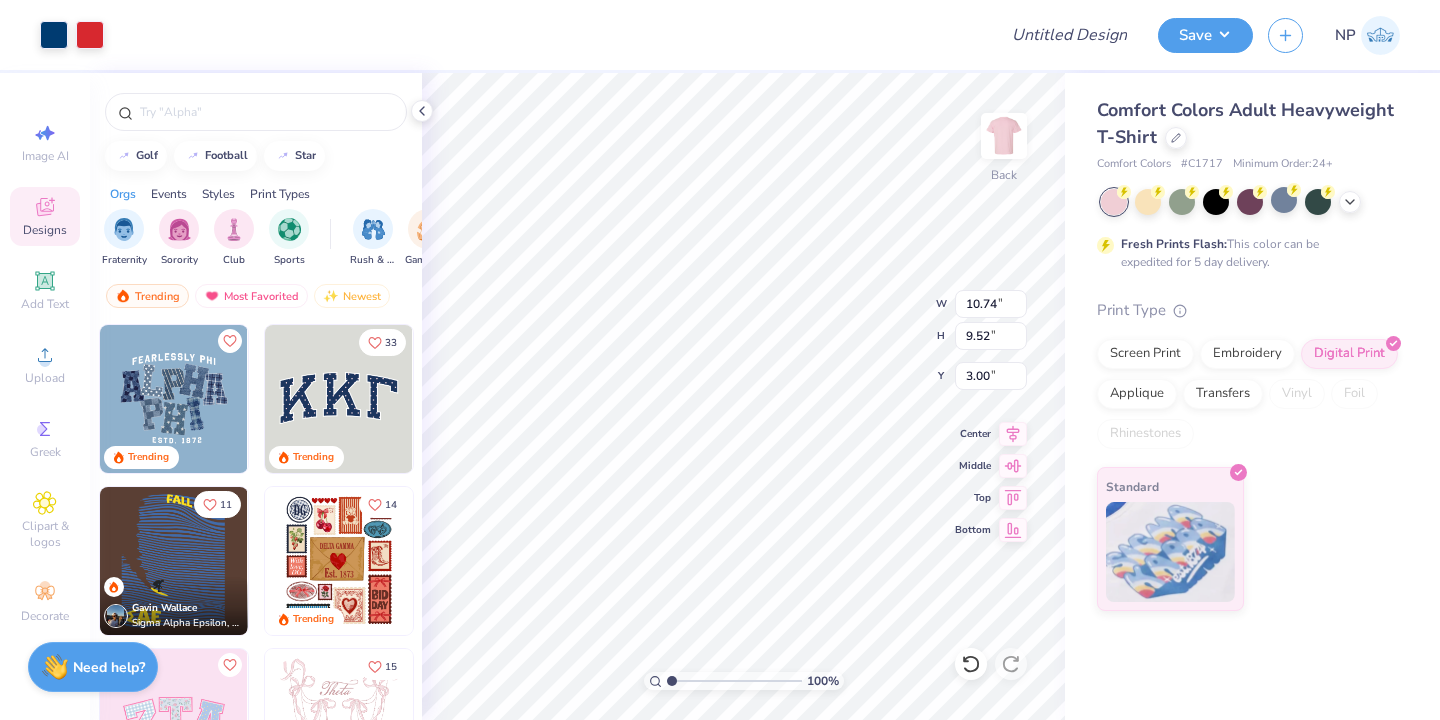 type on "9.52" 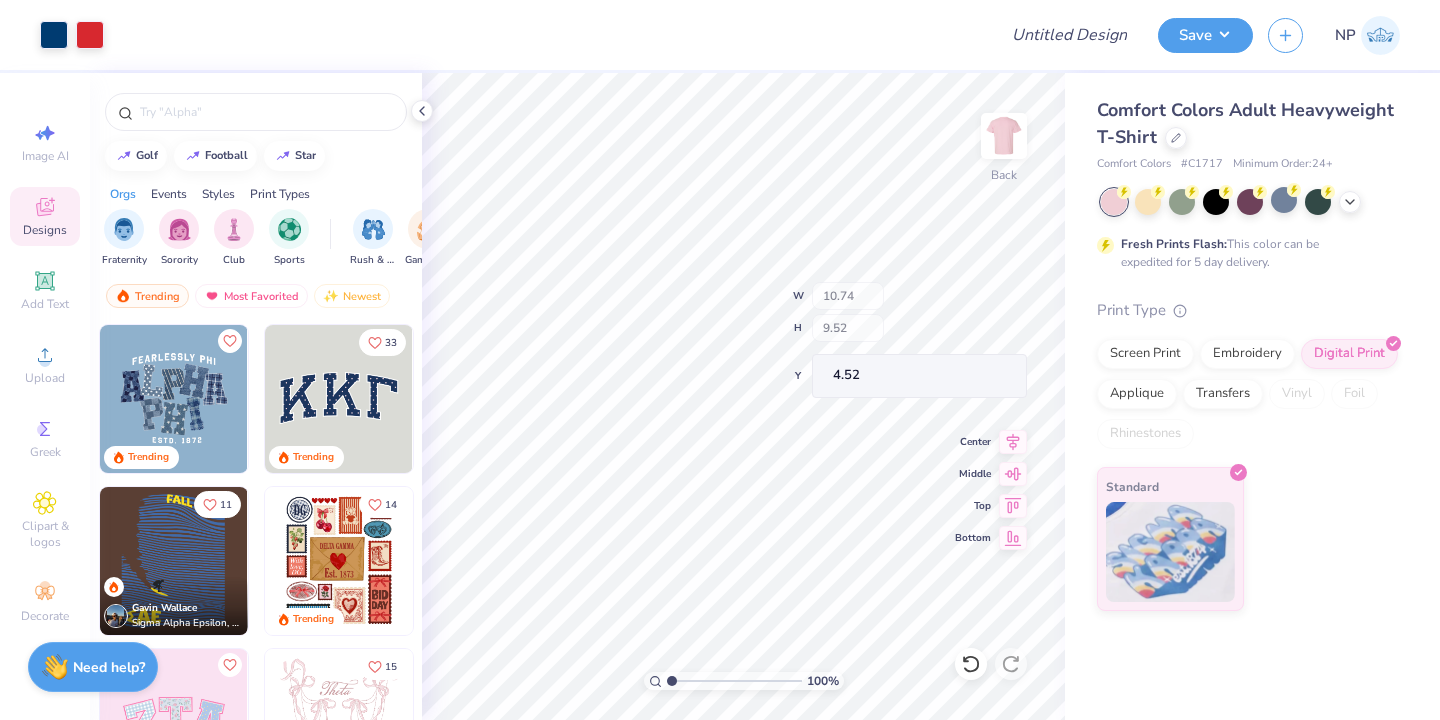 type on "4.53" 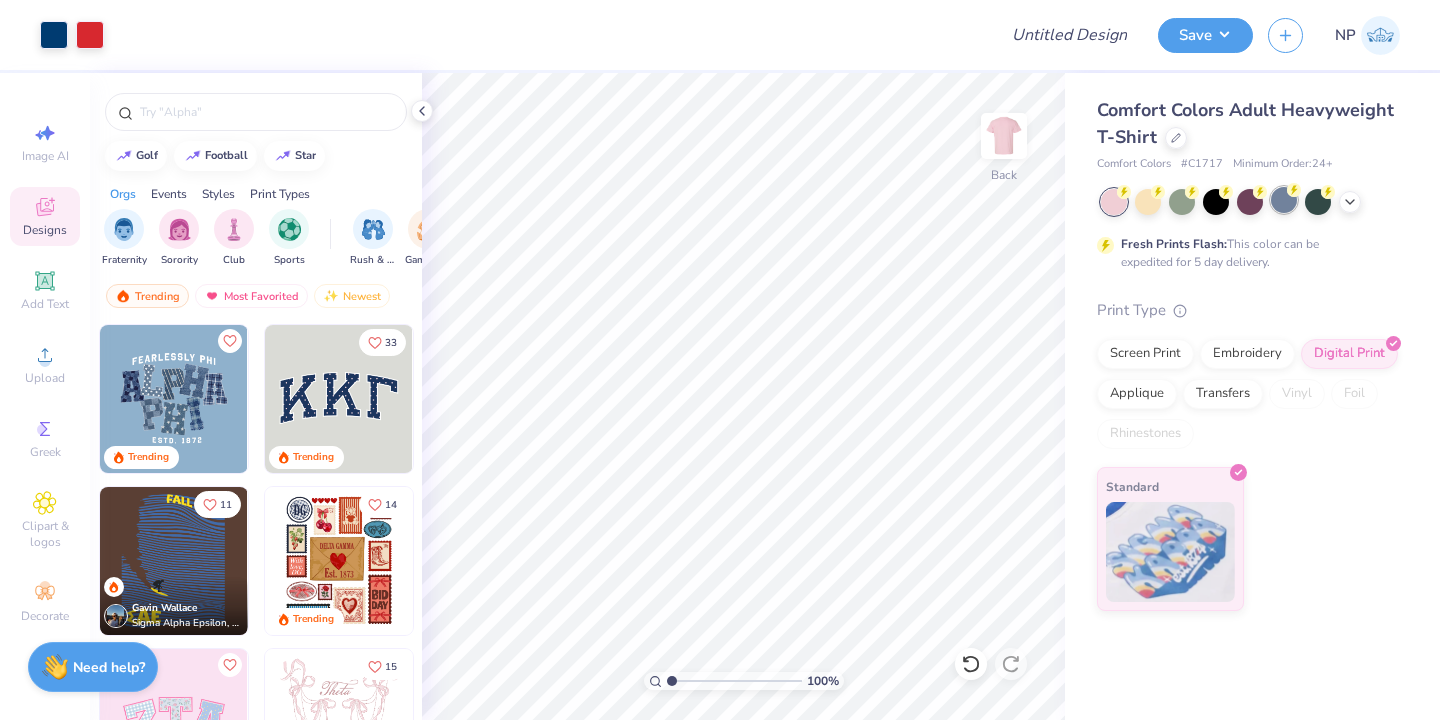 click at bounding box center (1284, 200) 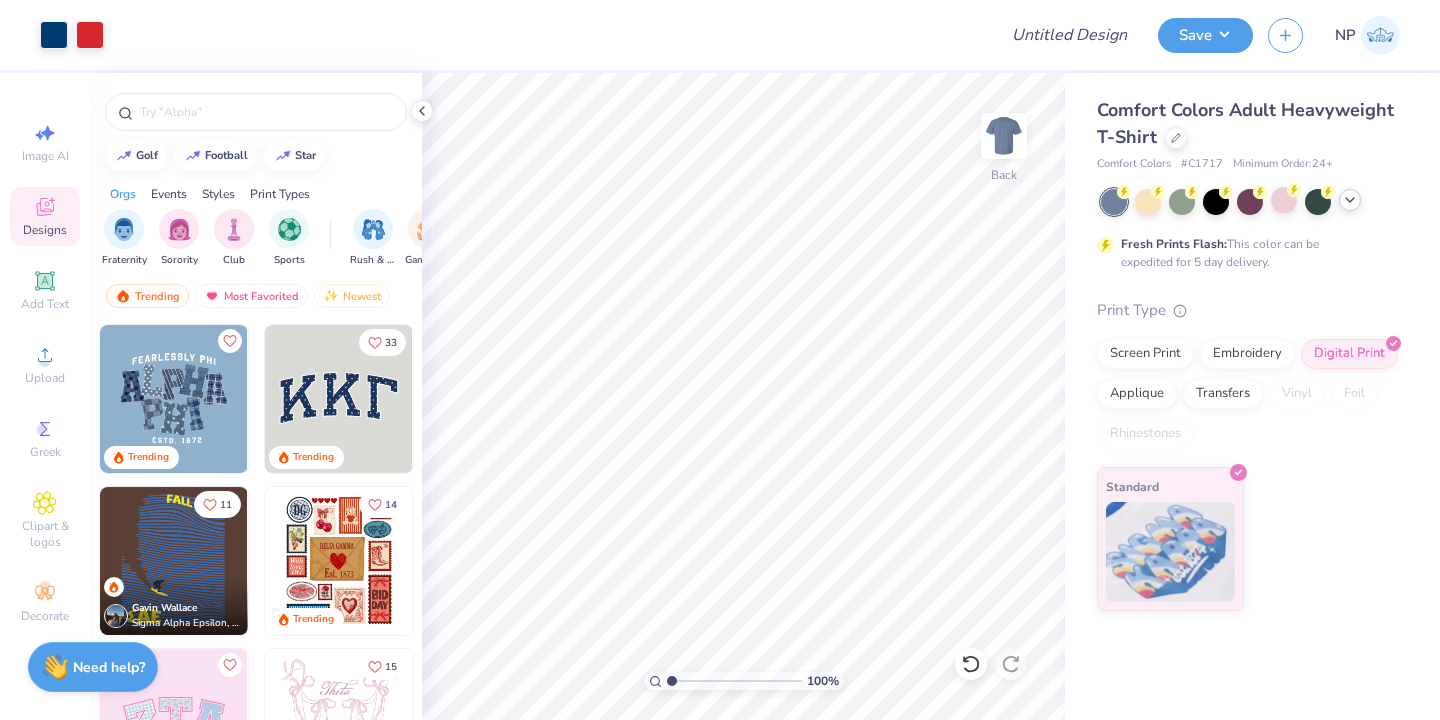 click 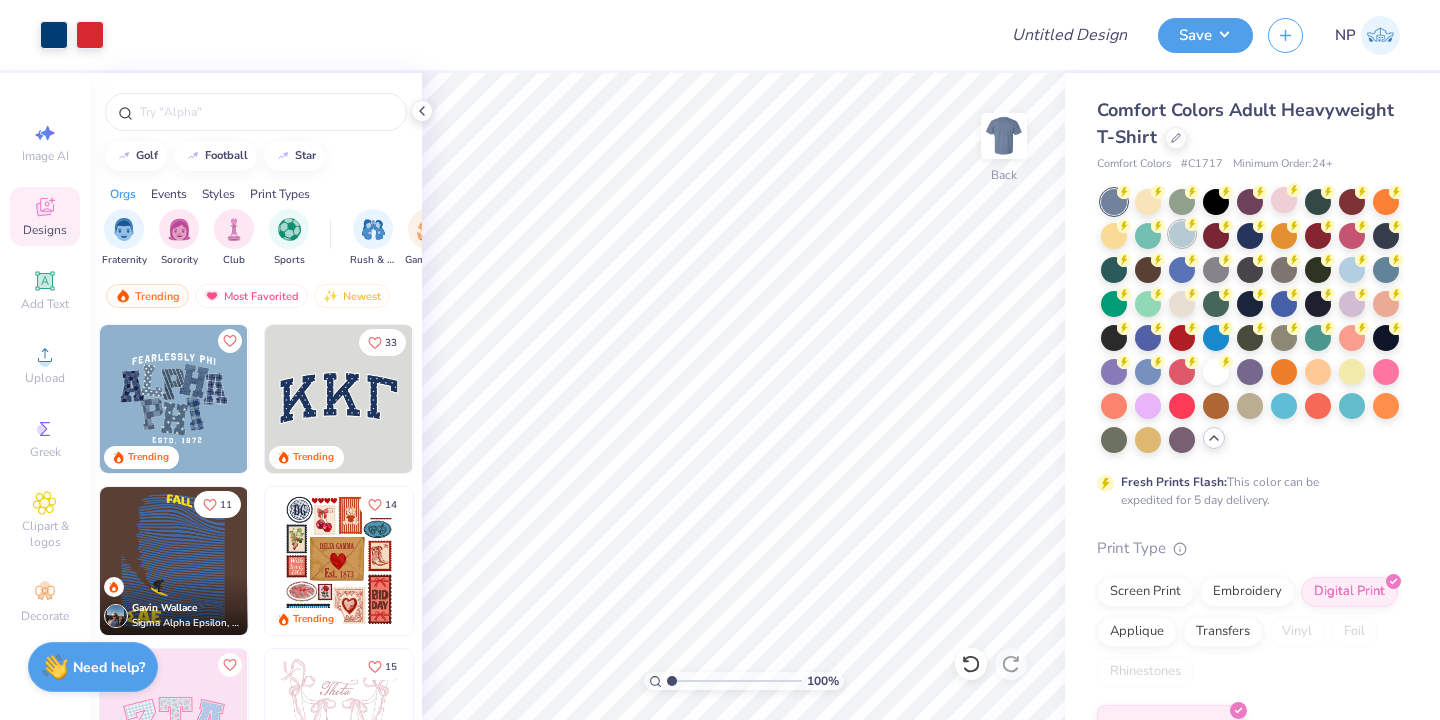 click at bounding box center [1182, 234] 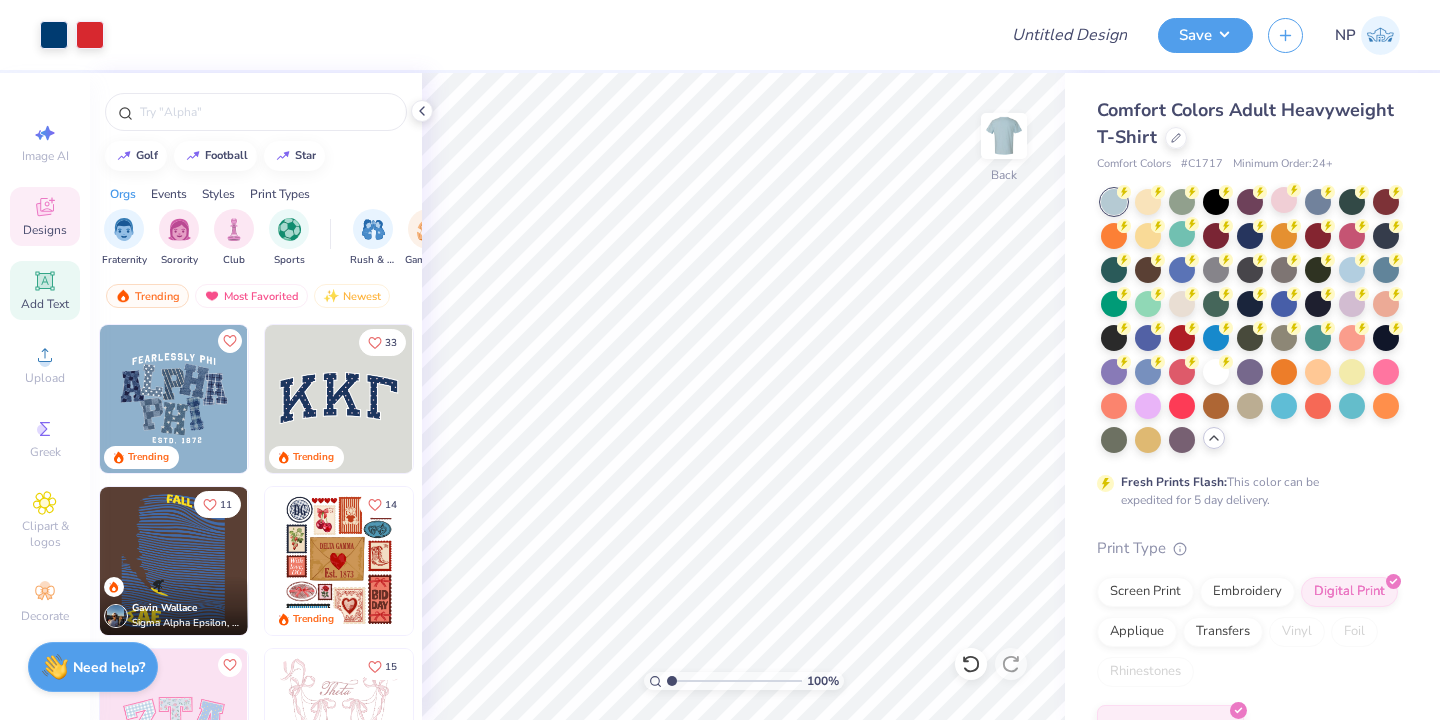 click on "Add Text" at bounding box center (45, 290) 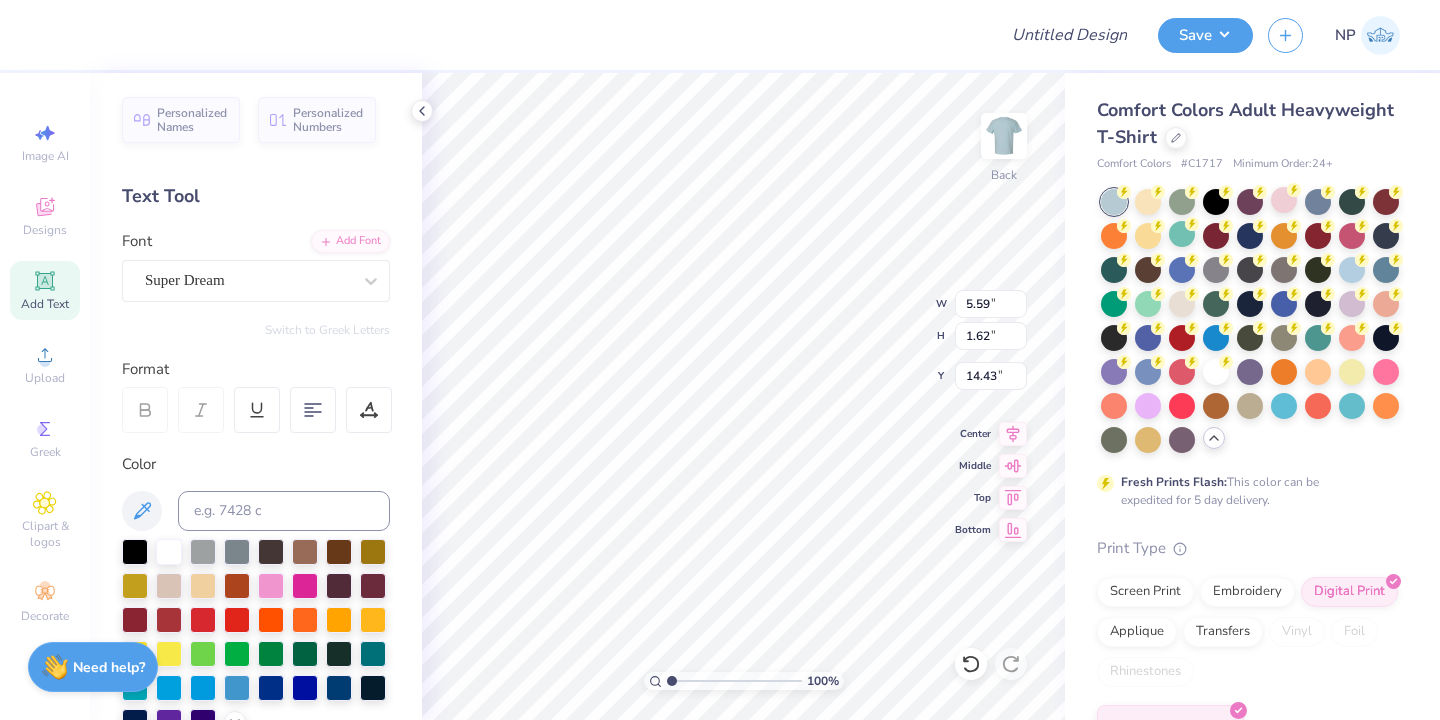 type on "14.43" 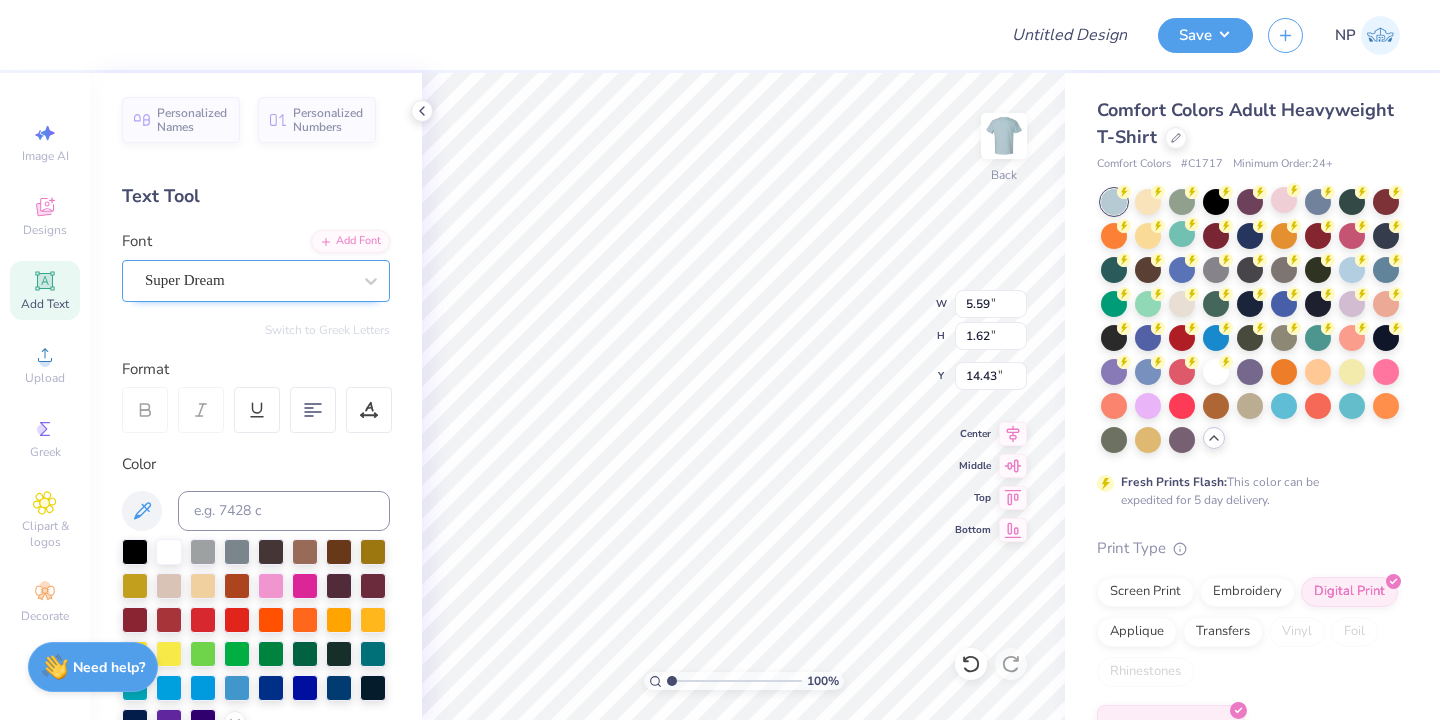click at bounding box center (248, 280) 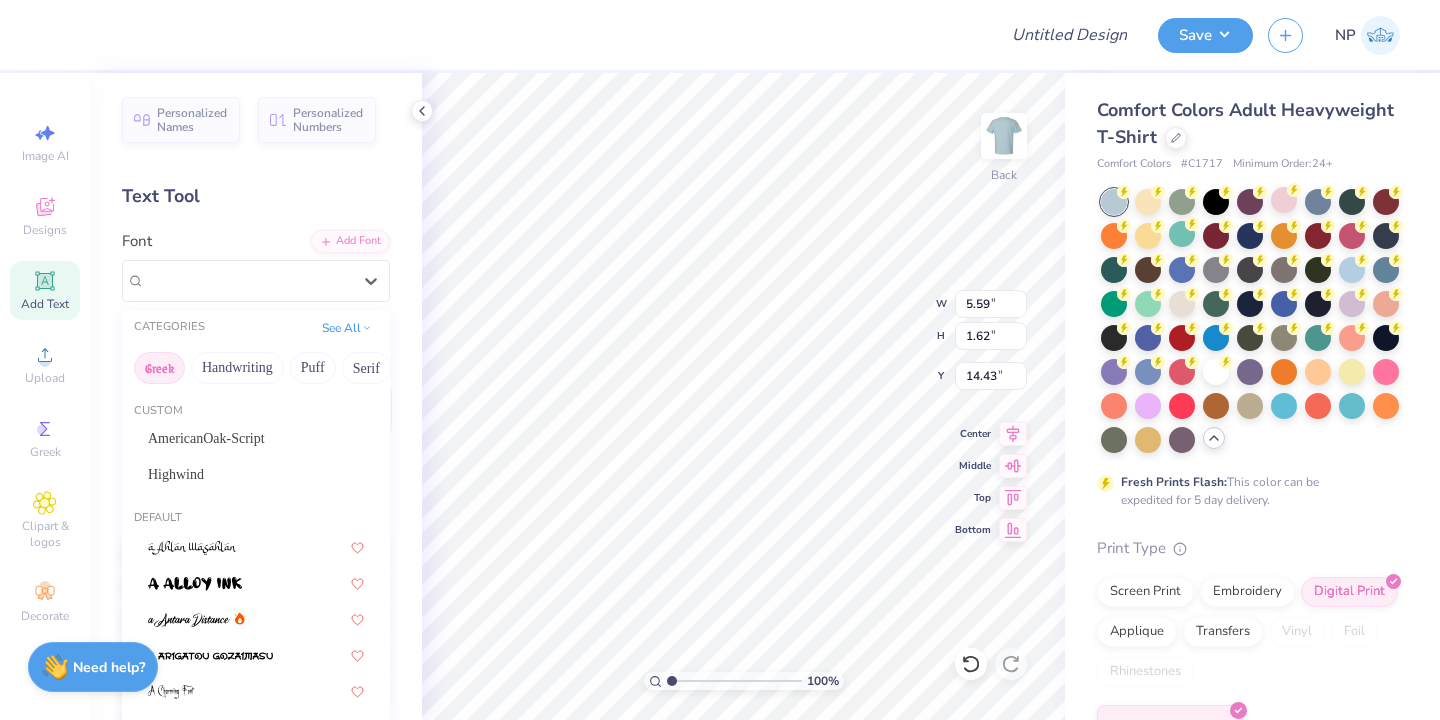 click on "Greek" at bounding box center [159, 368] 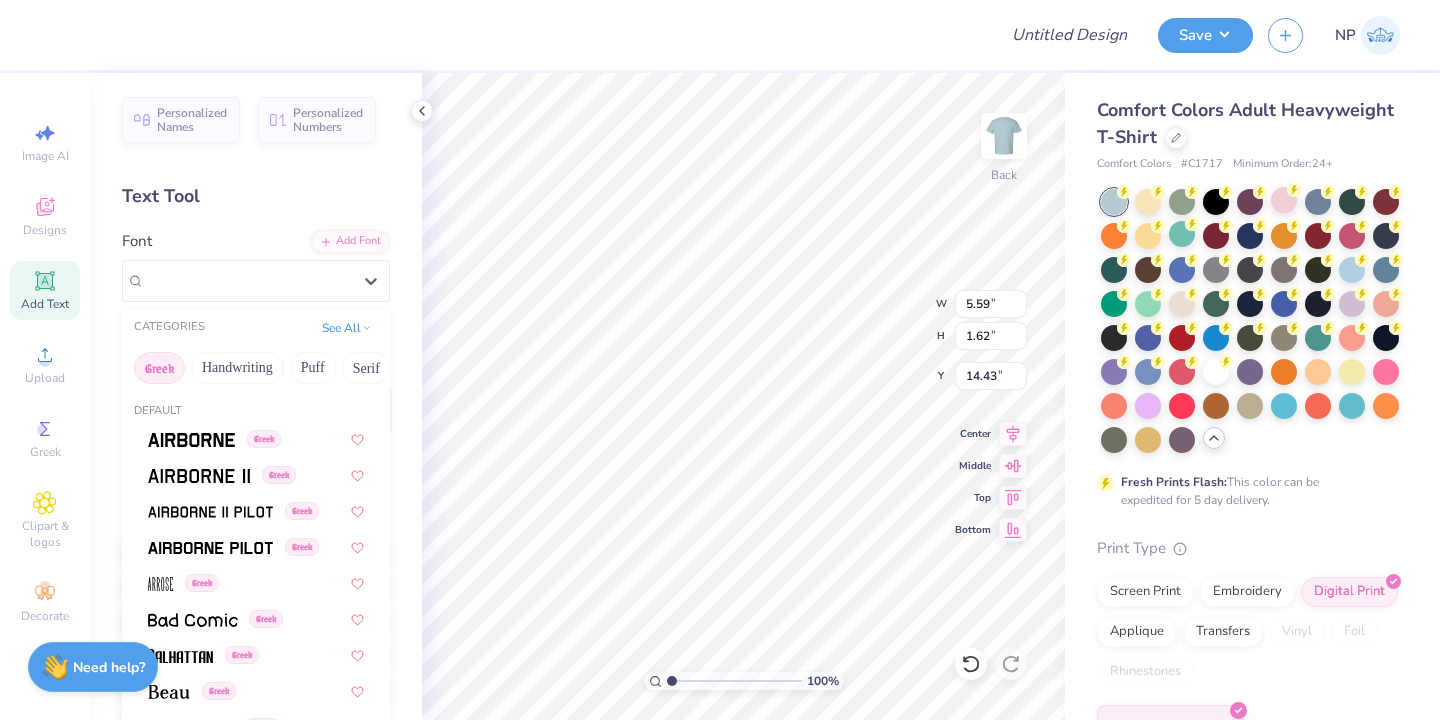 click on "Greek" at bounding box center (159, 368) 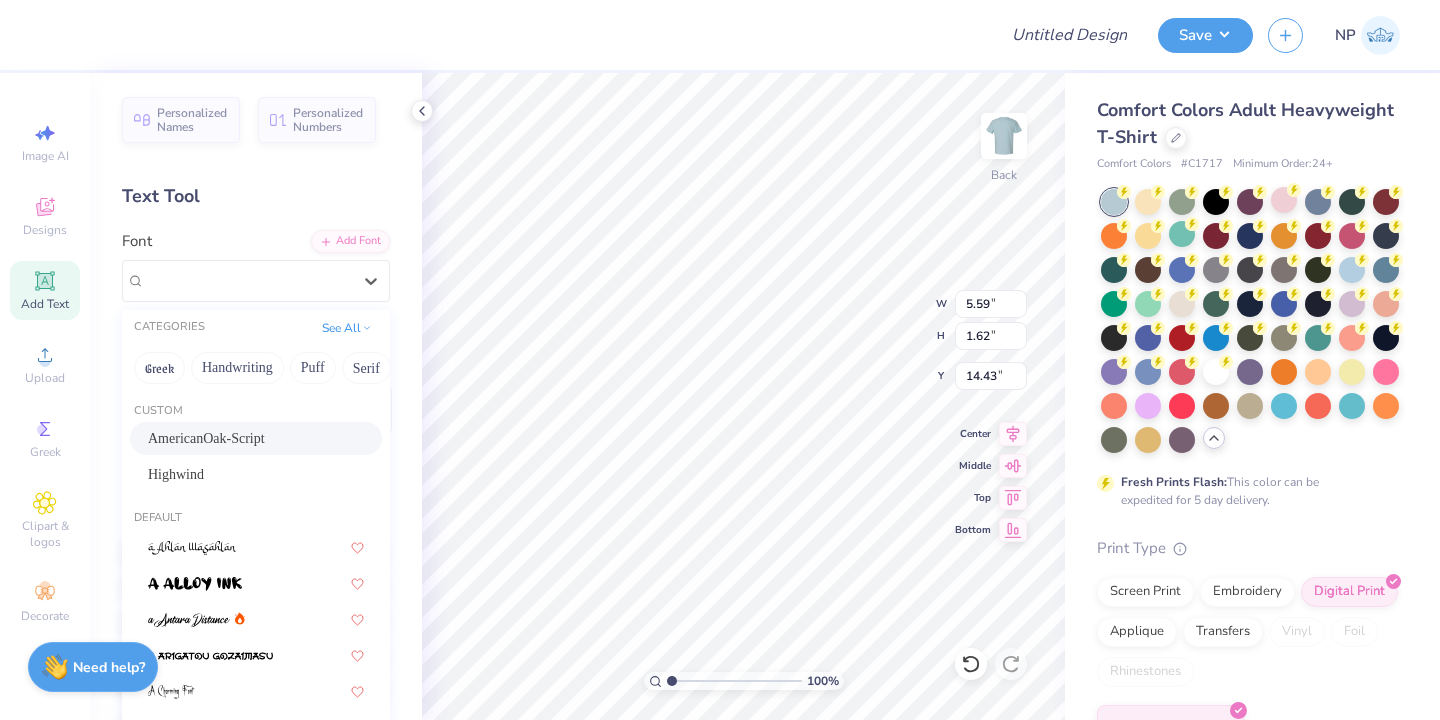 click on "AmericanOak-Script" at bounding box center (206, 438) 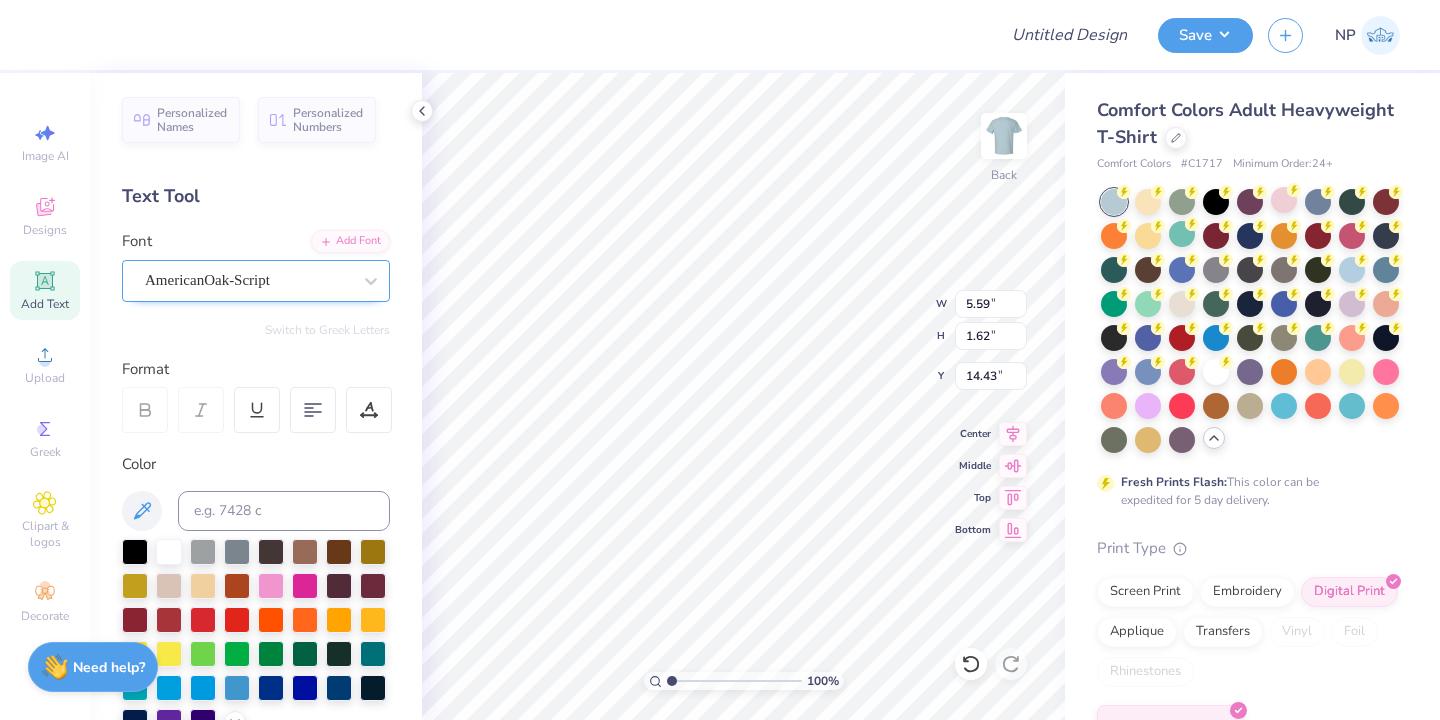 click on "AmericanOak-Script" at bounding box center (248, 280) 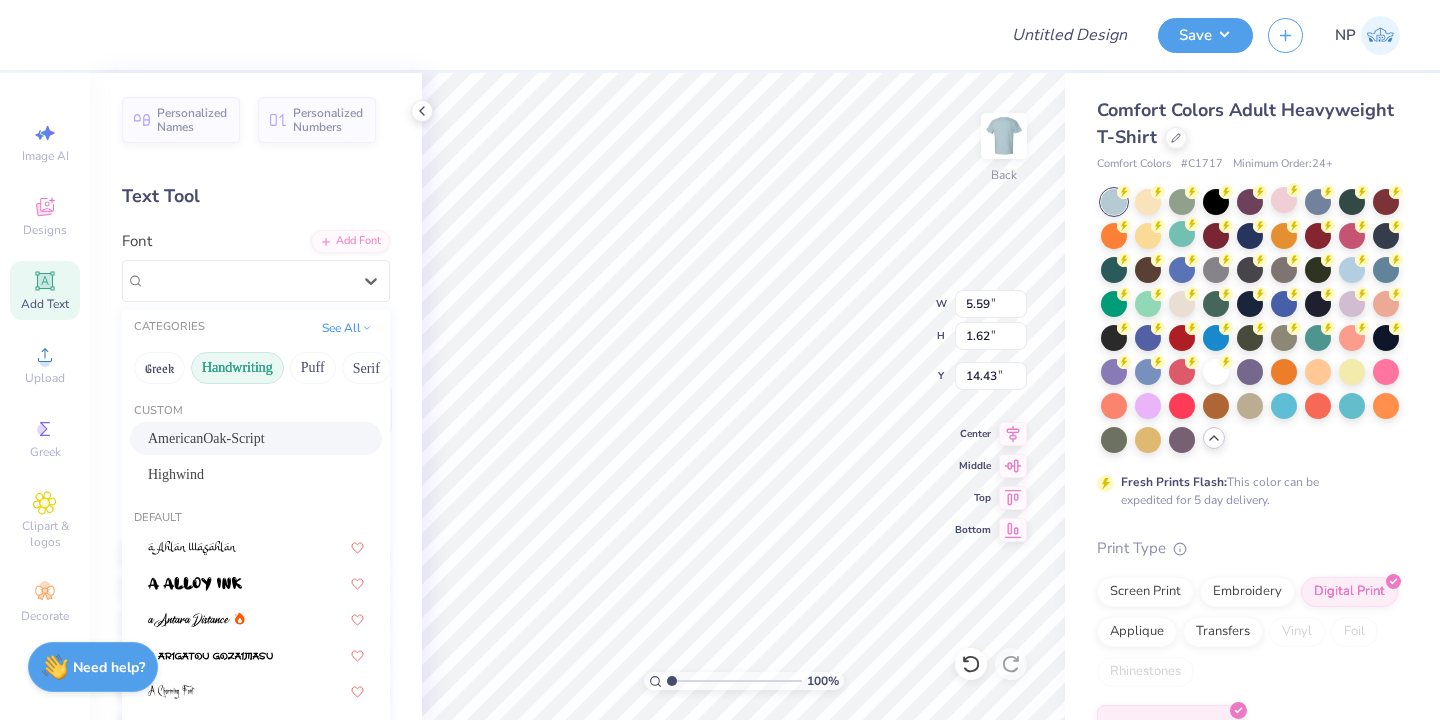 click on "Handwriting" at bounding box center (237, 368) 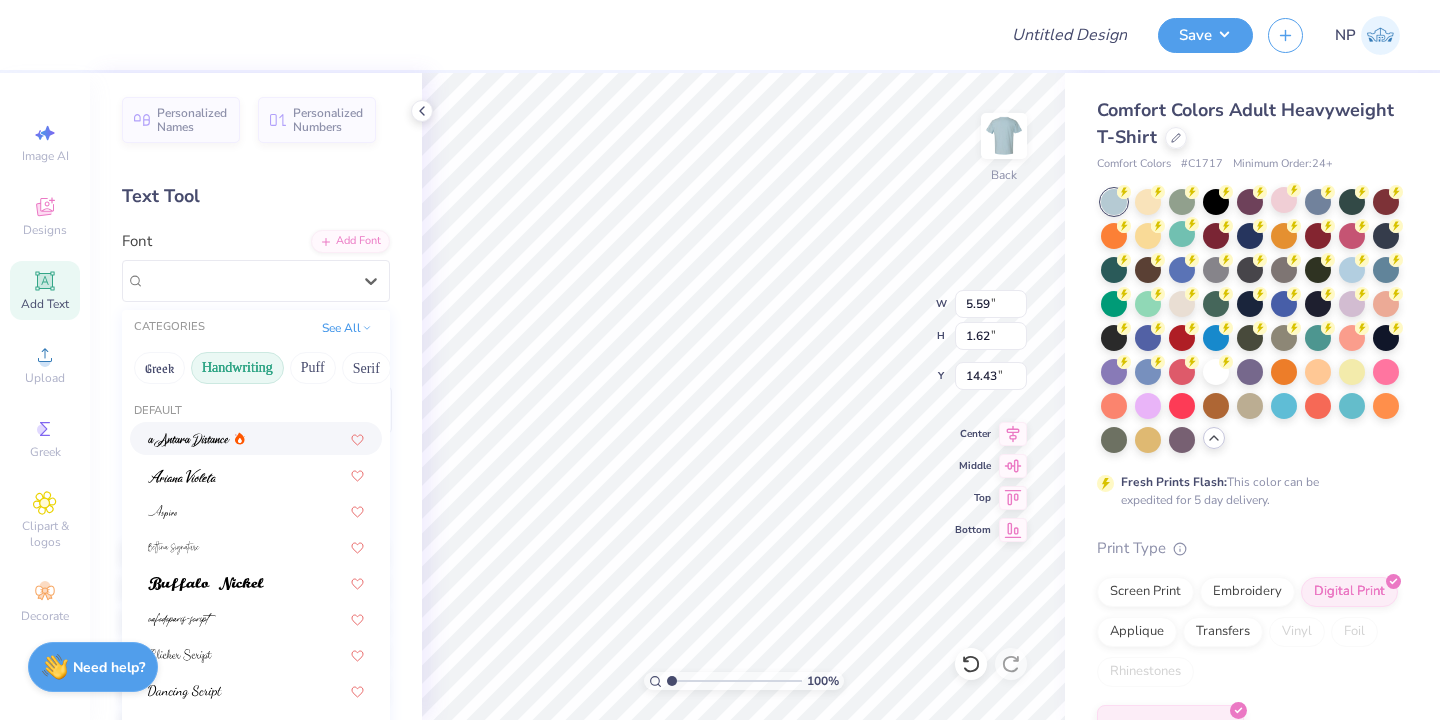 click at bounding box center [196, 438] 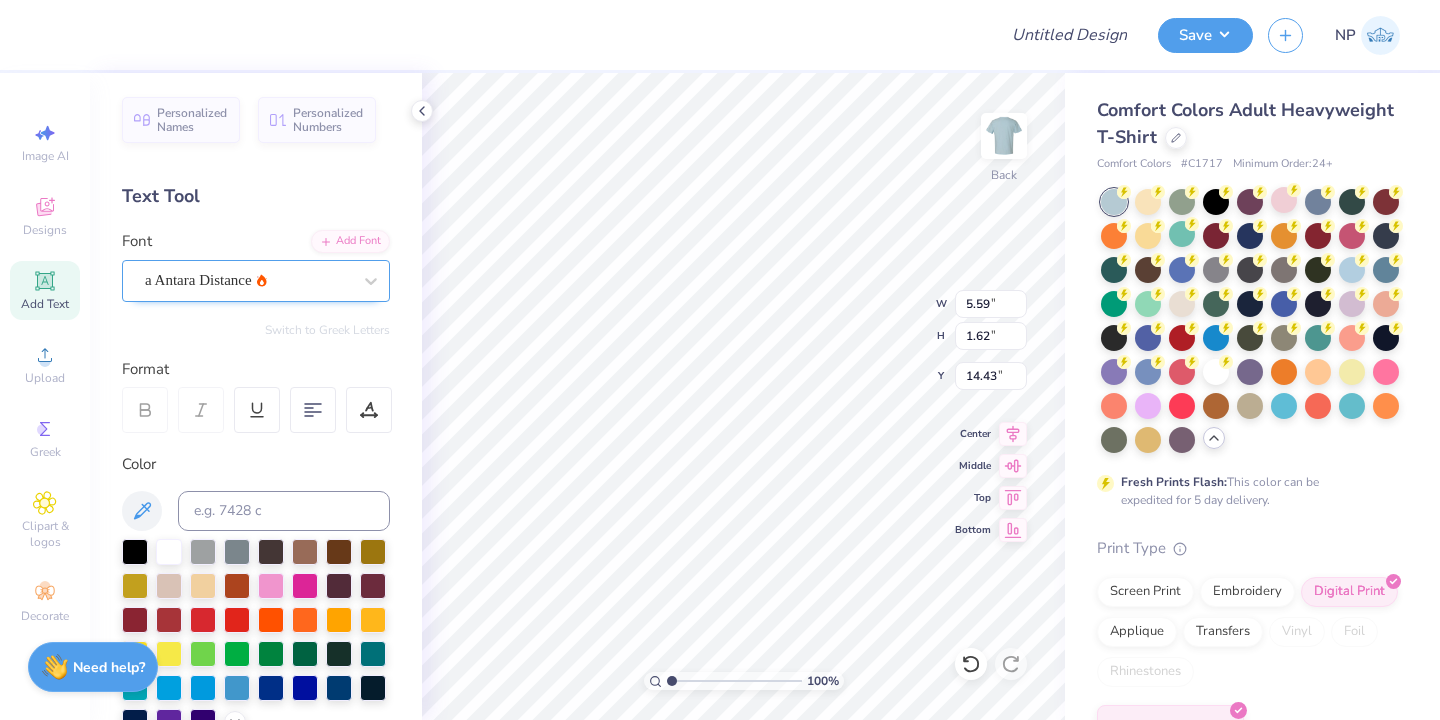 click on "a Antara Distance" at bounding box center [248, 280] 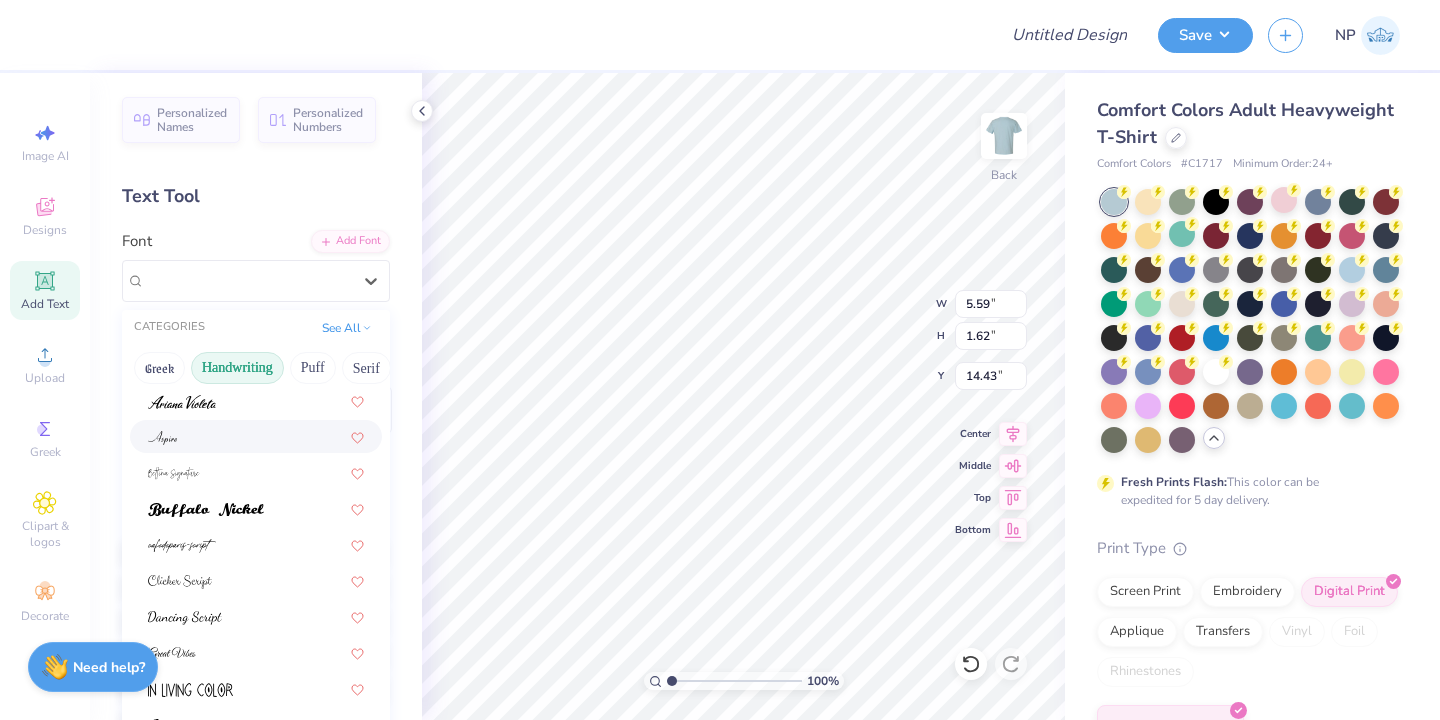 scroll, scrollTop: 94, scrollLeft: 0, axis: vertical 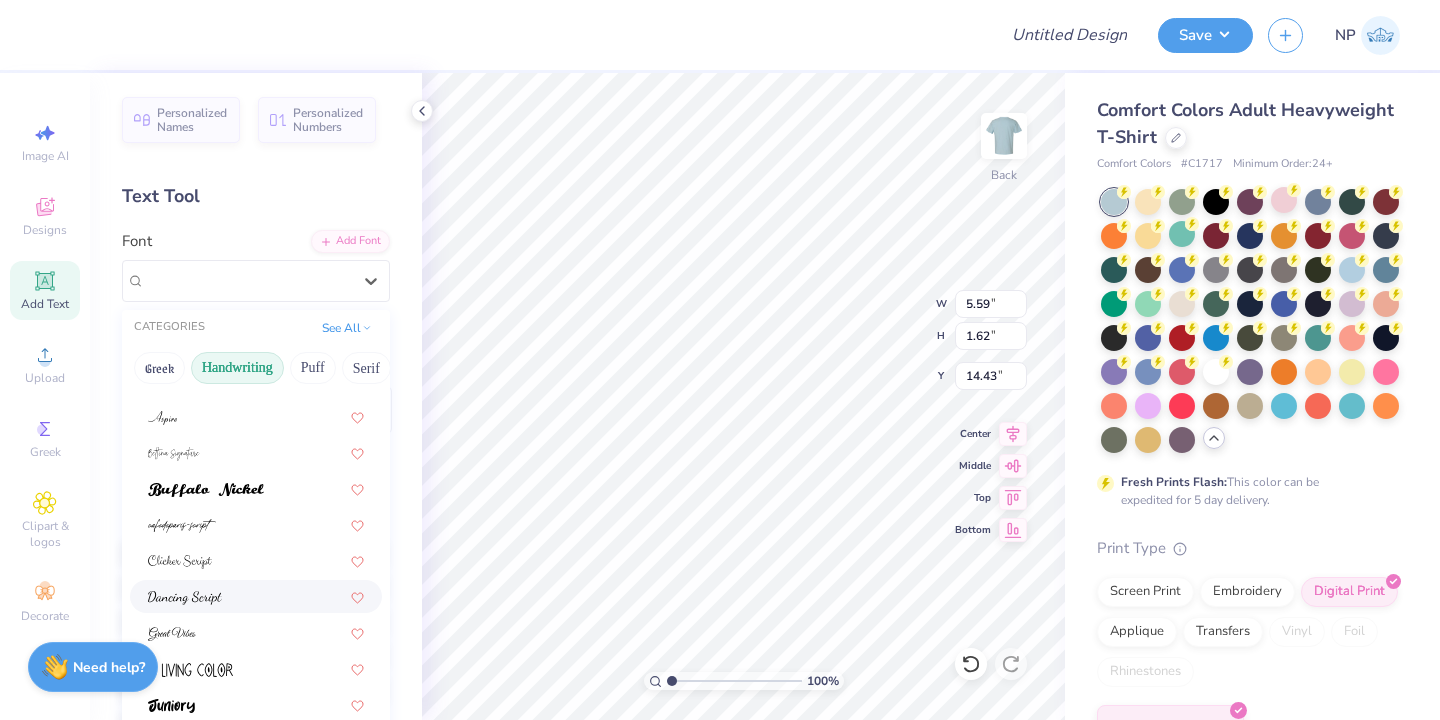 click at bounding box center [256, 596] 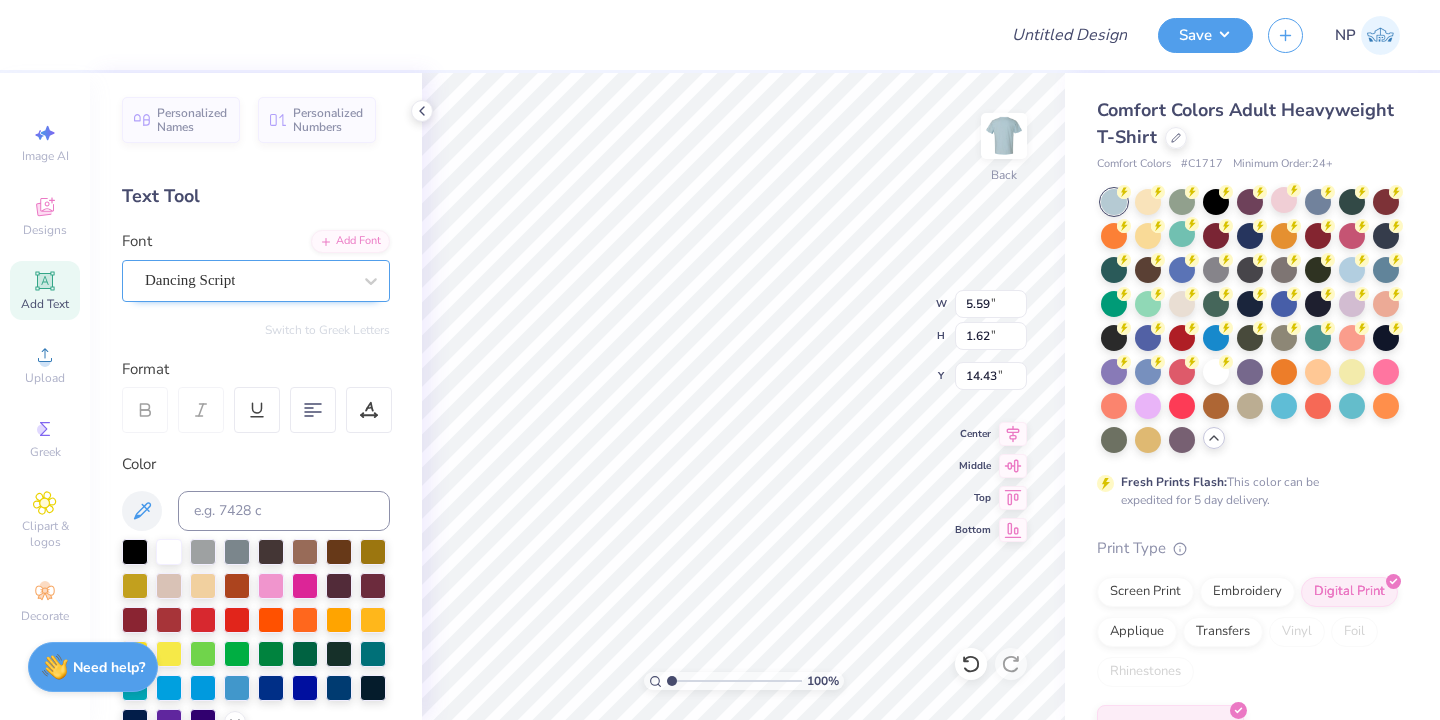 click at bounding box center [248, 280] 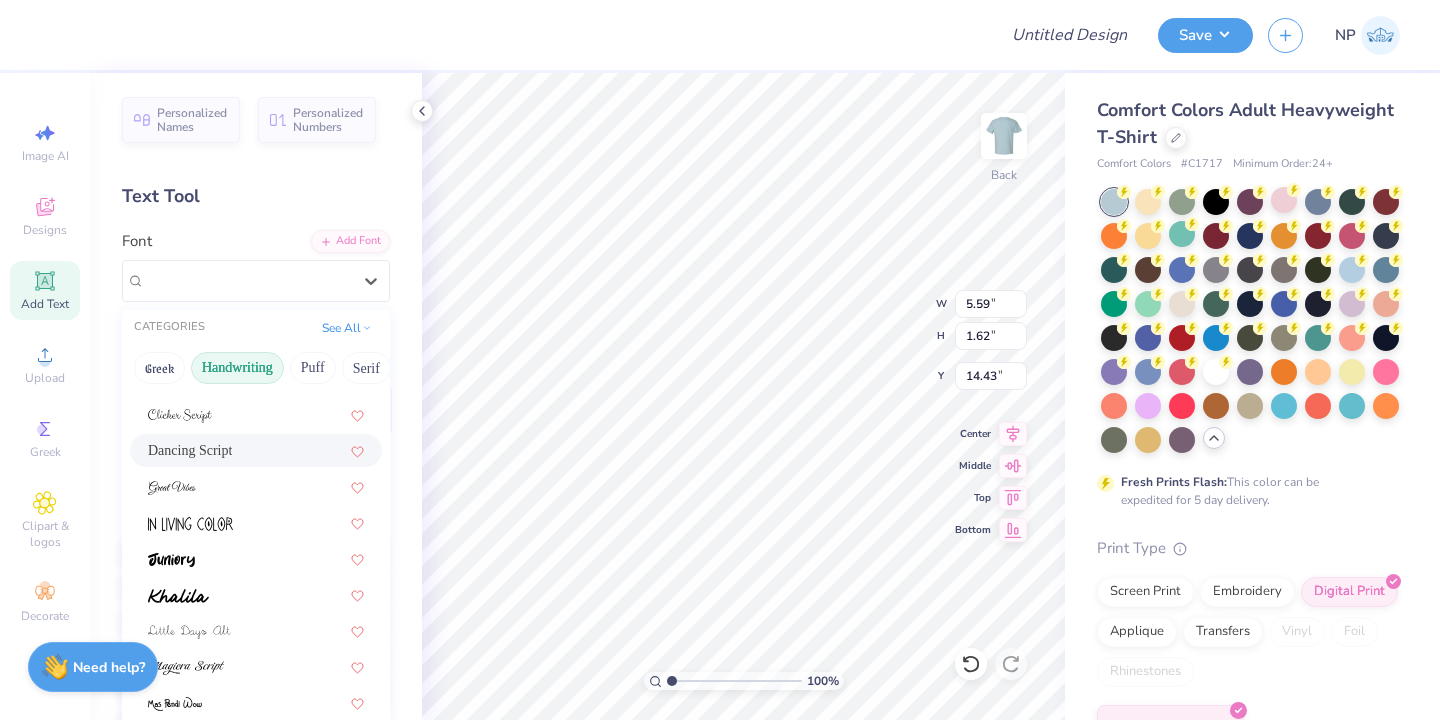 scroll, scrollTop: 242, scrollLeft: 0, axis: vertical 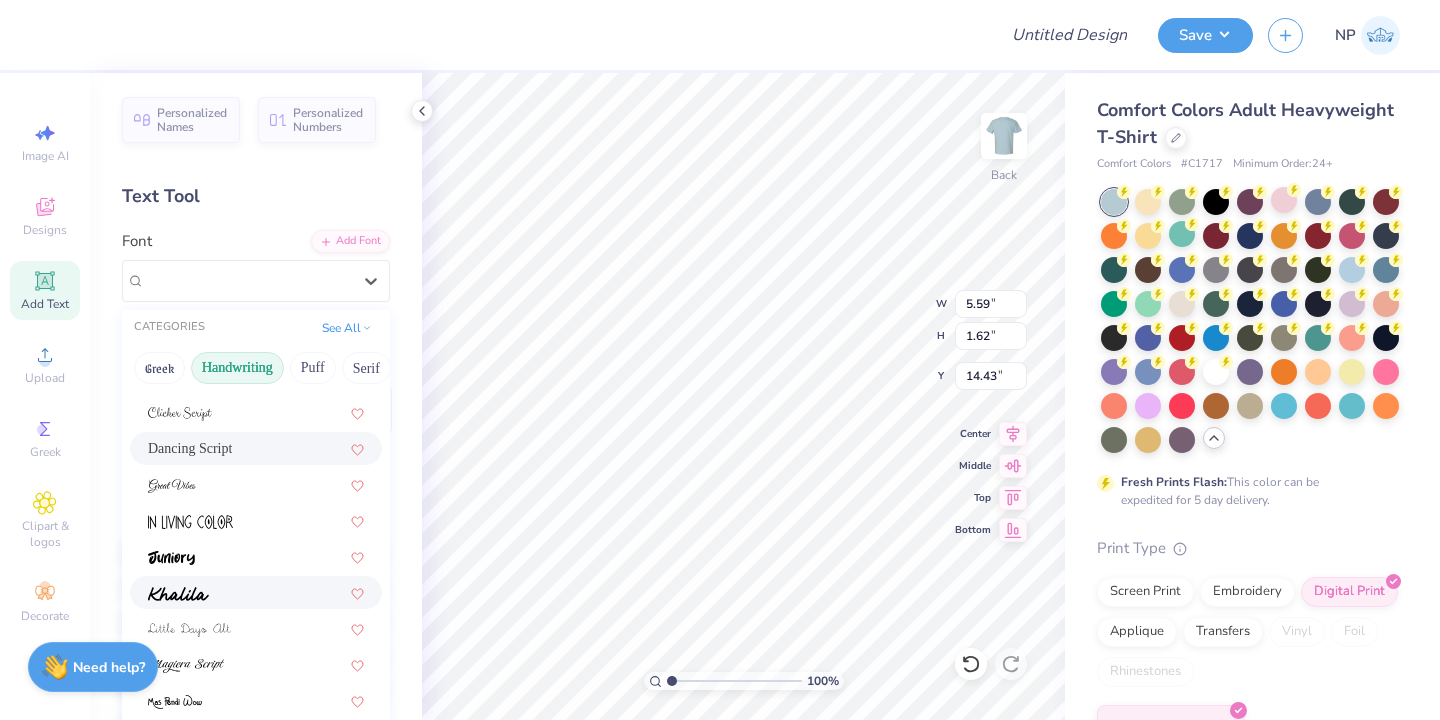 click at bounding box center (256, 592) 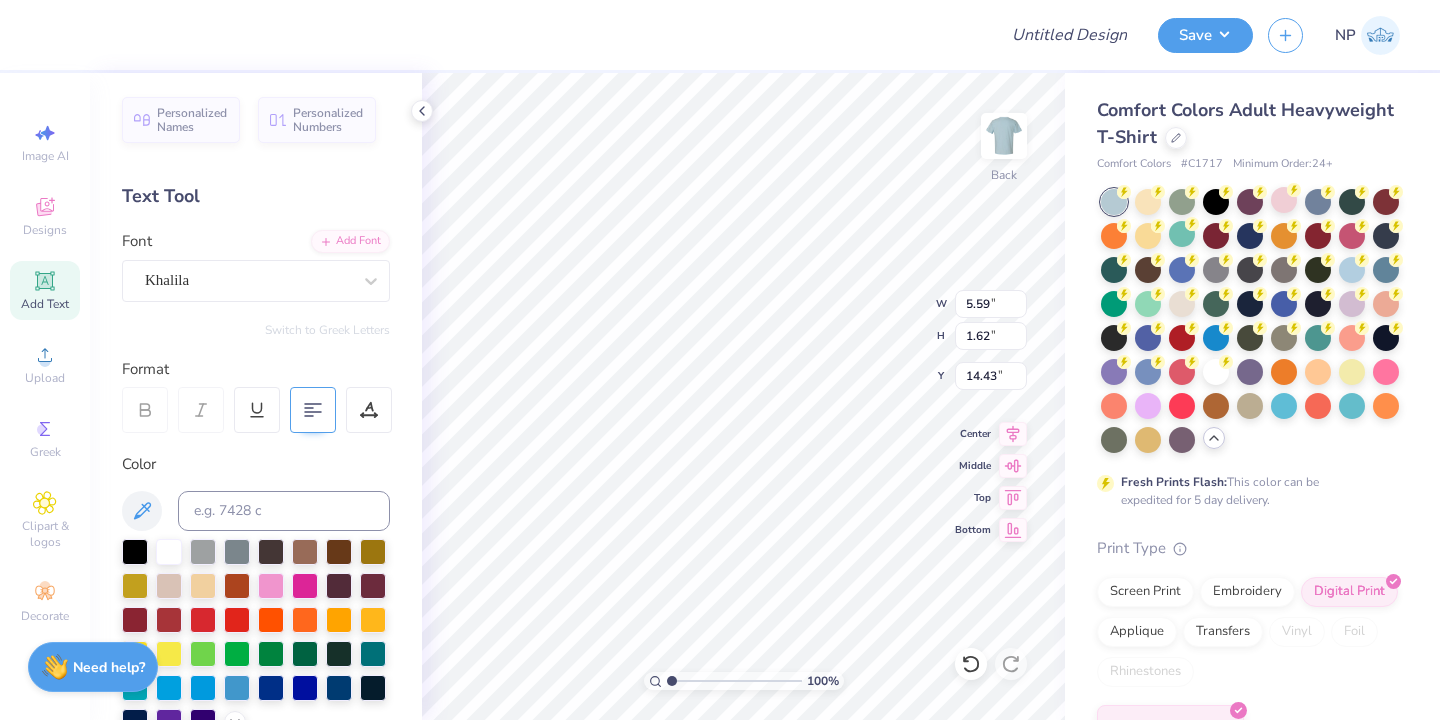 scroll, scrollTop: 0, scrollLeft: 0, axis: both 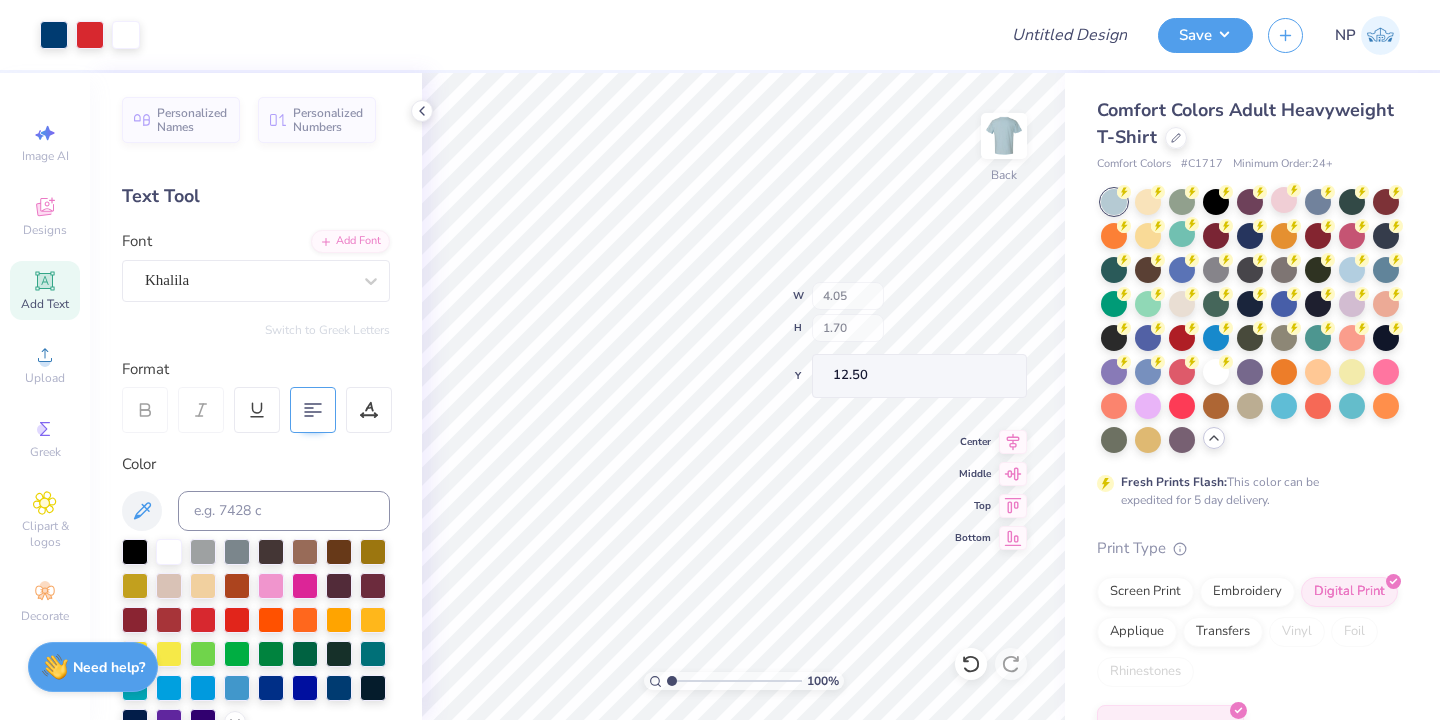 type on "4.05" 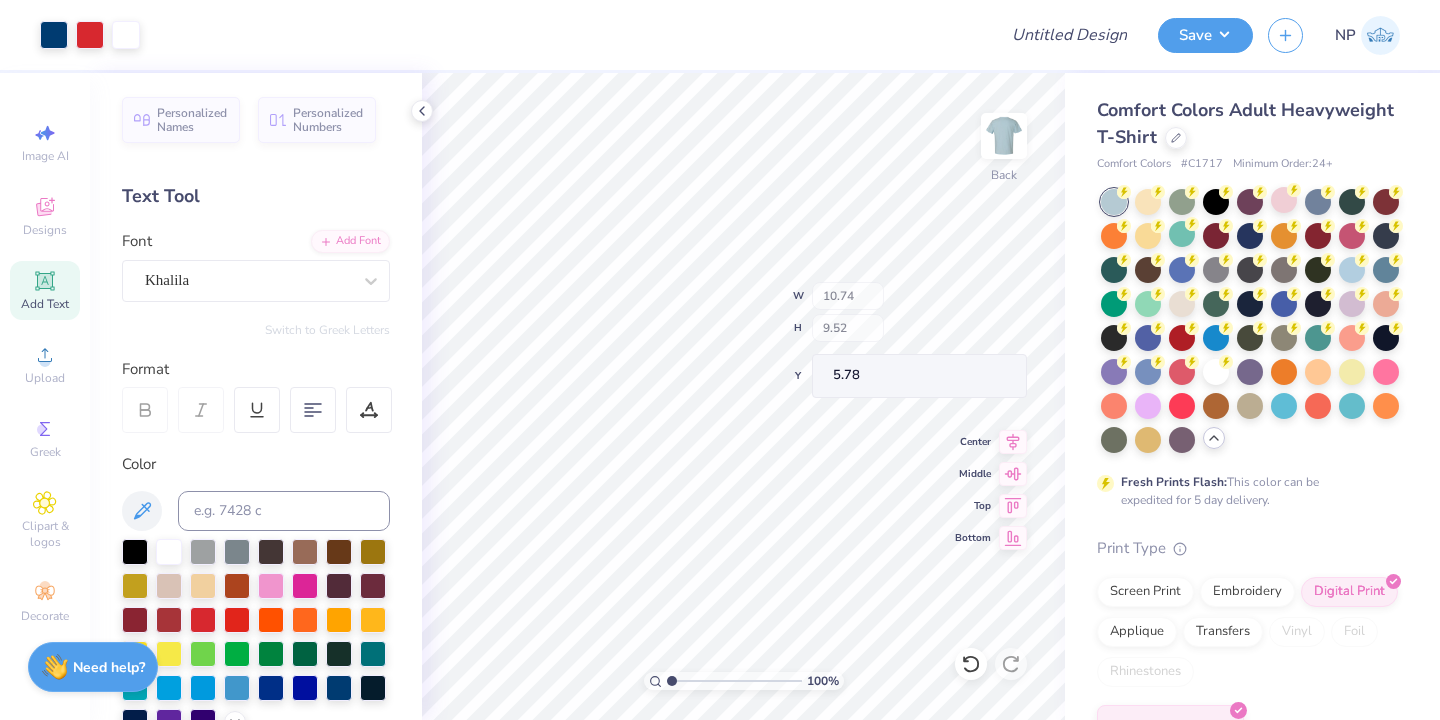 type on "5.78" 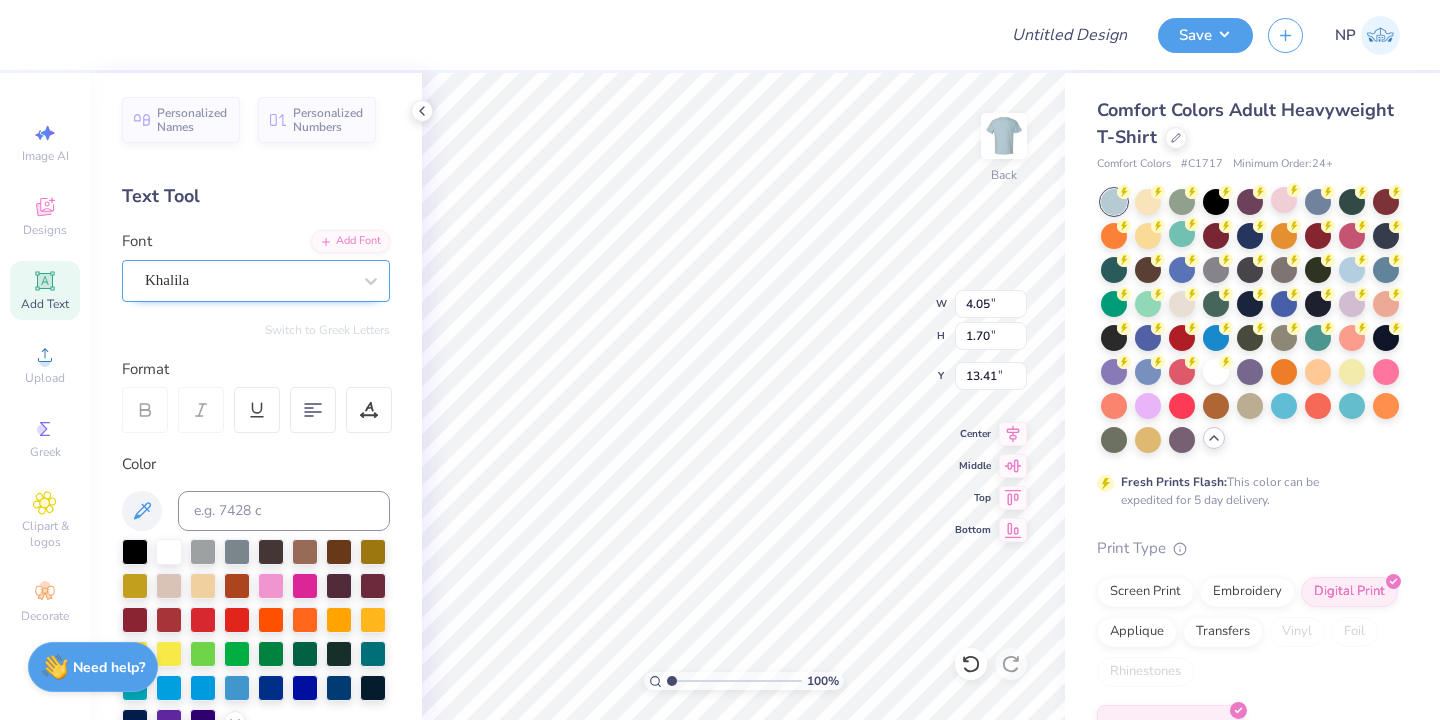 click on "Khalila" at bounding box center (248, 280) 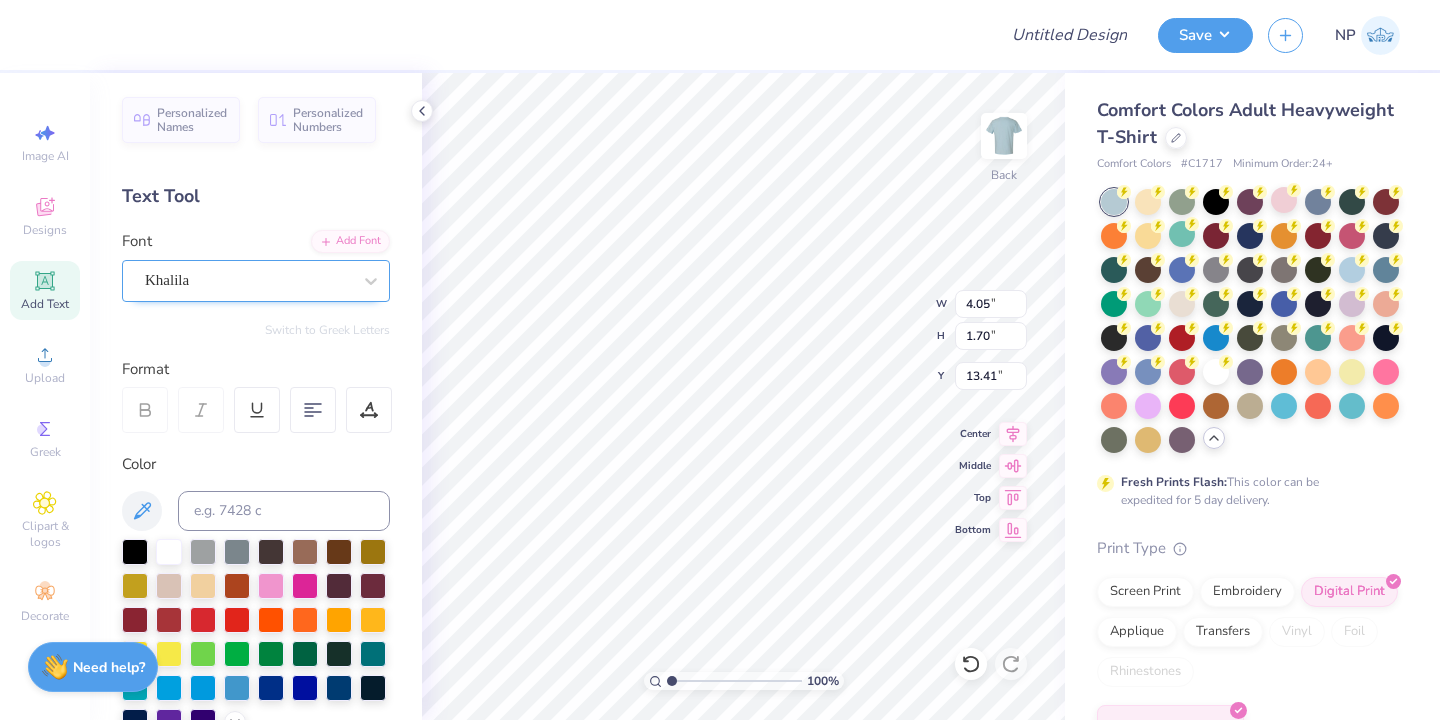 scroll, scrollTop: 0, scrollLeft: 4, axis: horizontal 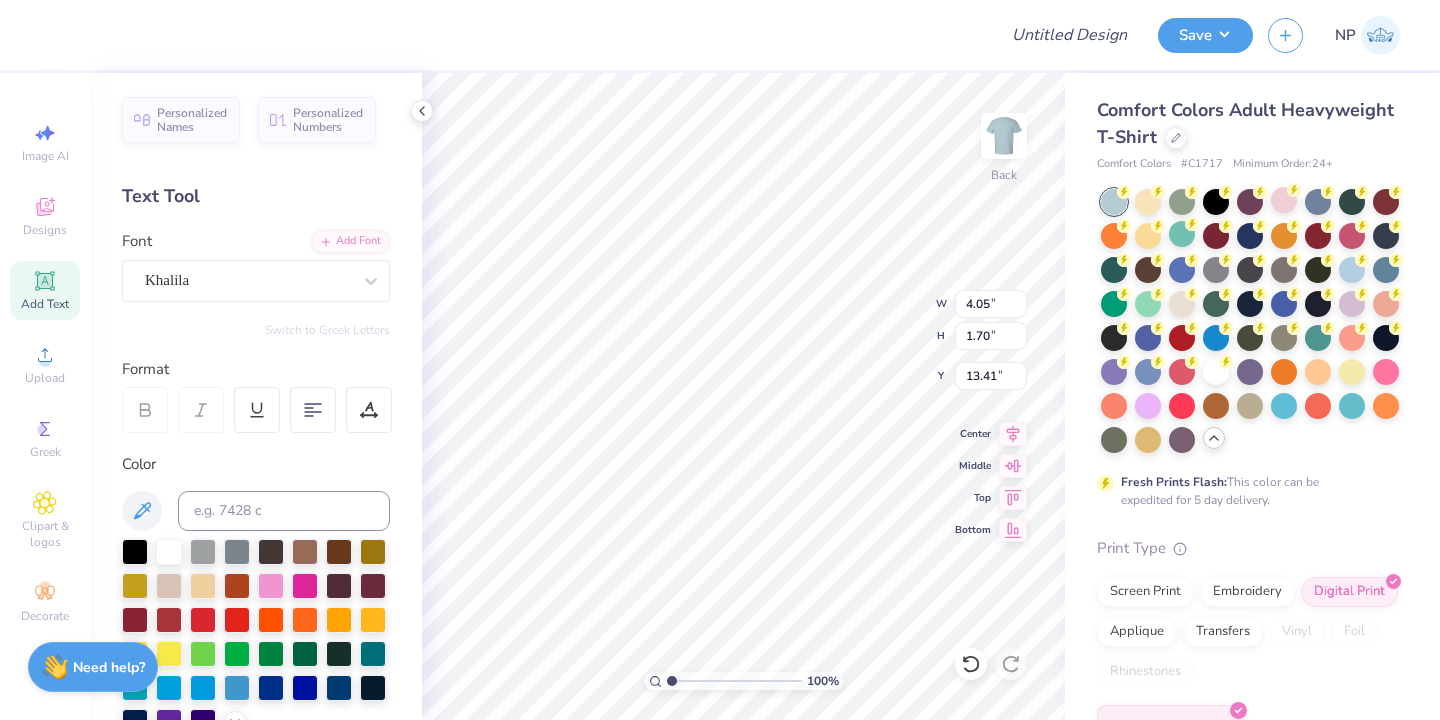 type on "RVA
CRAFTS" 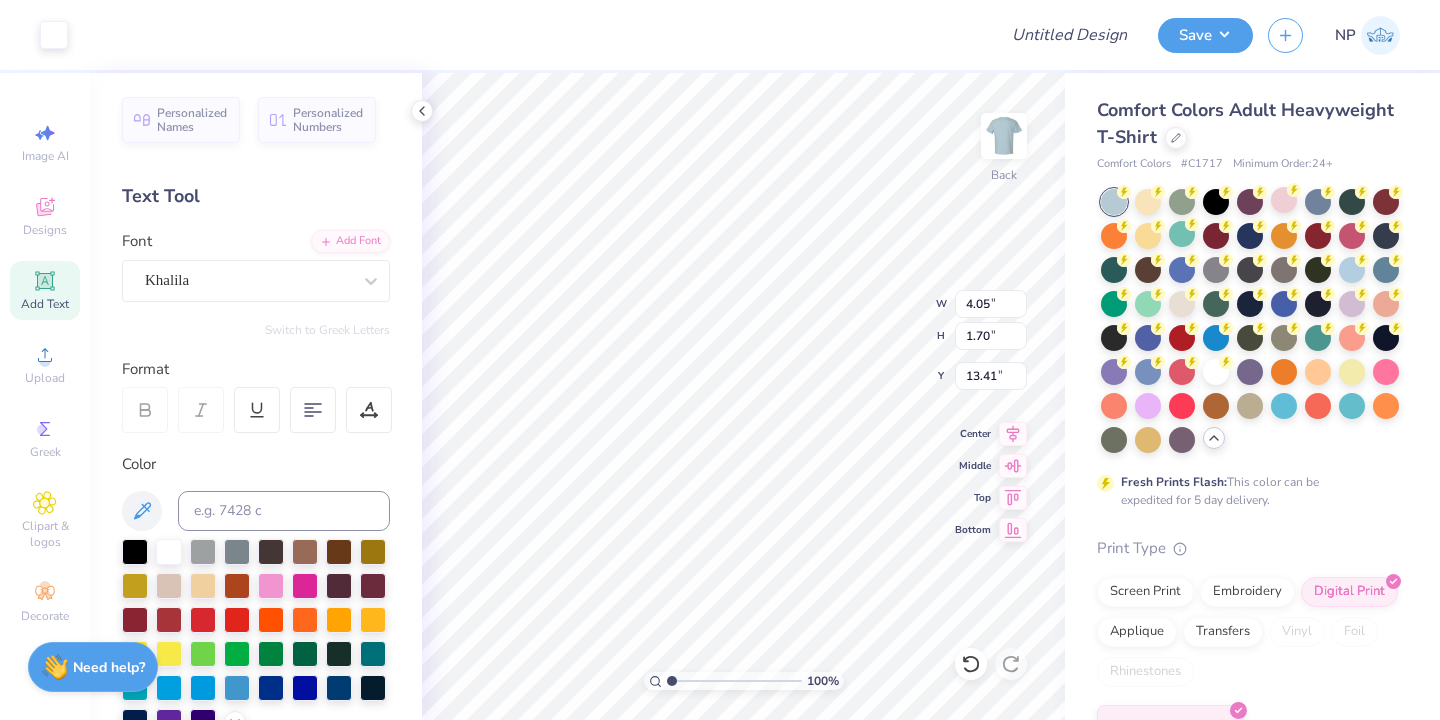 type on "7.91" 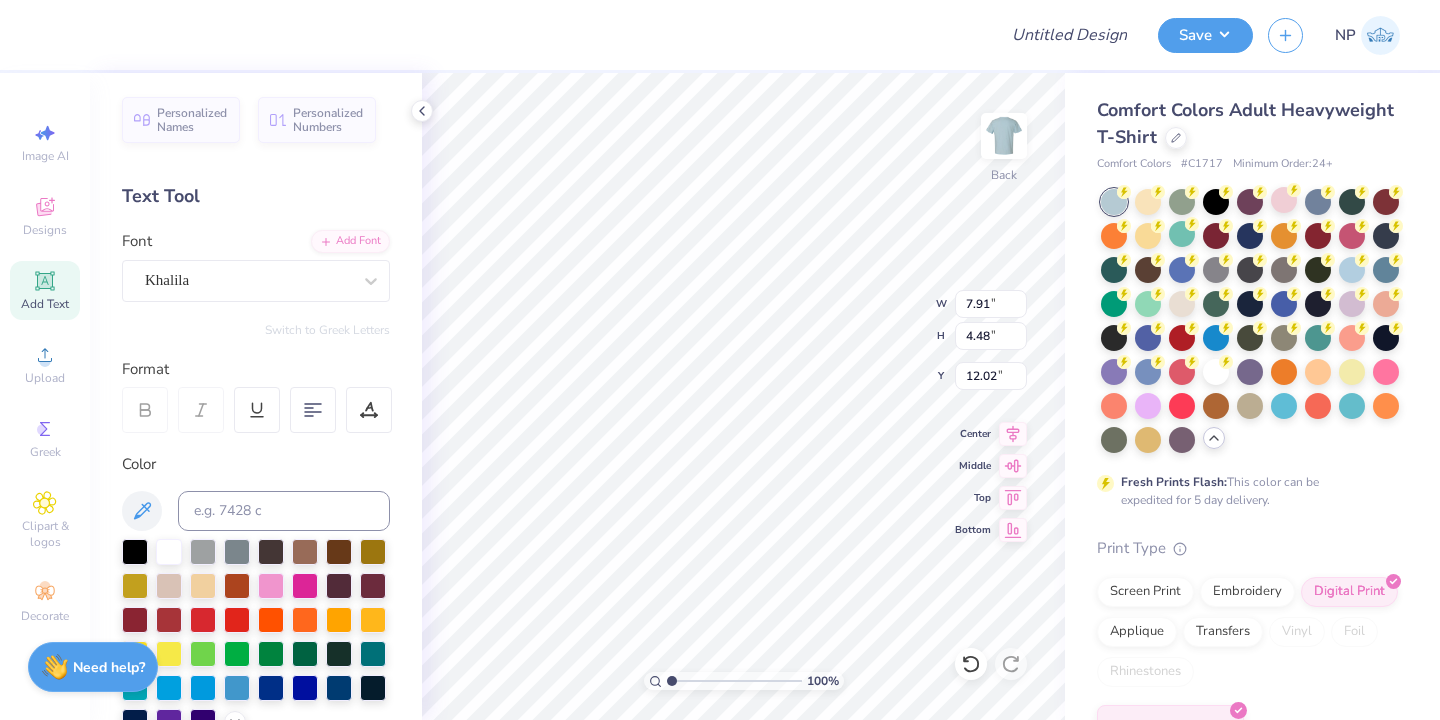 type on "15.56" 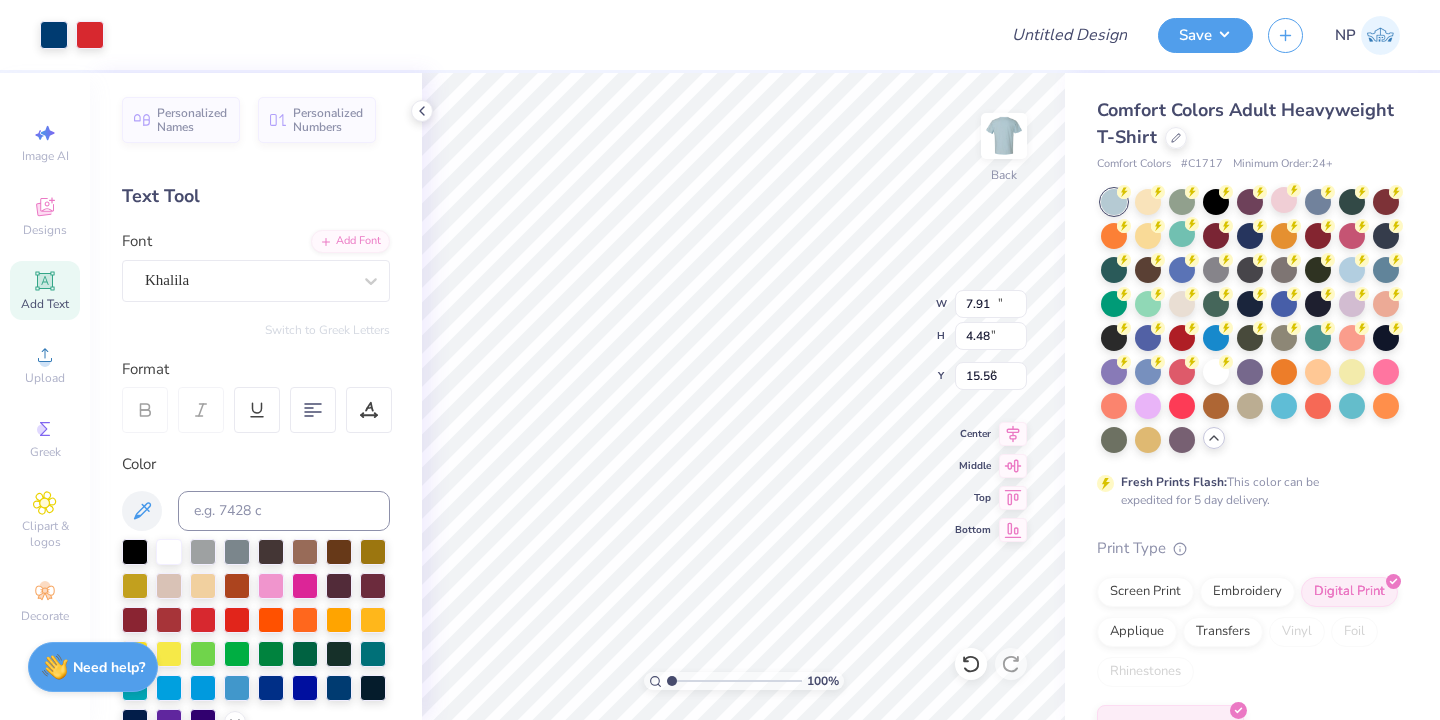 type on "10.74" 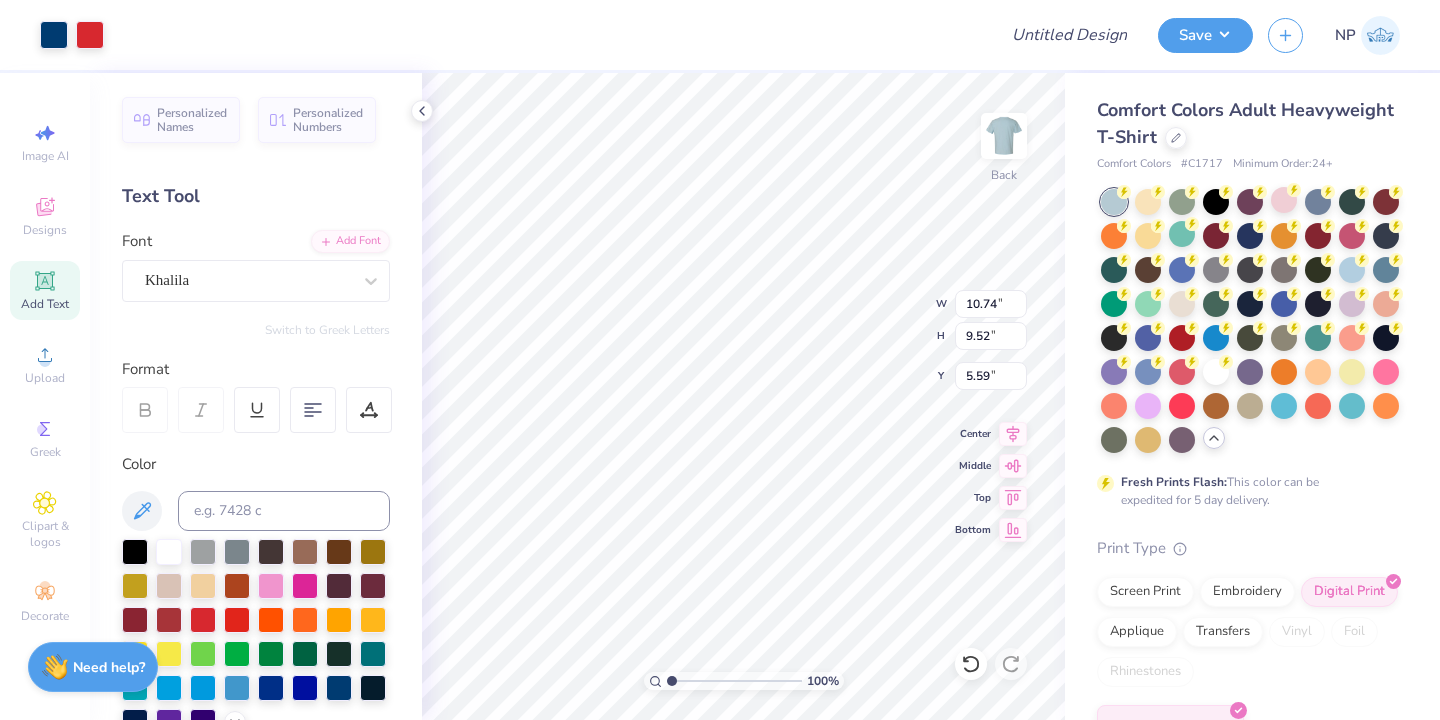 type on "1.77" 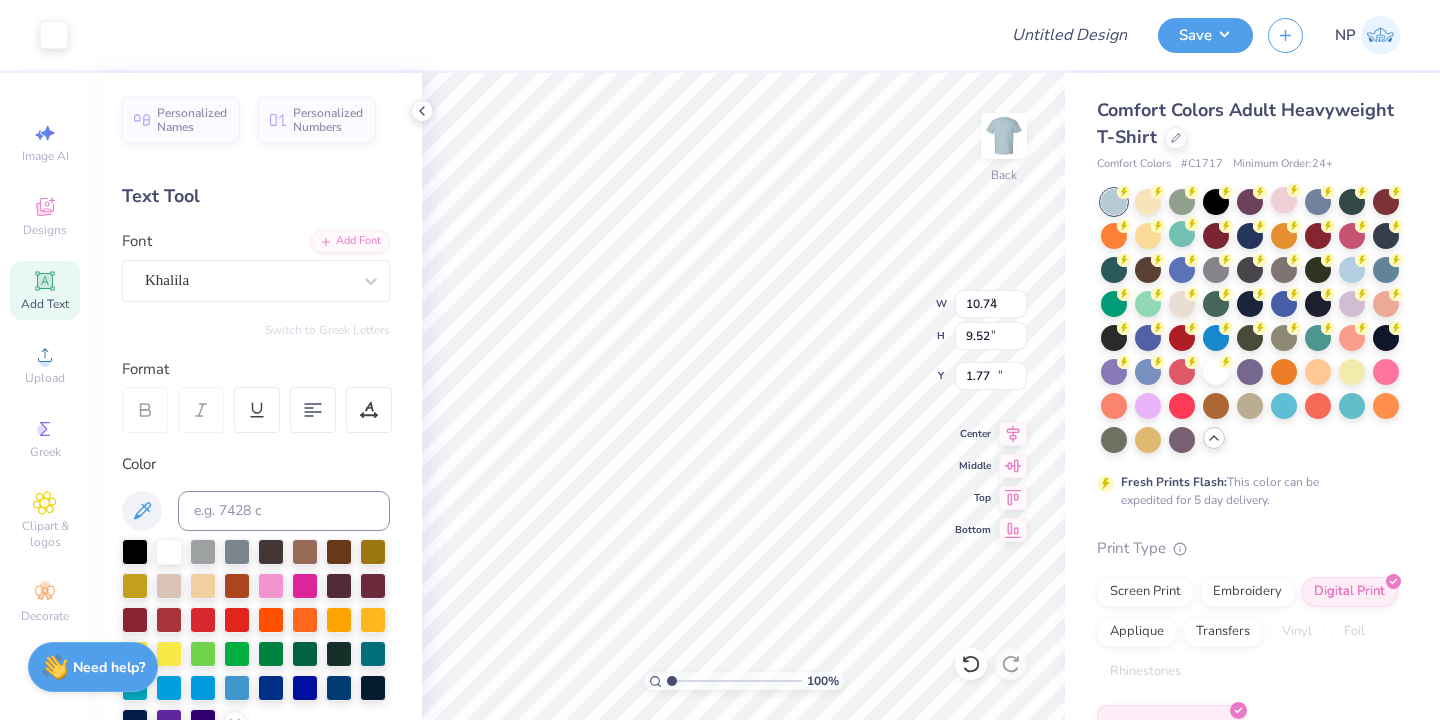 type on "7.91" 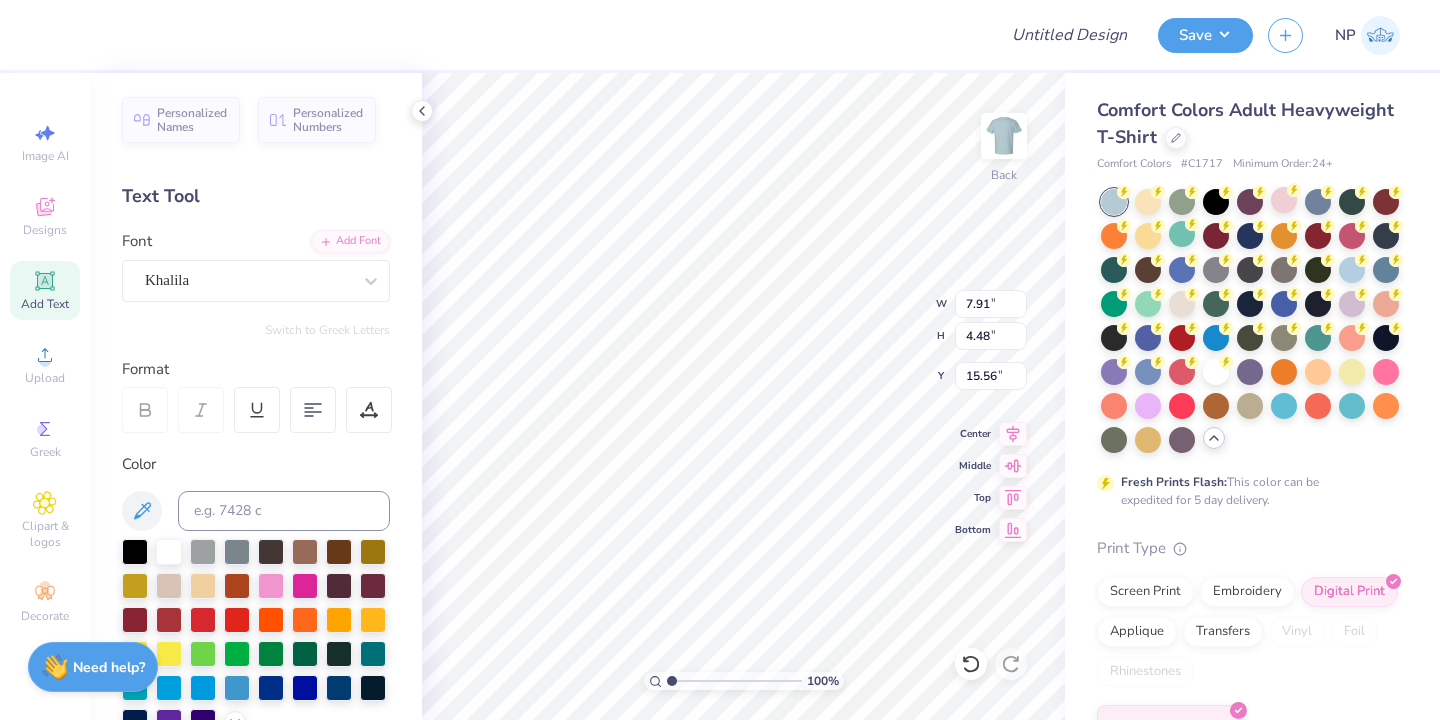 type on "13.12" 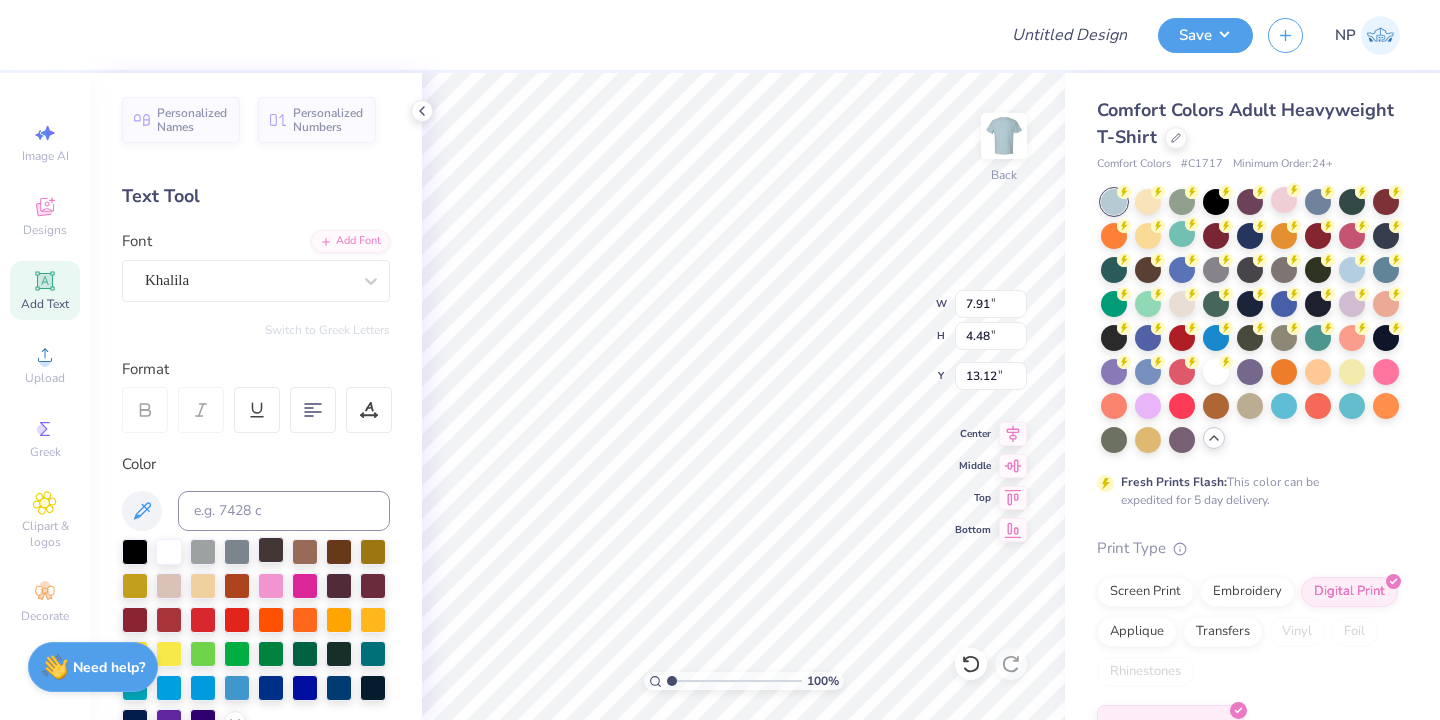 click at bounding box center [271, 550] 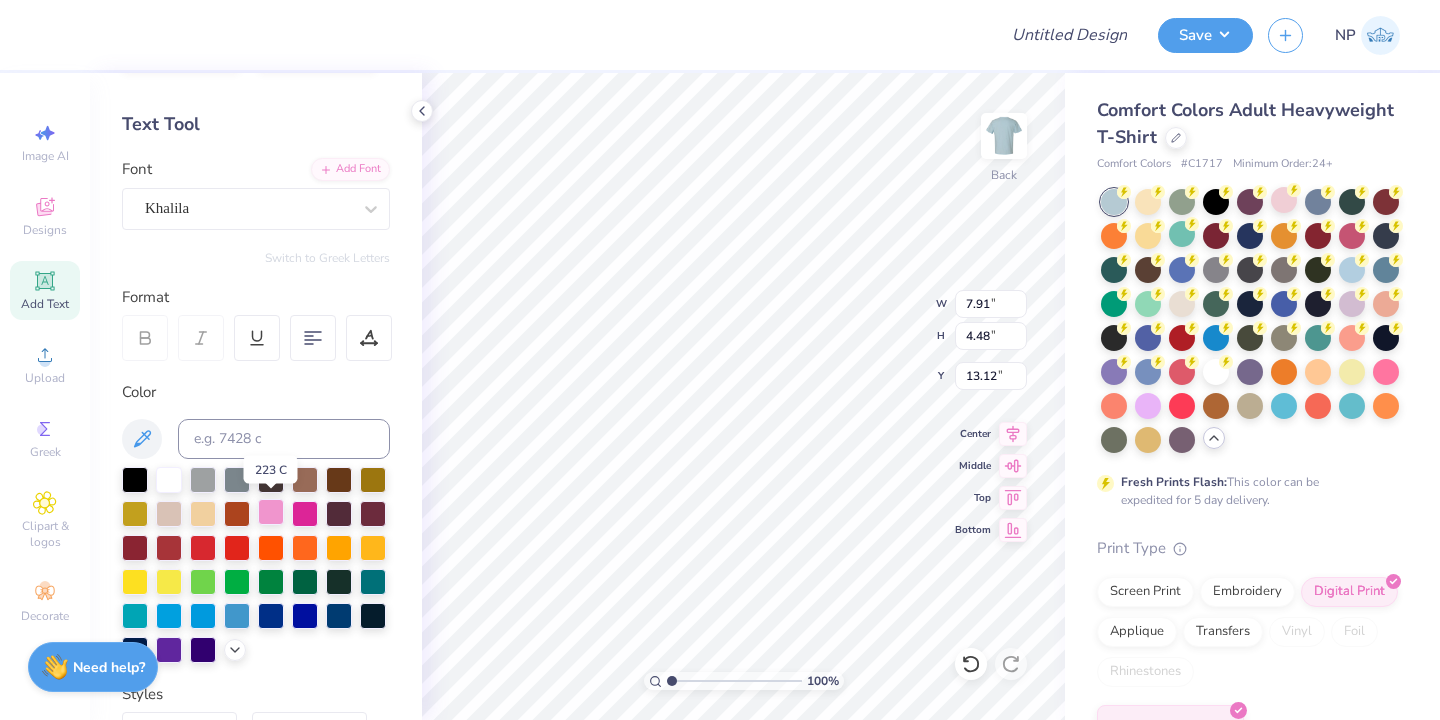 scroll, scrollTop: 75, scrollLeft: 0, axis: vertical 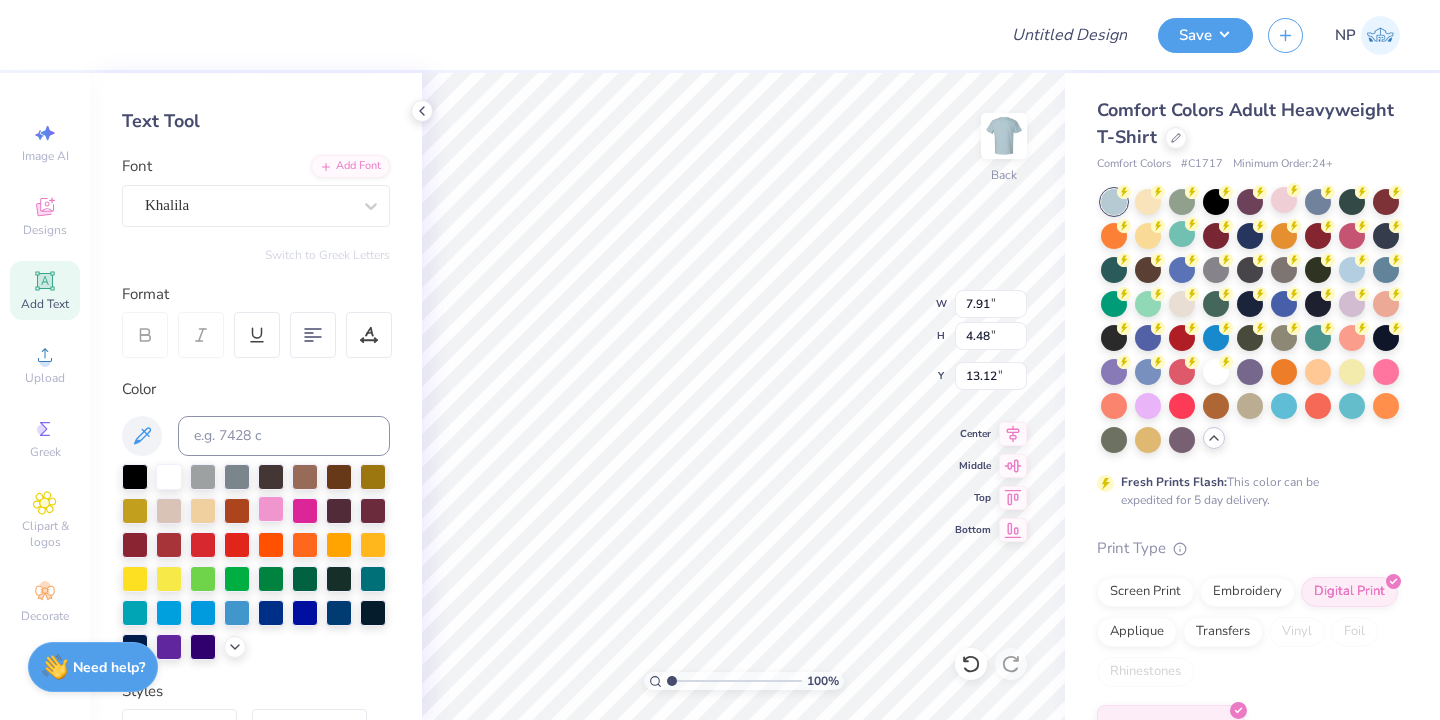 click at bounding box center [271, 509] 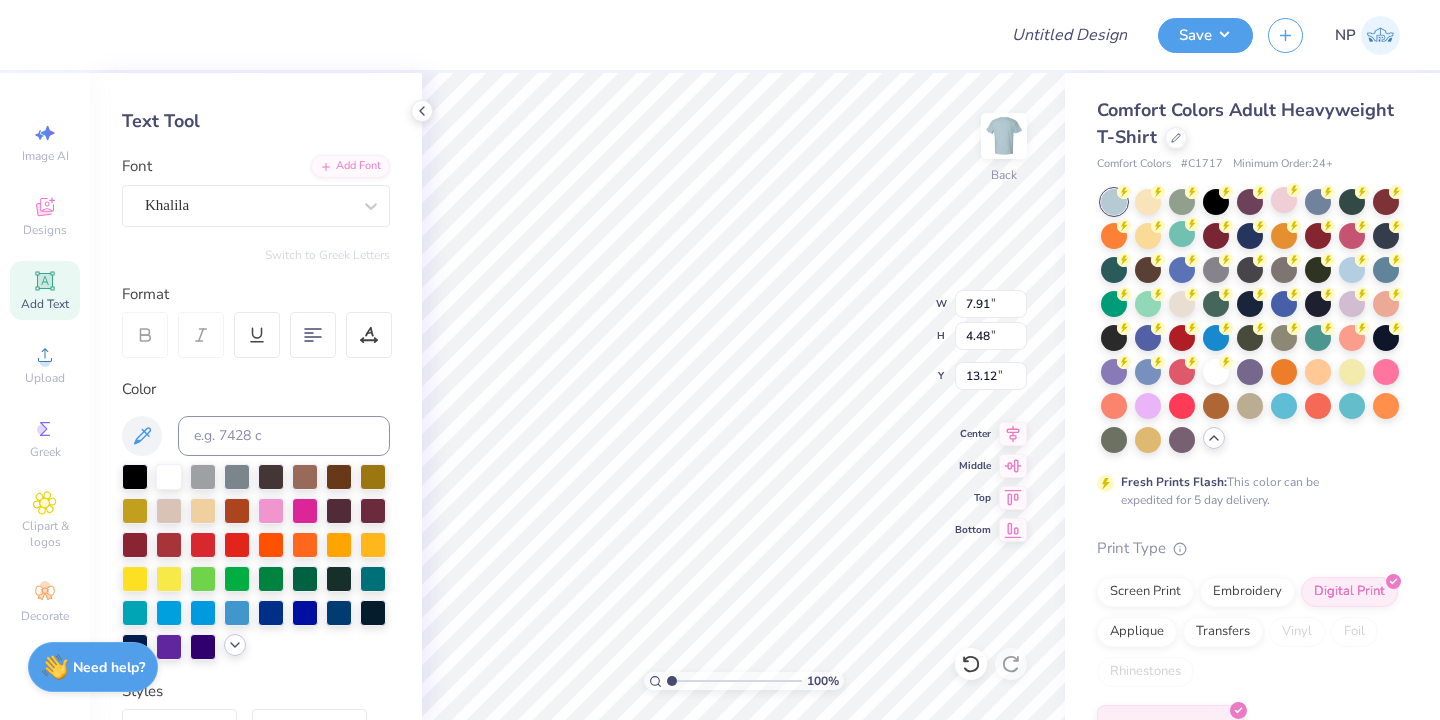 click 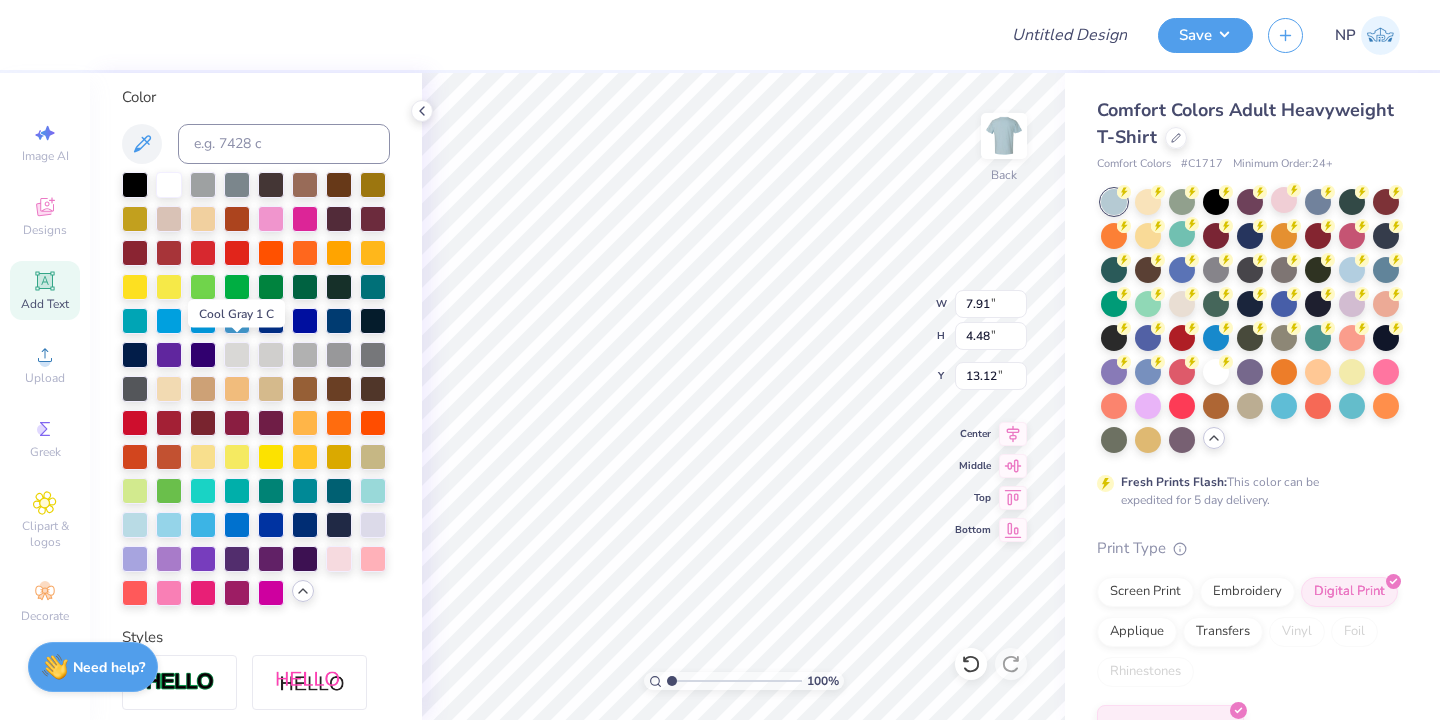 scroll, scrollTop: 371, scrollLeft: 0, axis: vertical 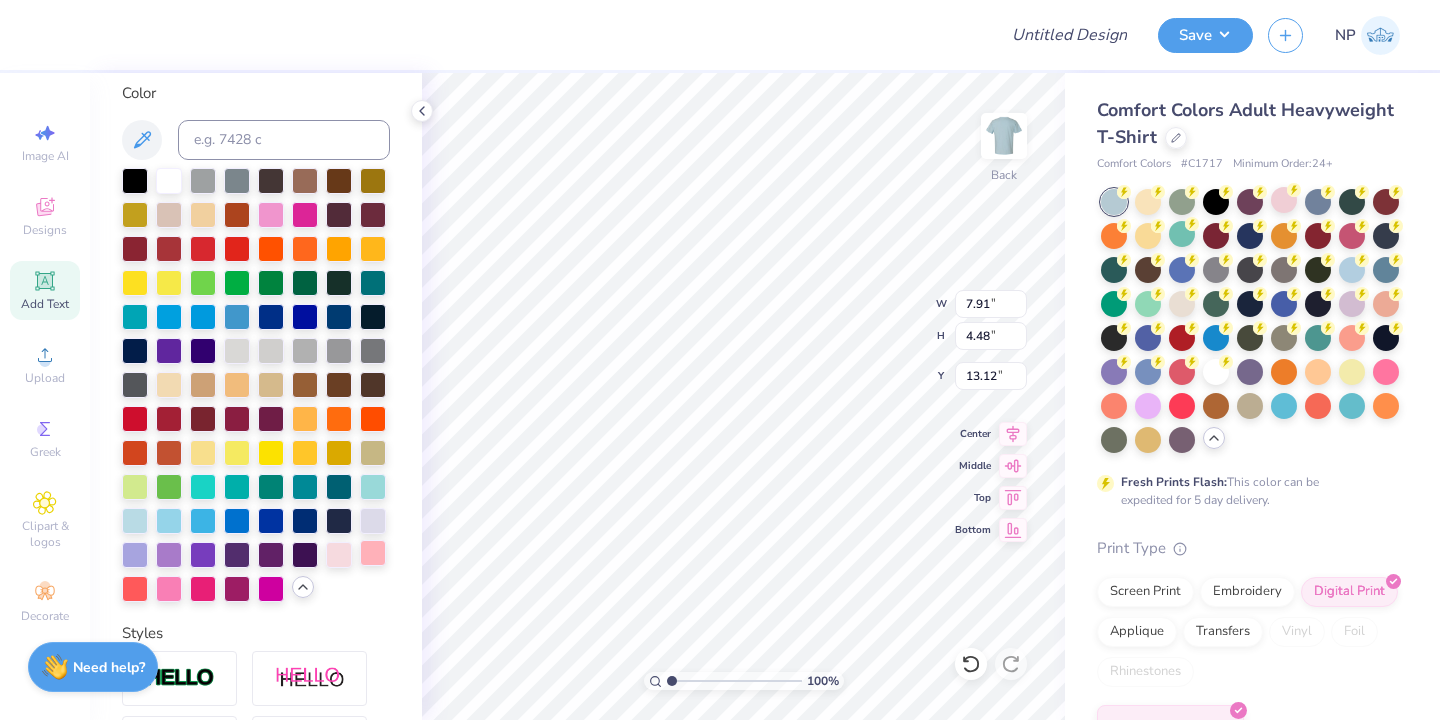 click at bounding box center (373, 553) 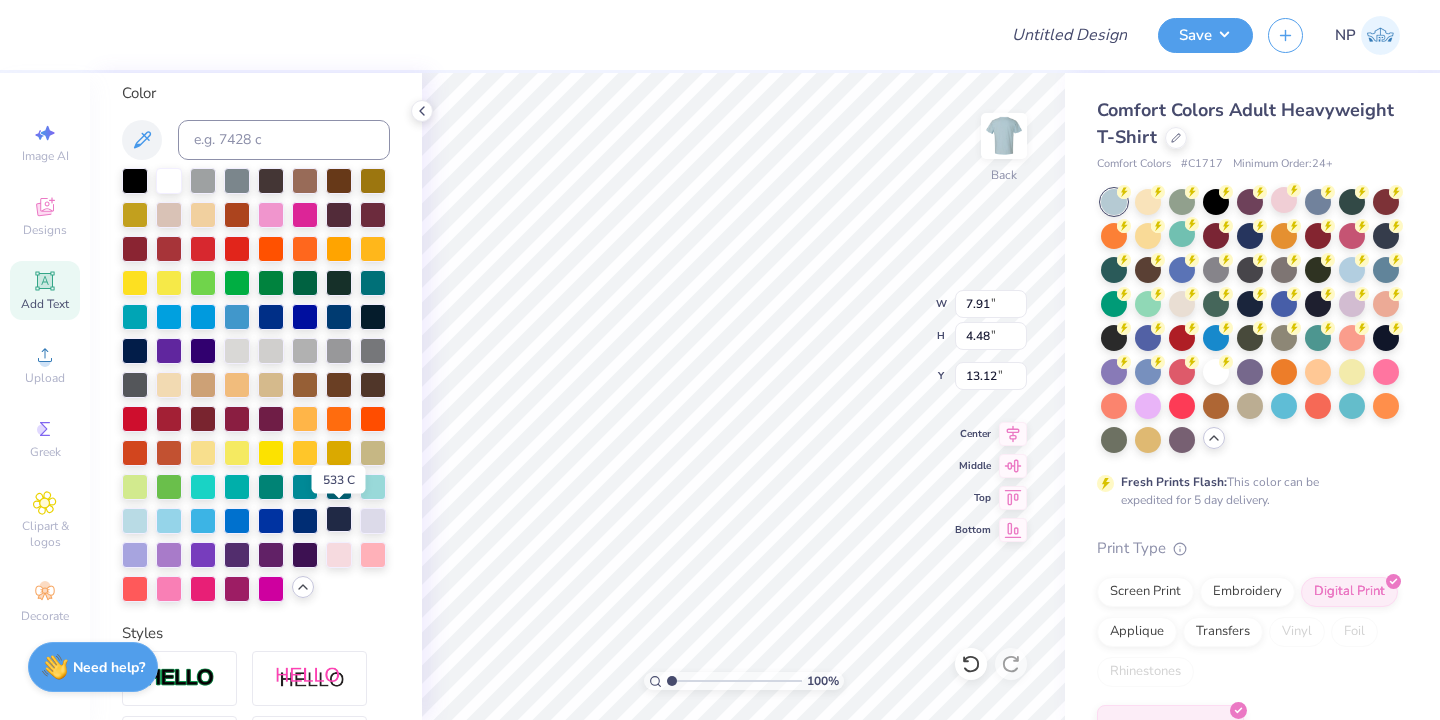 click at bounding box center [339, 519] 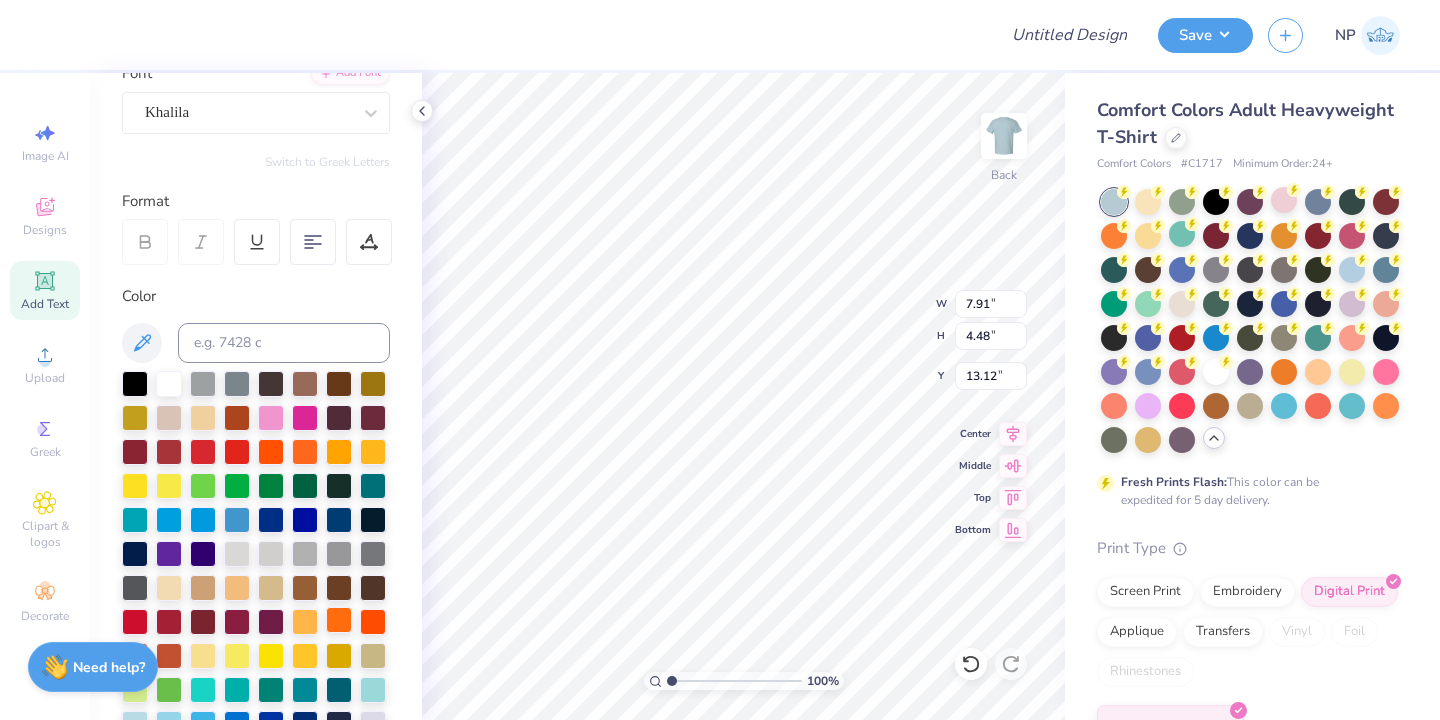 scroll, scrollTop: 0, scrollLeft: 0, axis: both 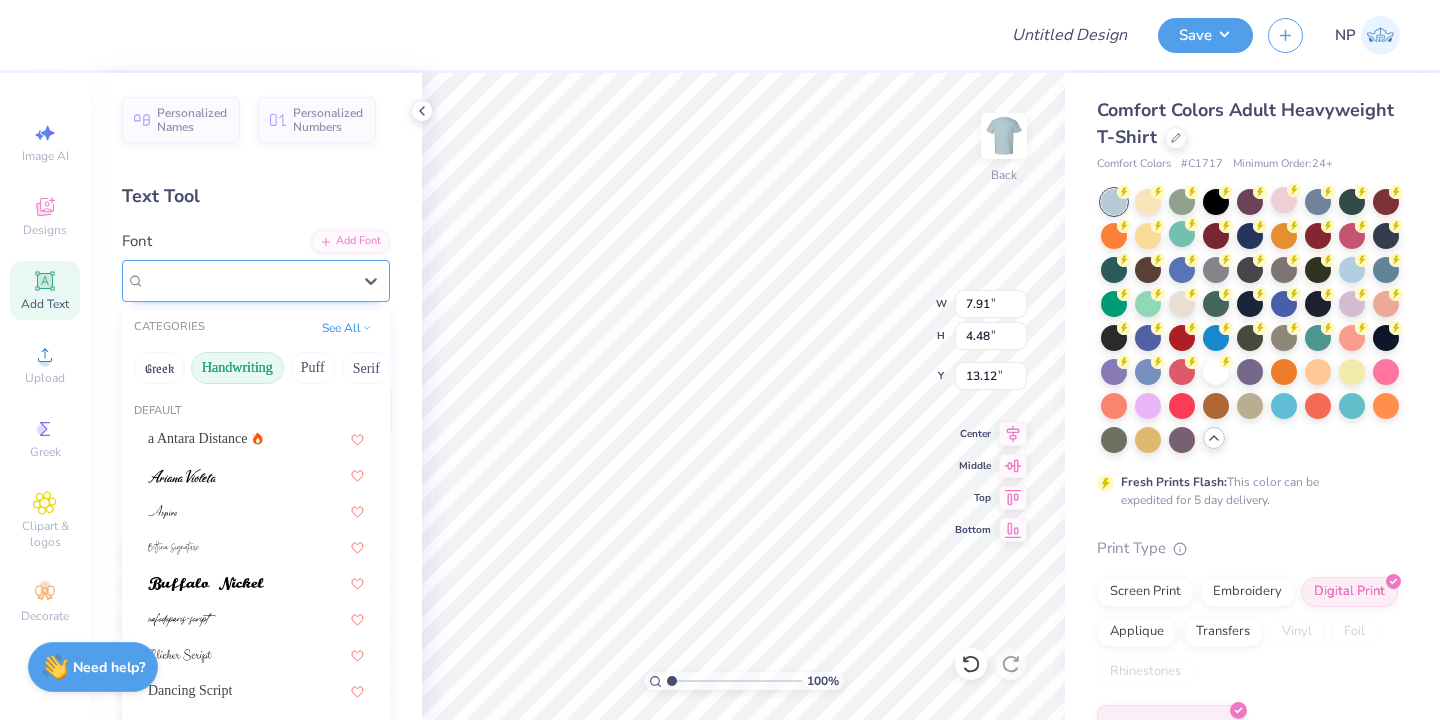 click on "Khalila" at bounding box center (248, 280) 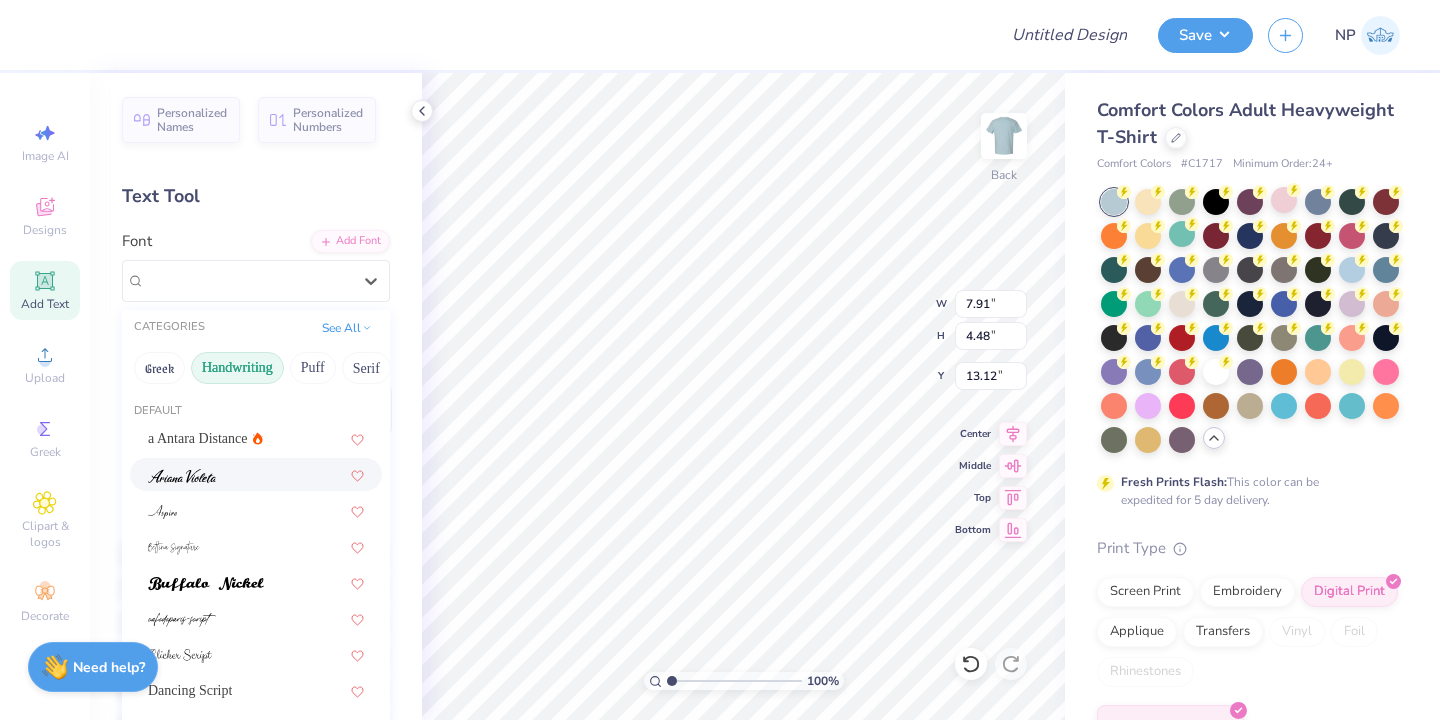 click at bounding box center (256, 474) 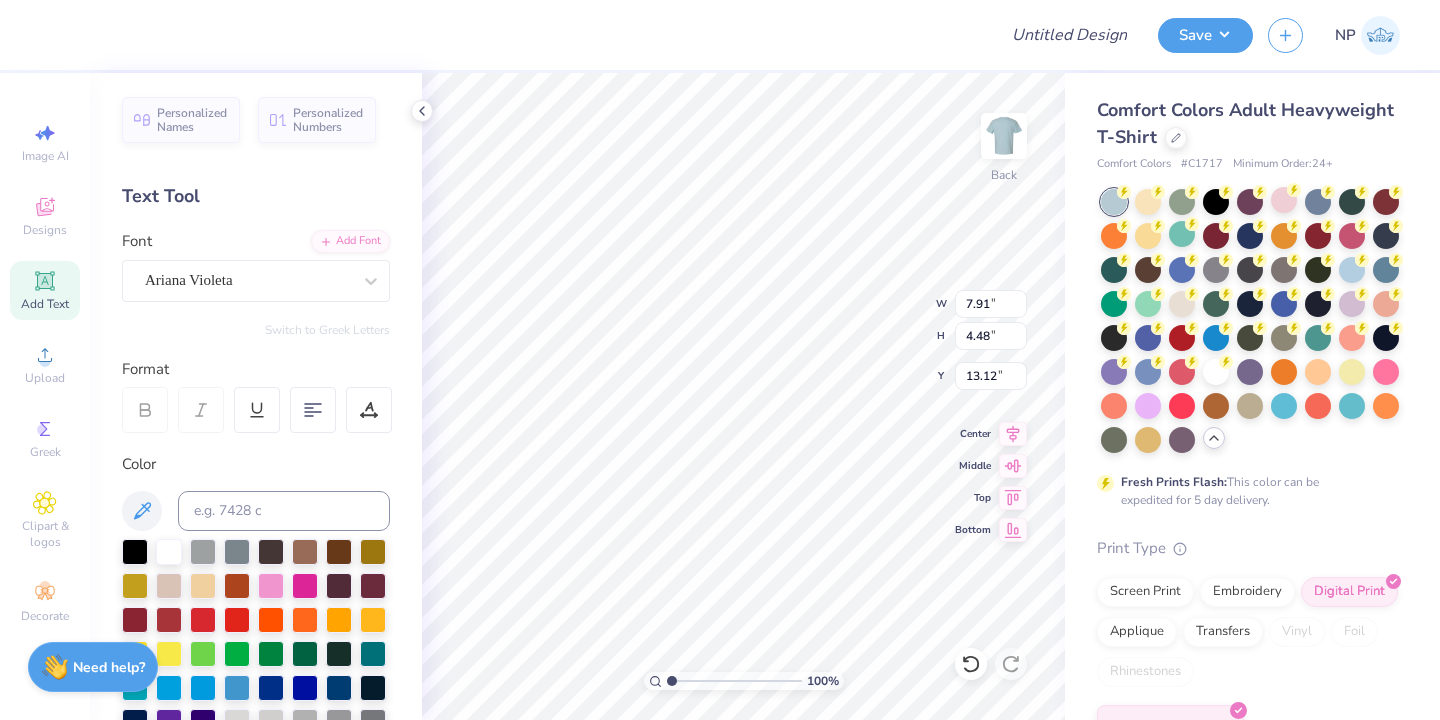 type on "7.81" 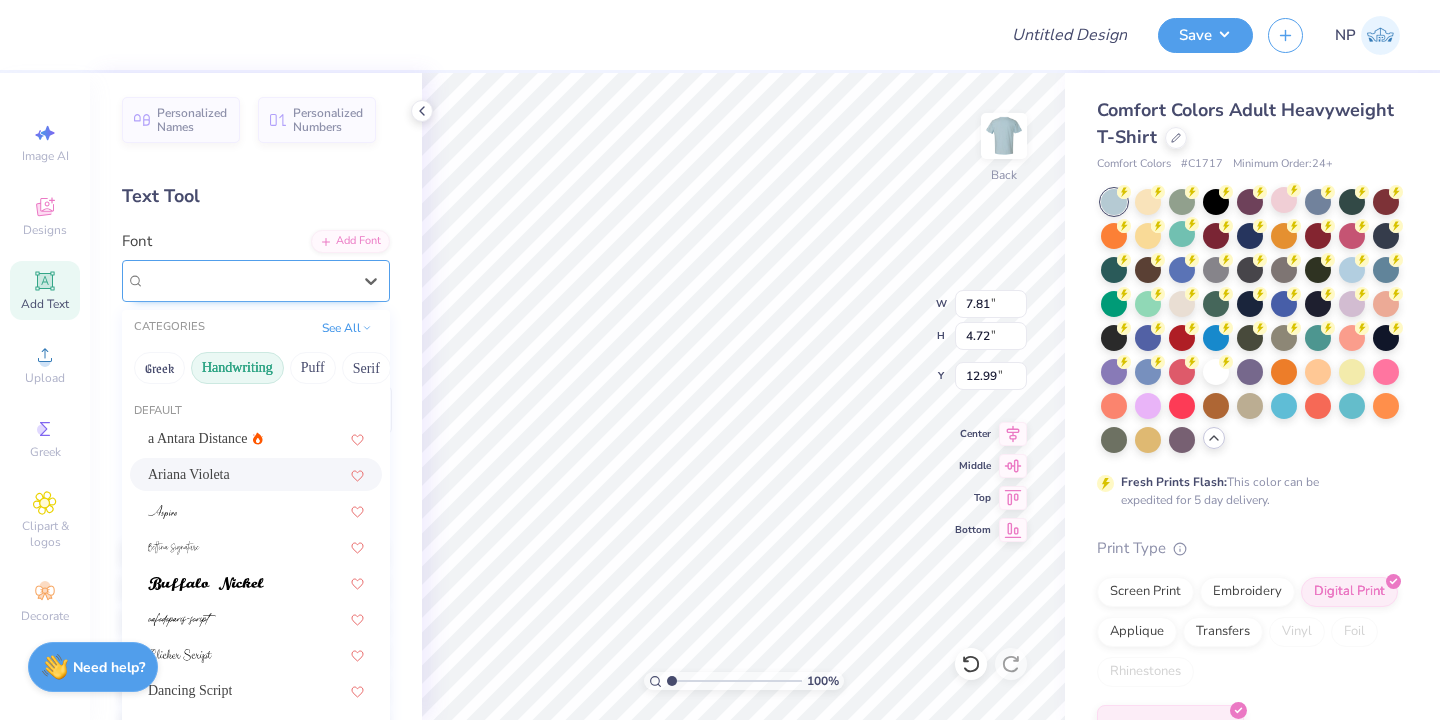click on "Ariana Violeta" at bounding box center [248, 280] 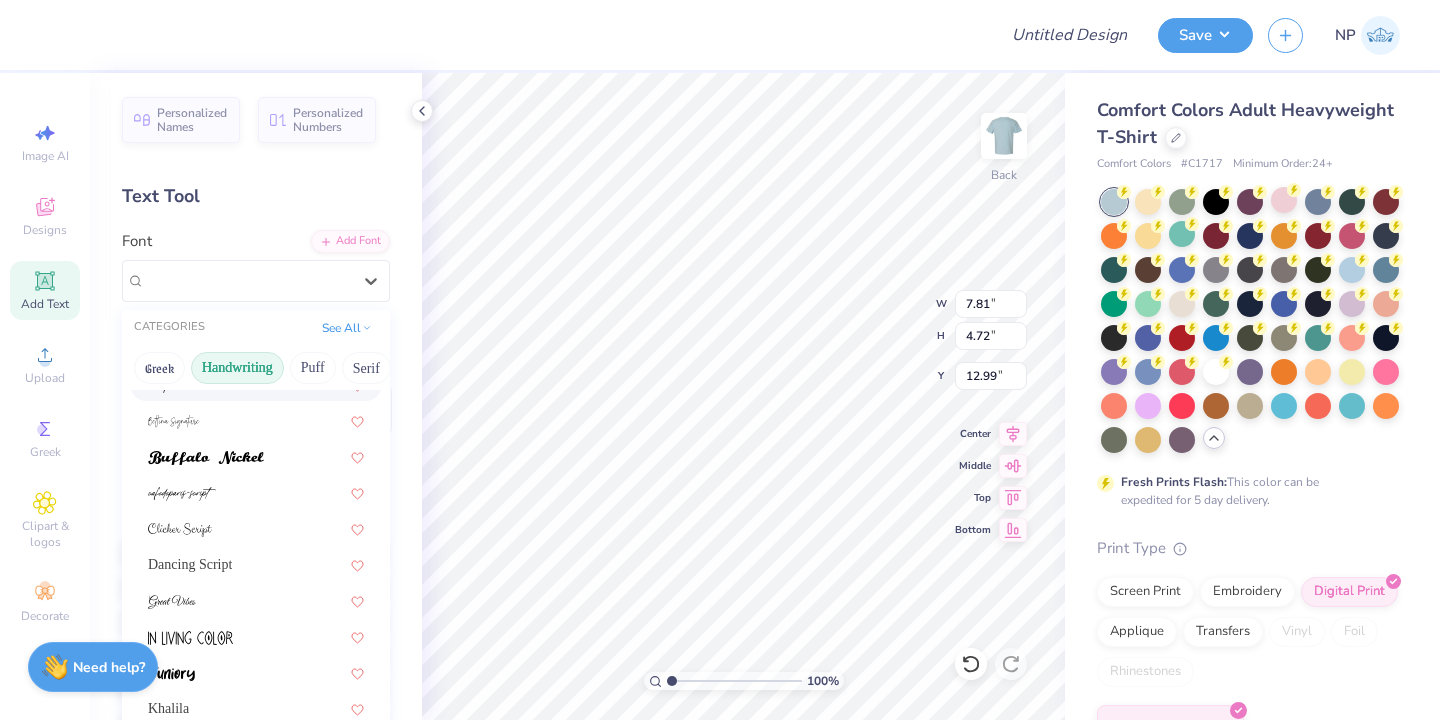 scroll, scrollTop: 127, scrollLeft: 0, axis: vertical 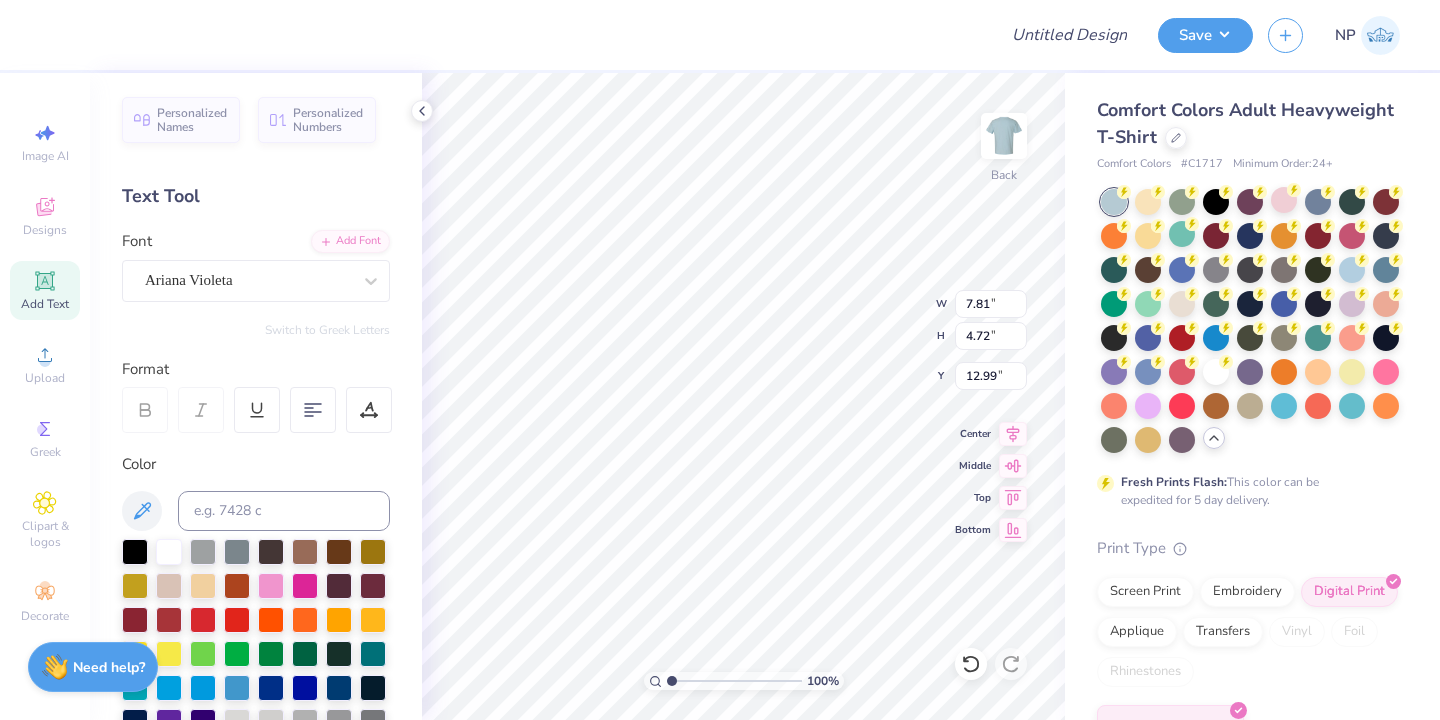 type on "CRAFTS" 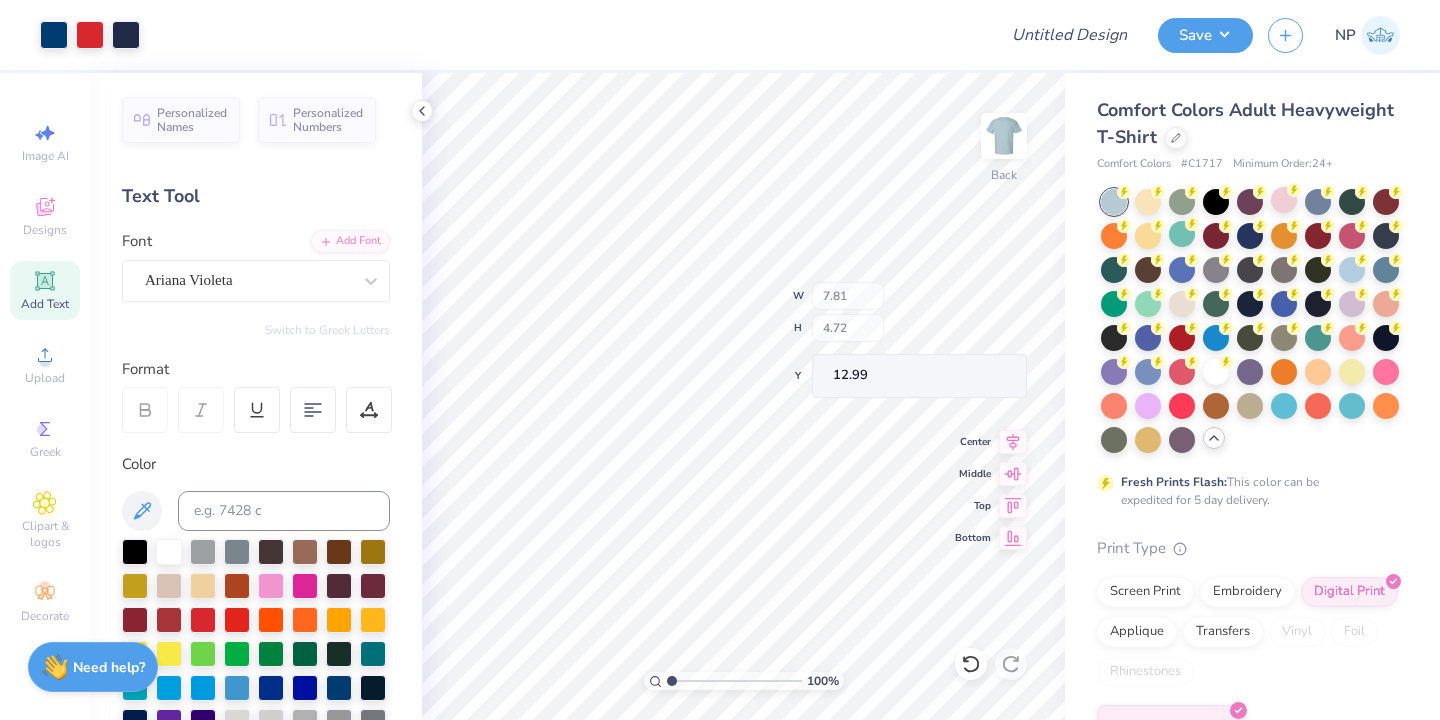 click on "Add Text" at bounding box center [45, 304] 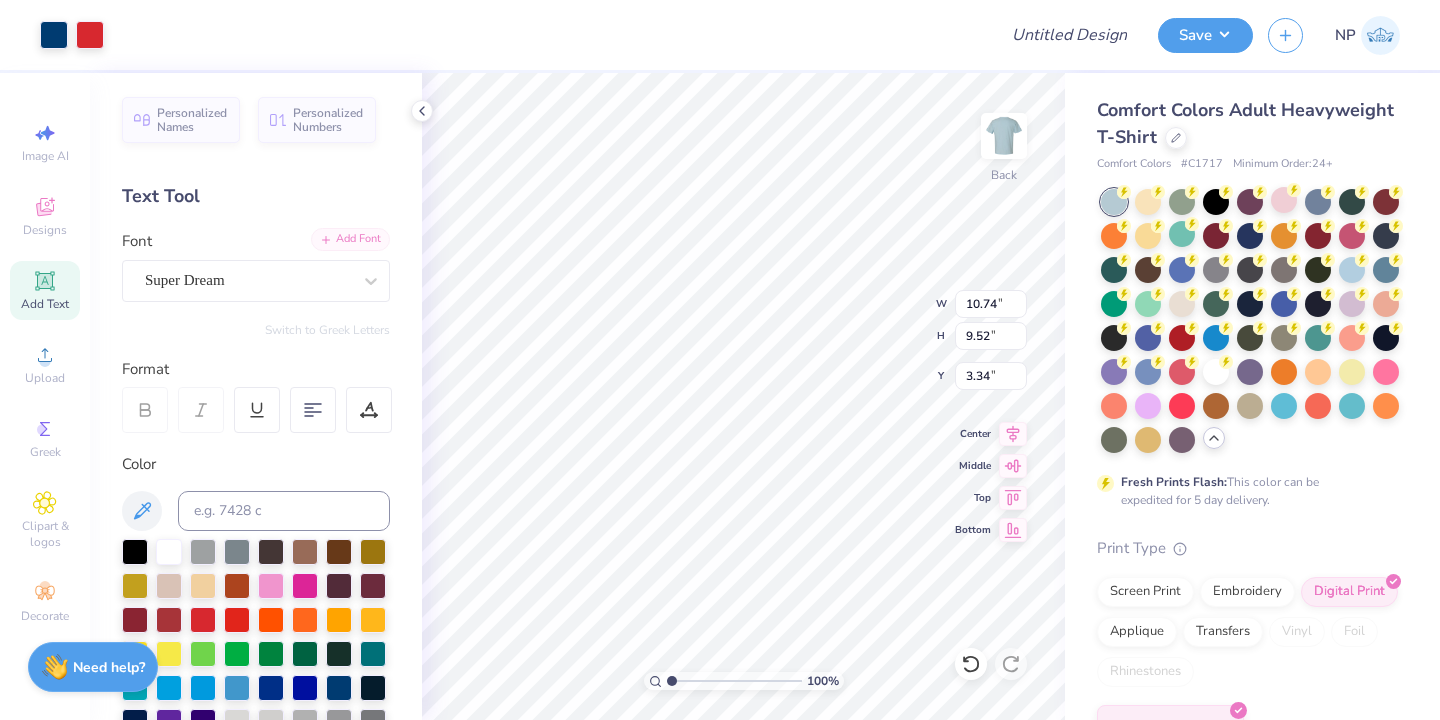 type on "10.74" 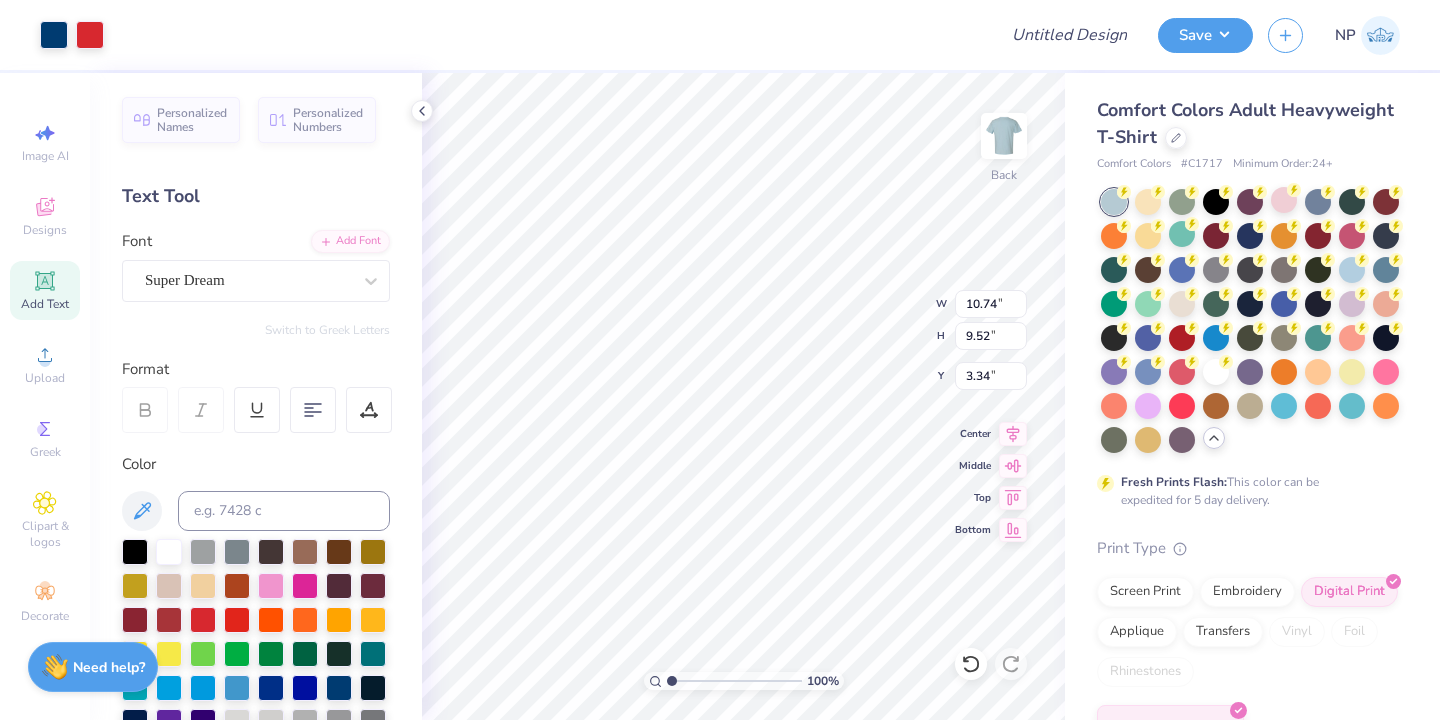 click on "Add Text" at bounding box center [45, 304] 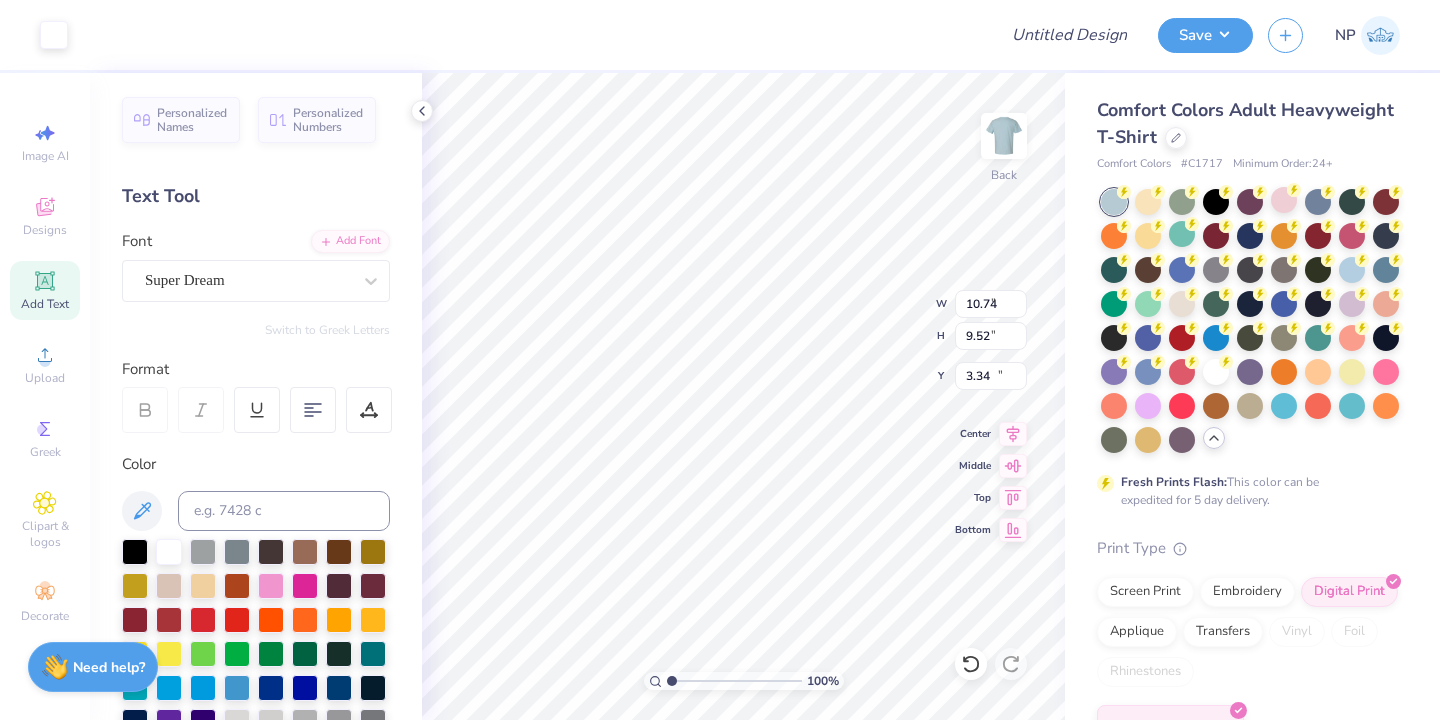 type on "5.59" 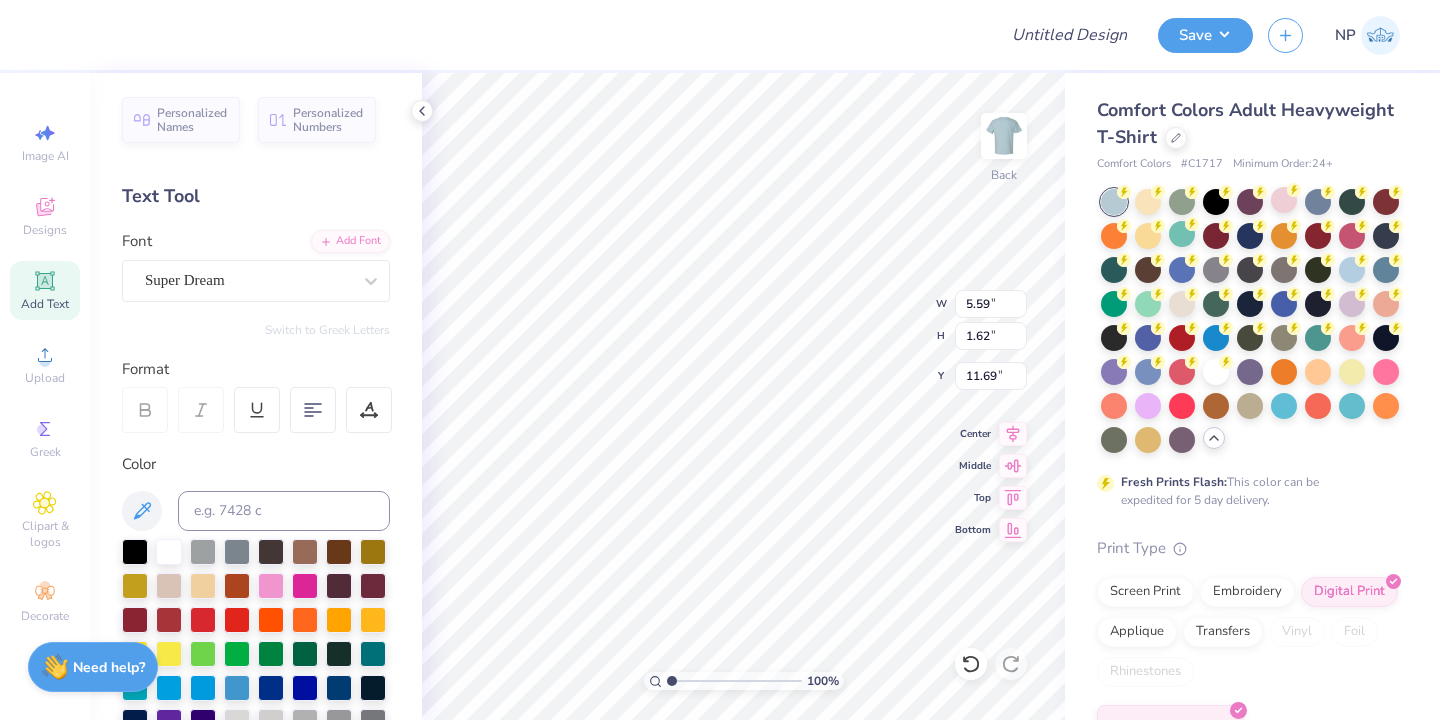 scroll, scrollTop: 0, scrollLeft: 0, axis: both 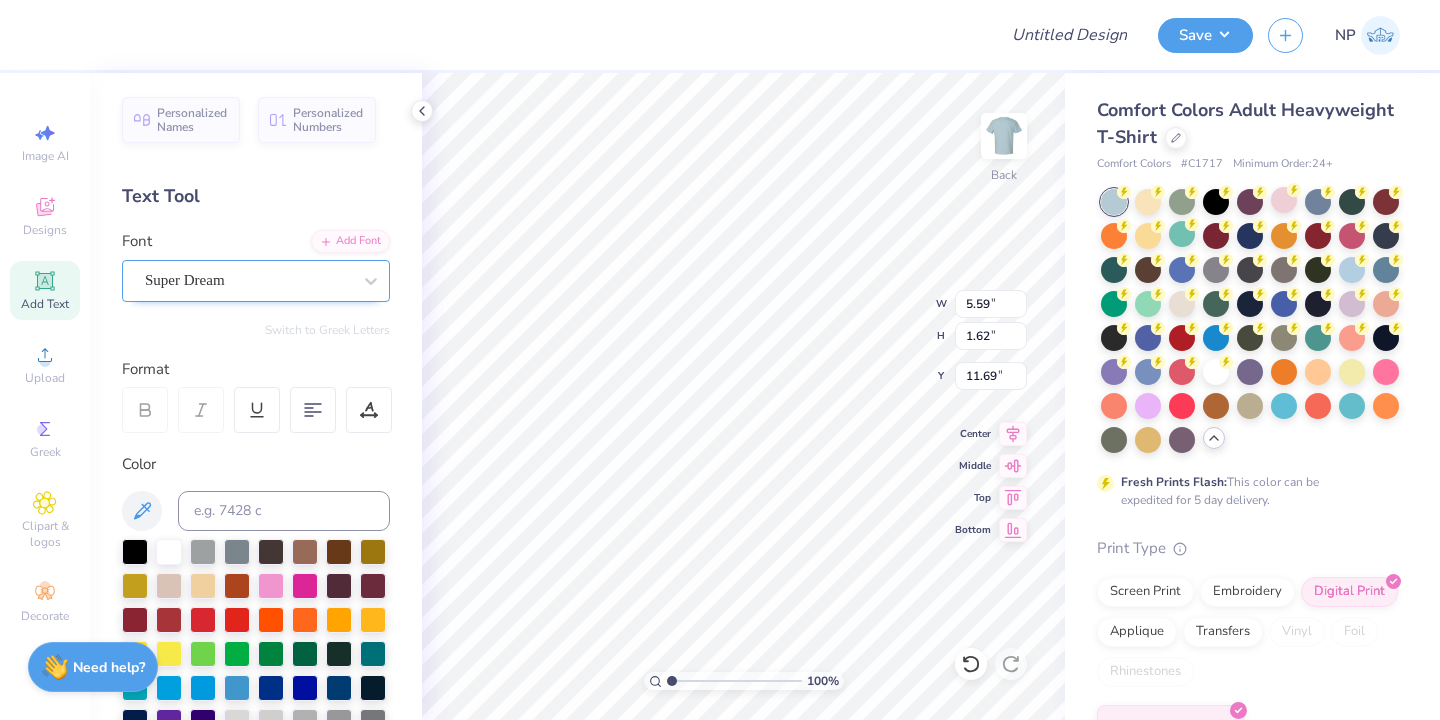 type on "RVA" 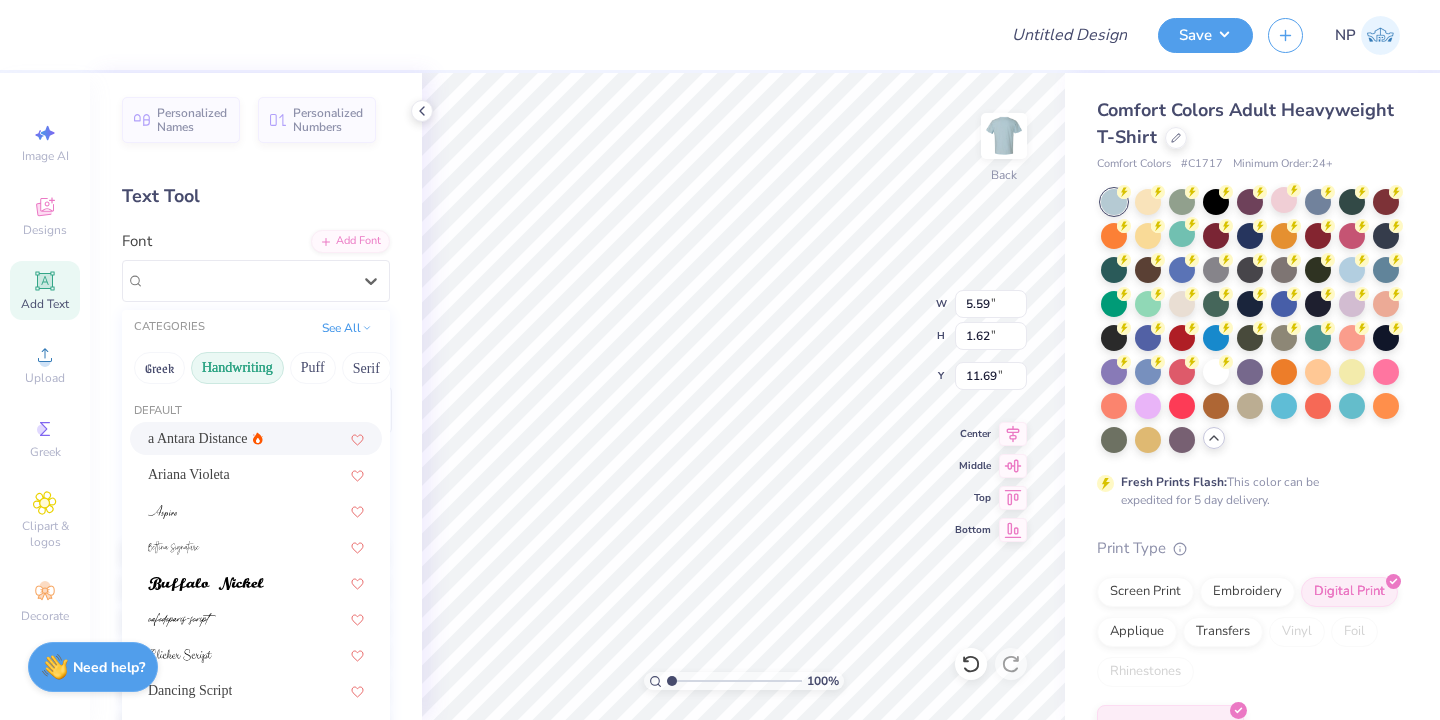 click on "a Antara Distance" at bounding box center [198, 438] 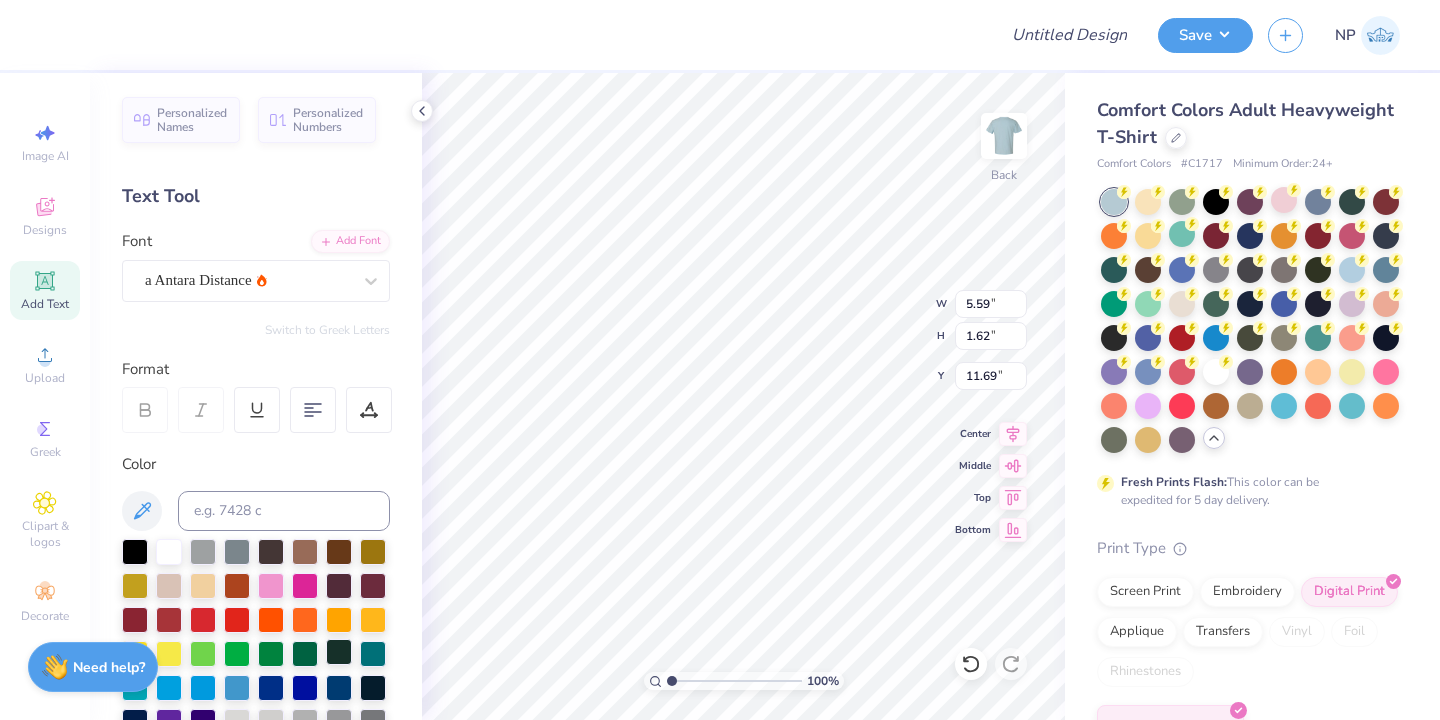 click at bounding box center [339, 652] 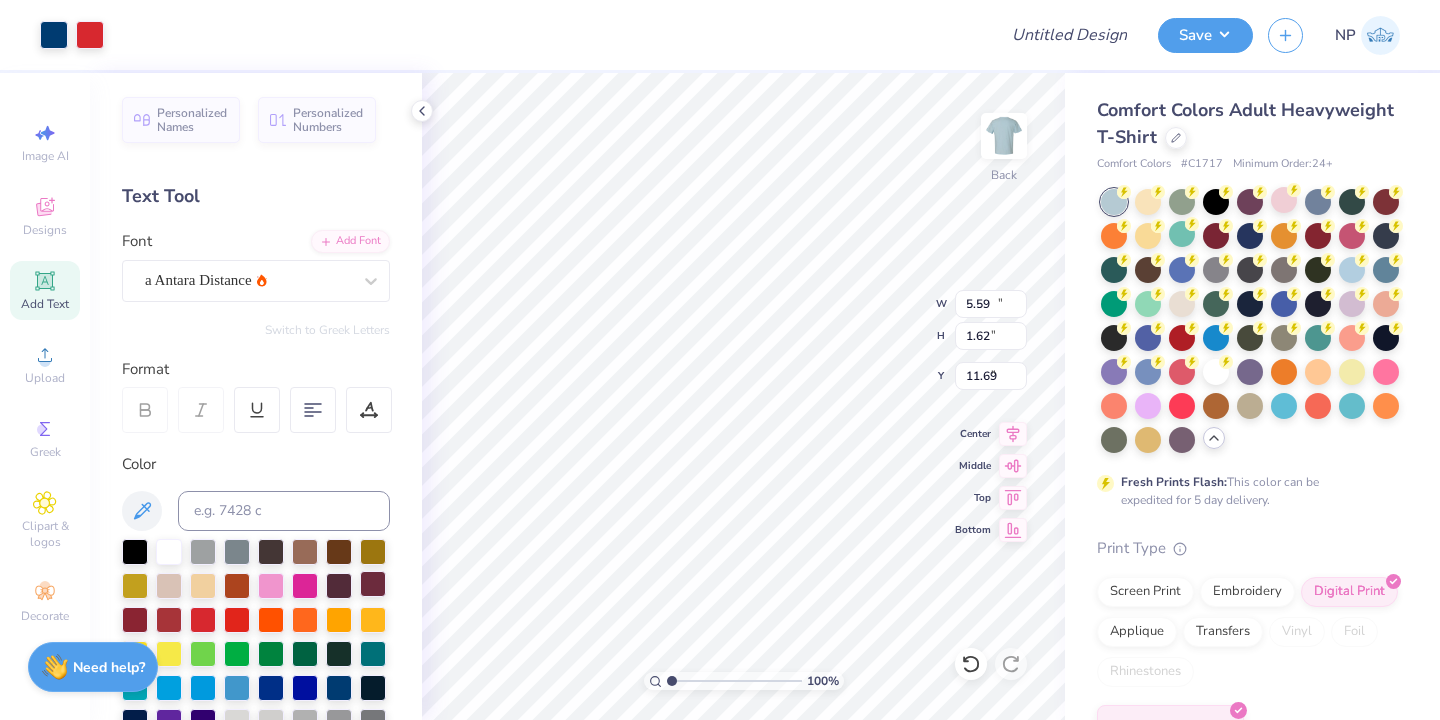 type on "10.74" 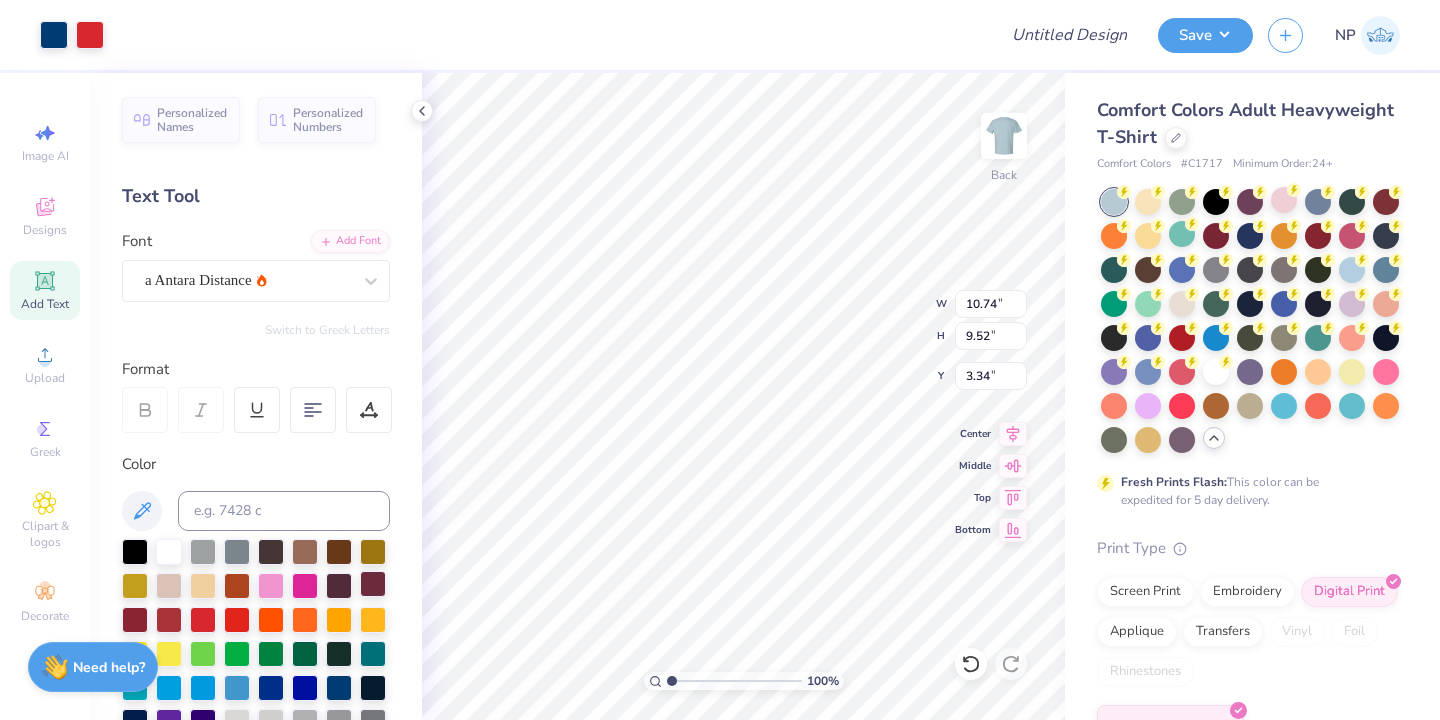 type on "5.54" 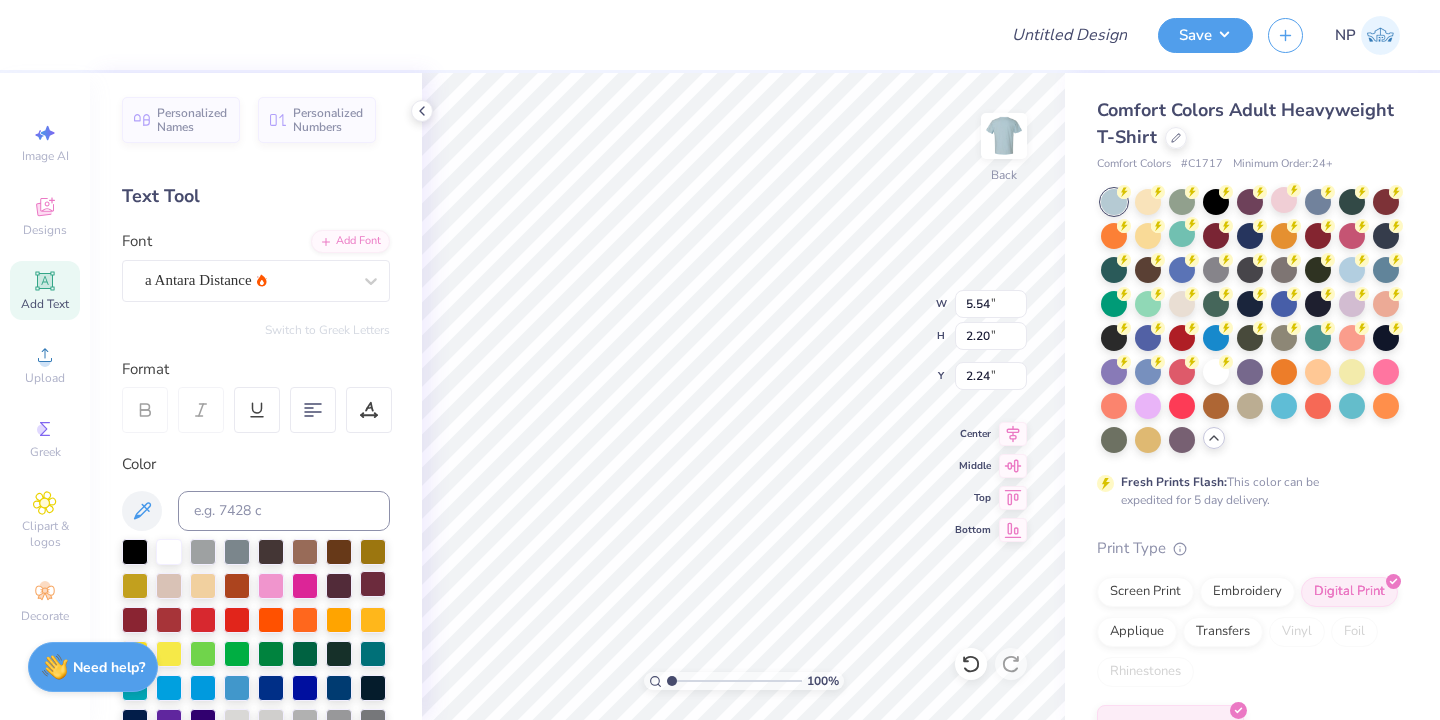 type on "7.81" 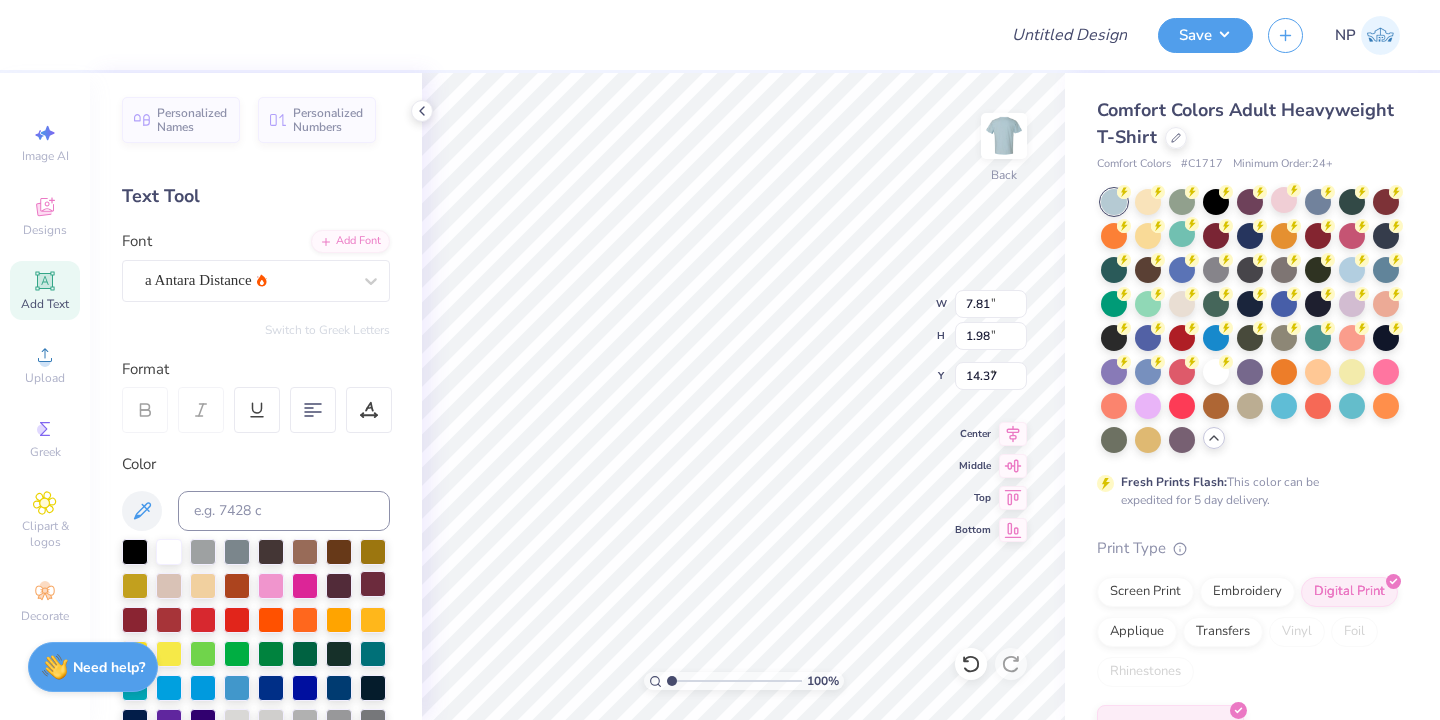 type on "5.54" 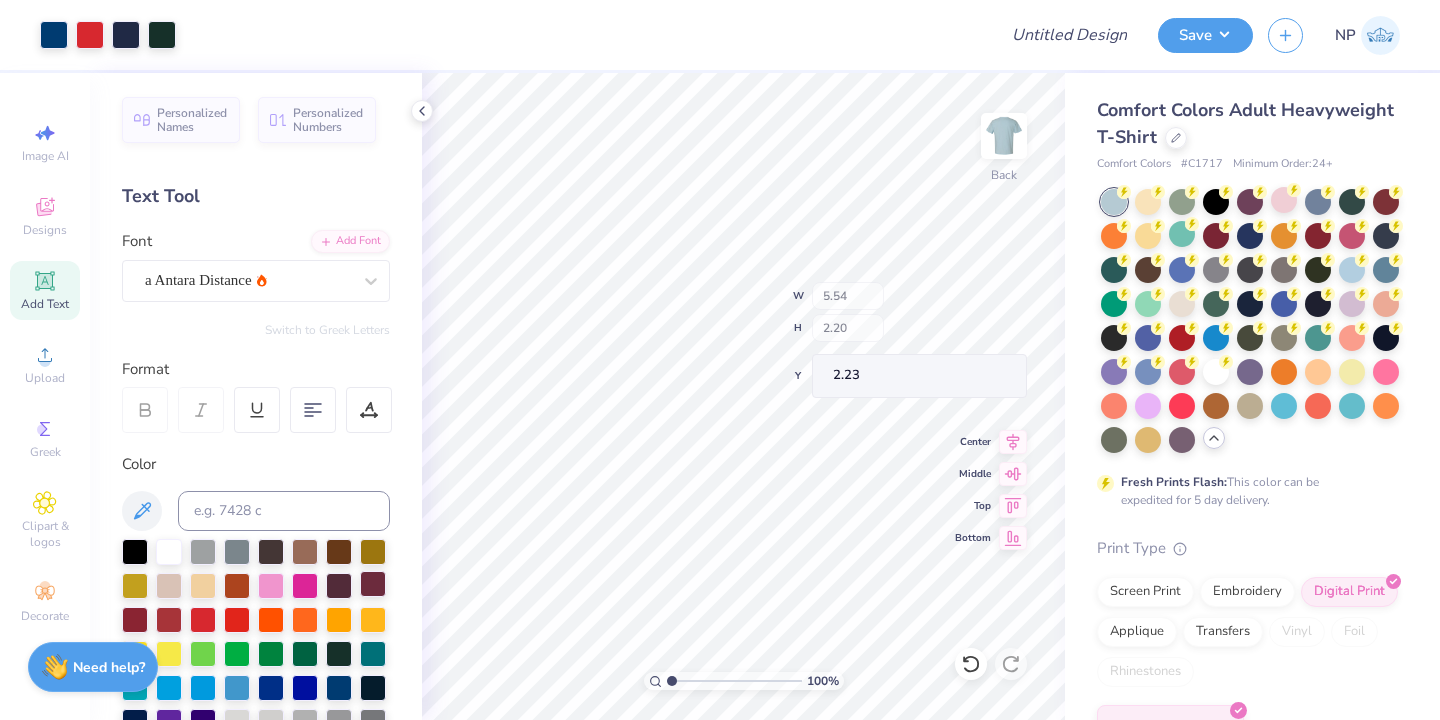 type on "5.44" 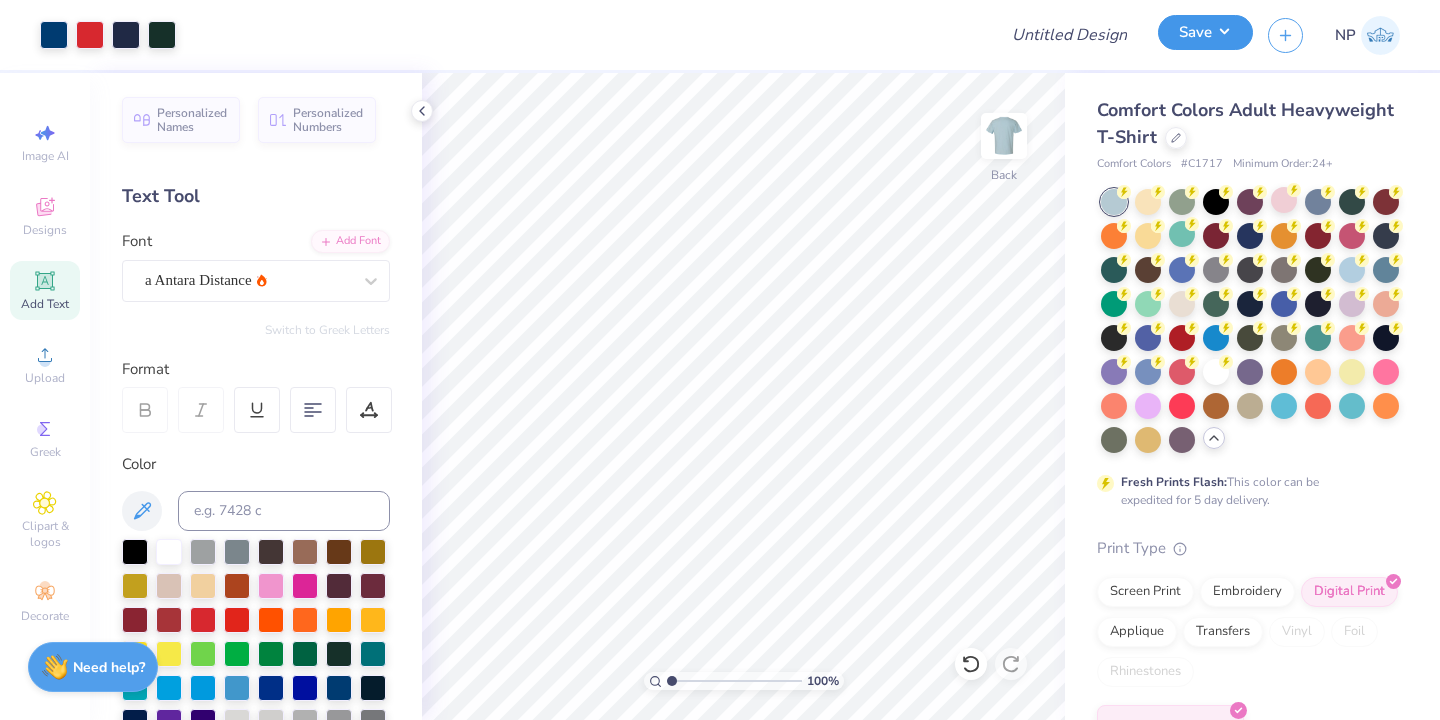click on "Save" at bounding box center (1205, 32) 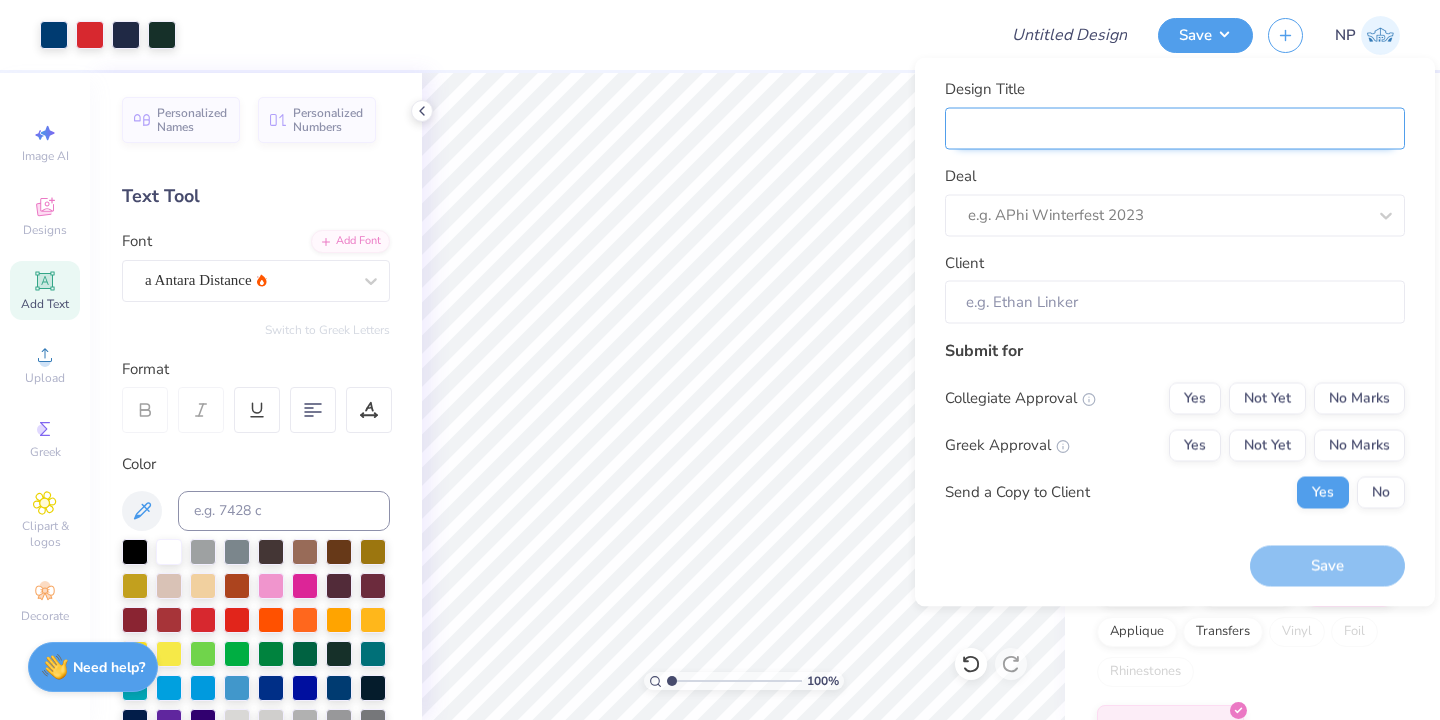 click on "Design Title" at bounding box center [1175, 128] 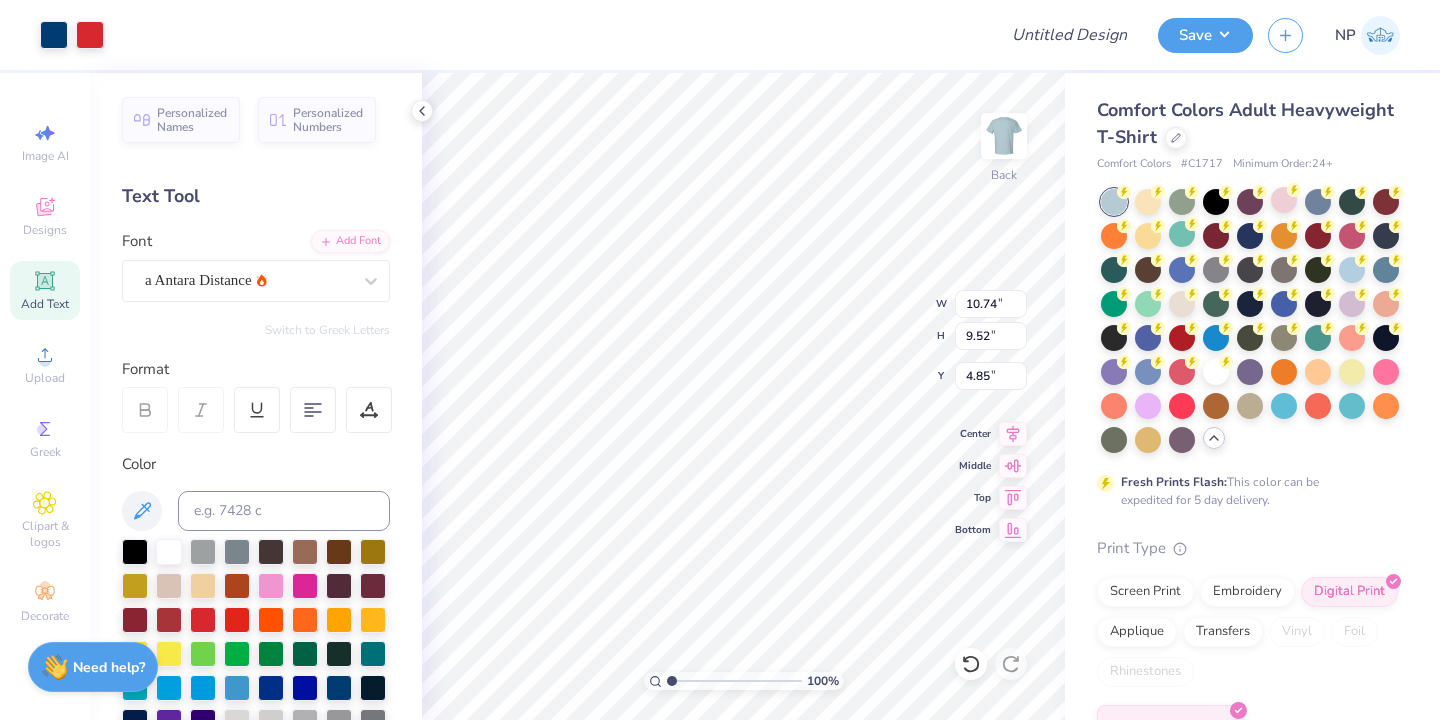 type on "10.74" 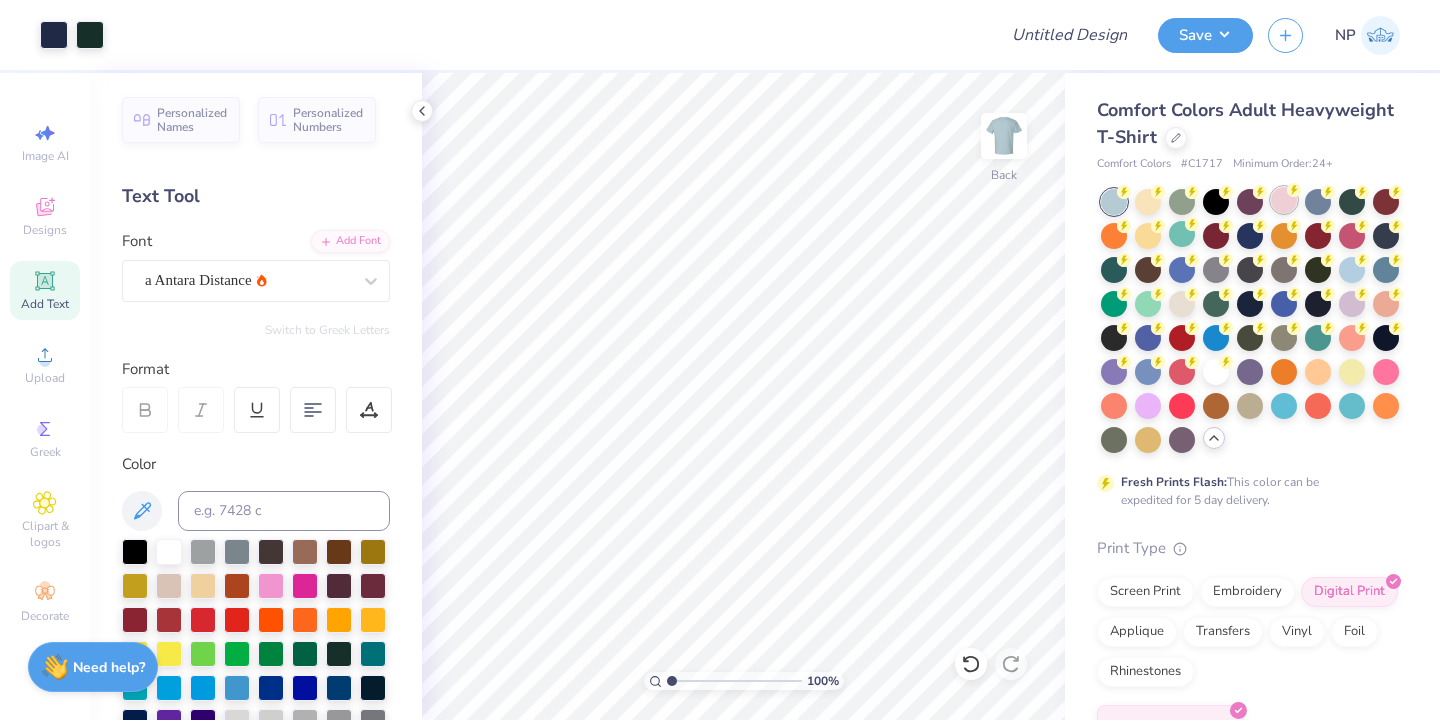 click at bounding box center [1284, 200] 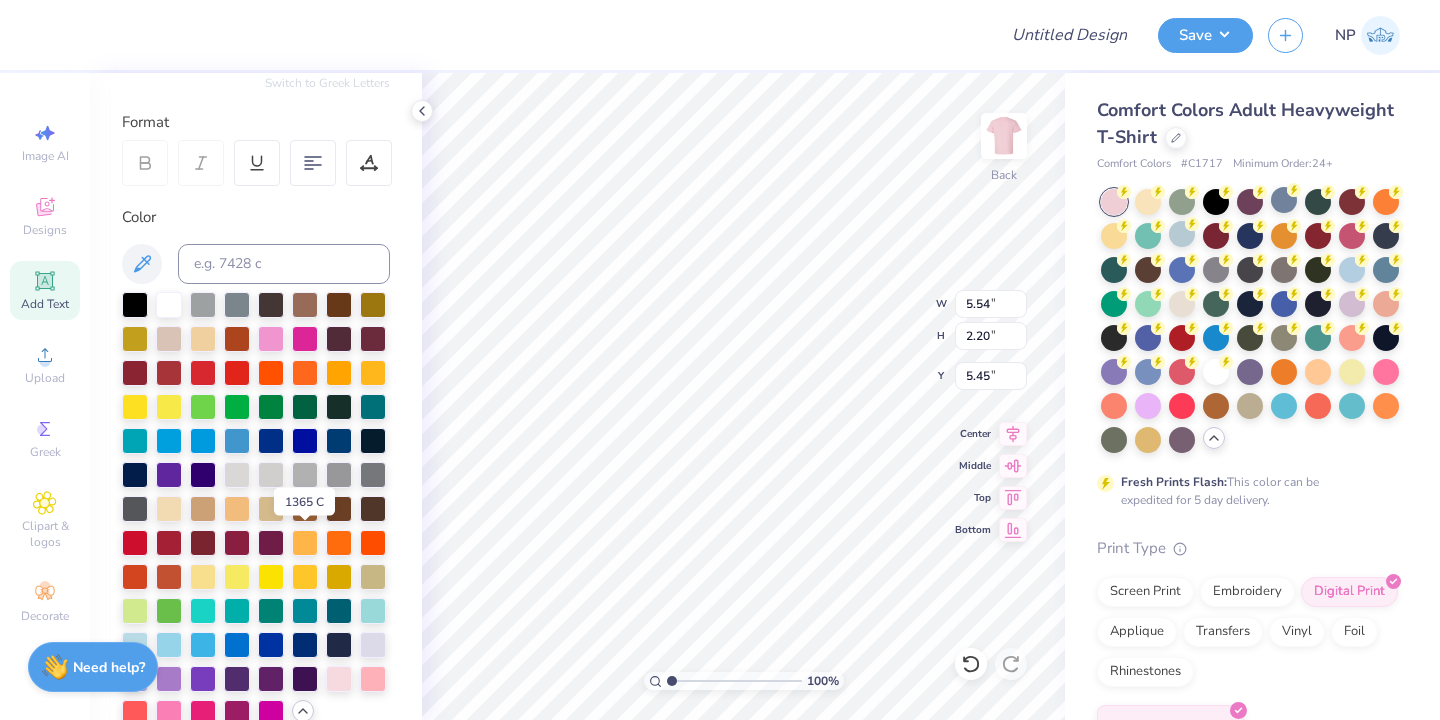 scroll, scrollTop: 256, scrollLeft: 0, axis: vertical 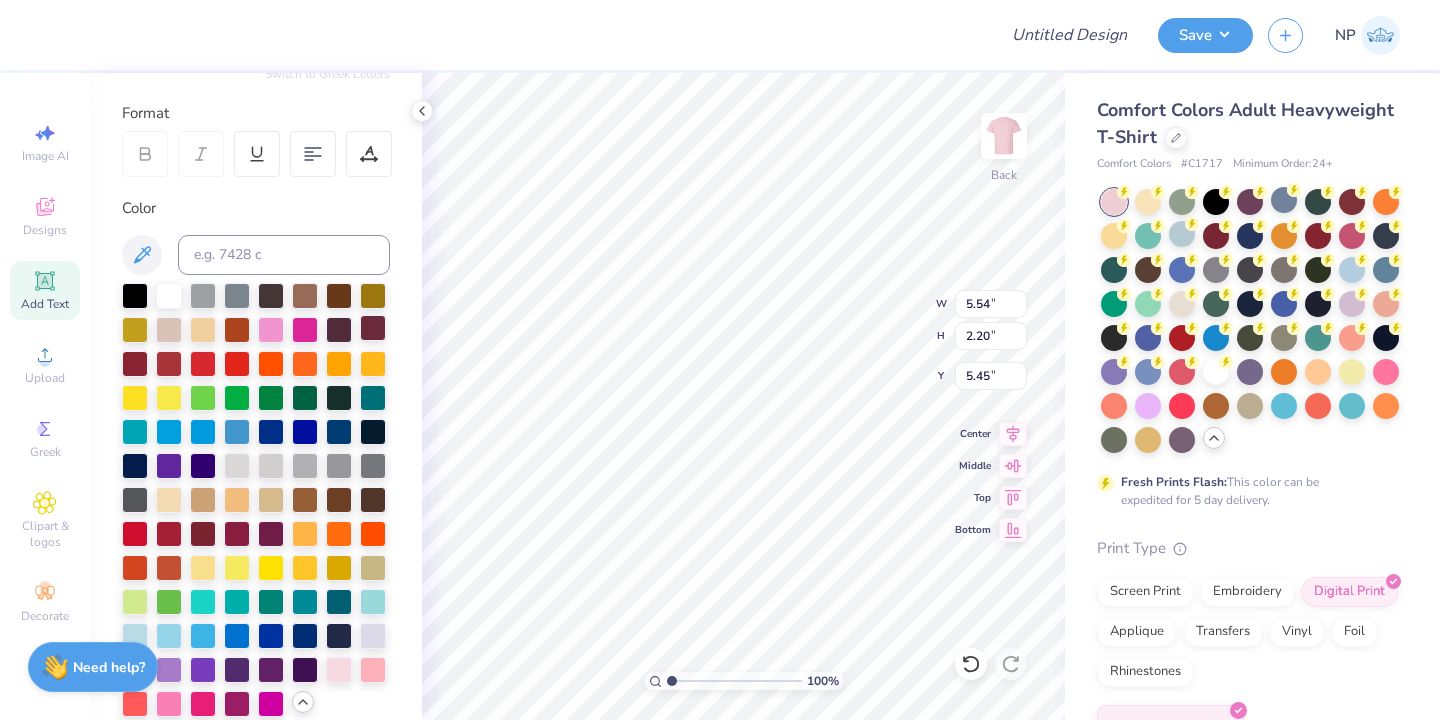 click at bounding box center [373, 328] 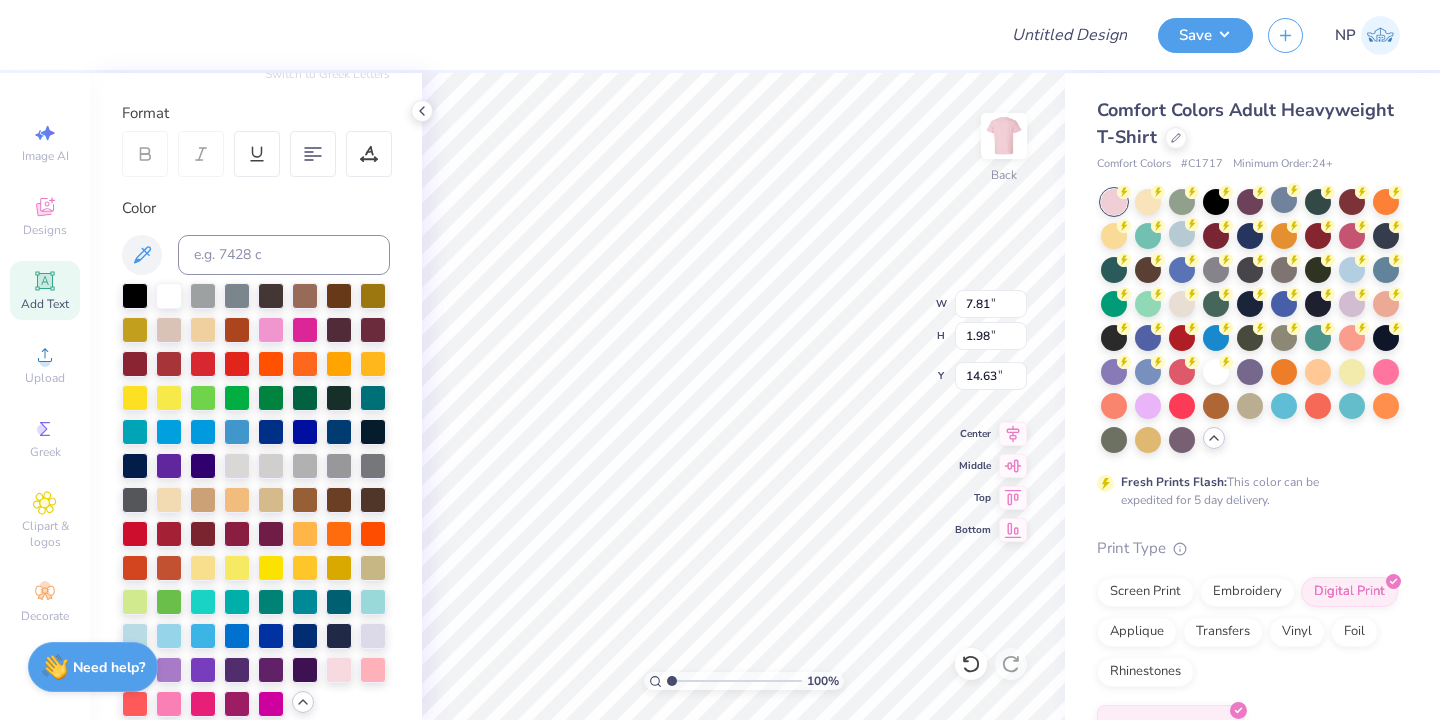 type on "7.81" 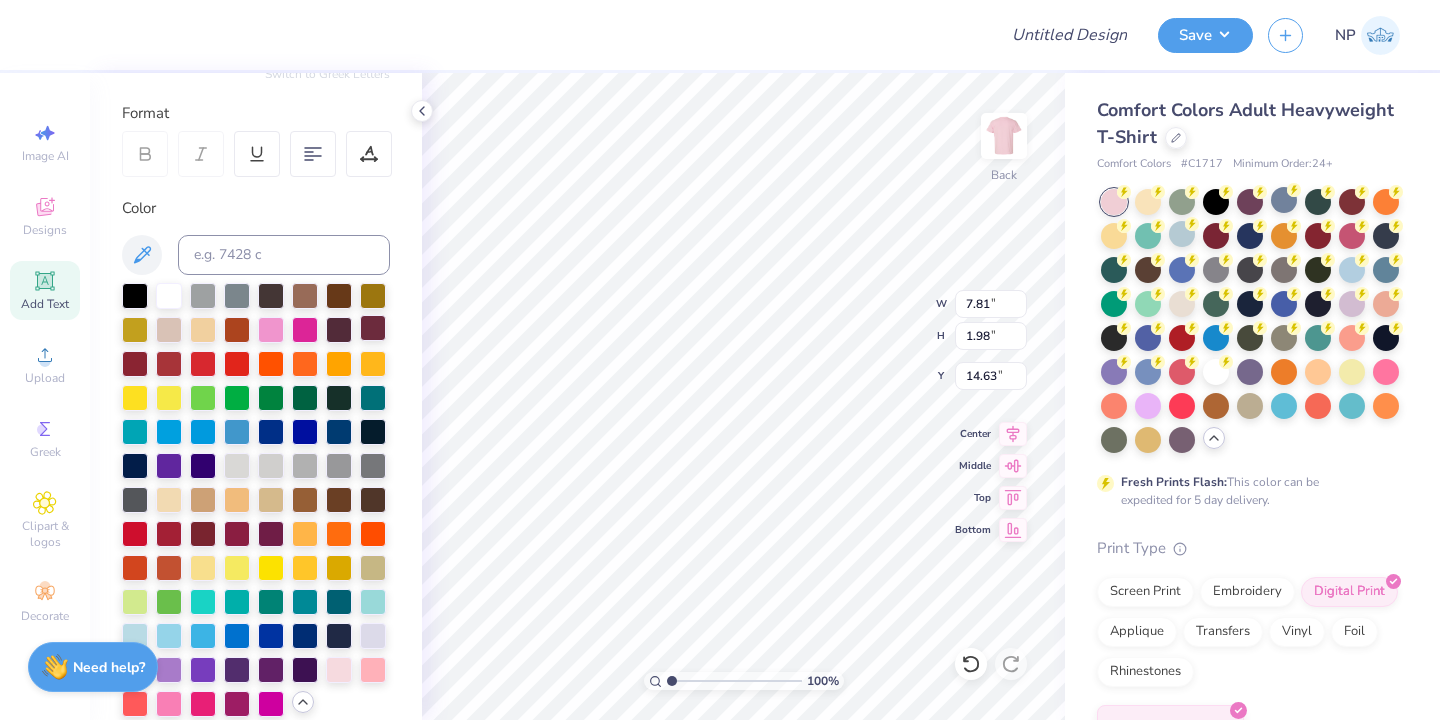click at bounding box center (373, 328) 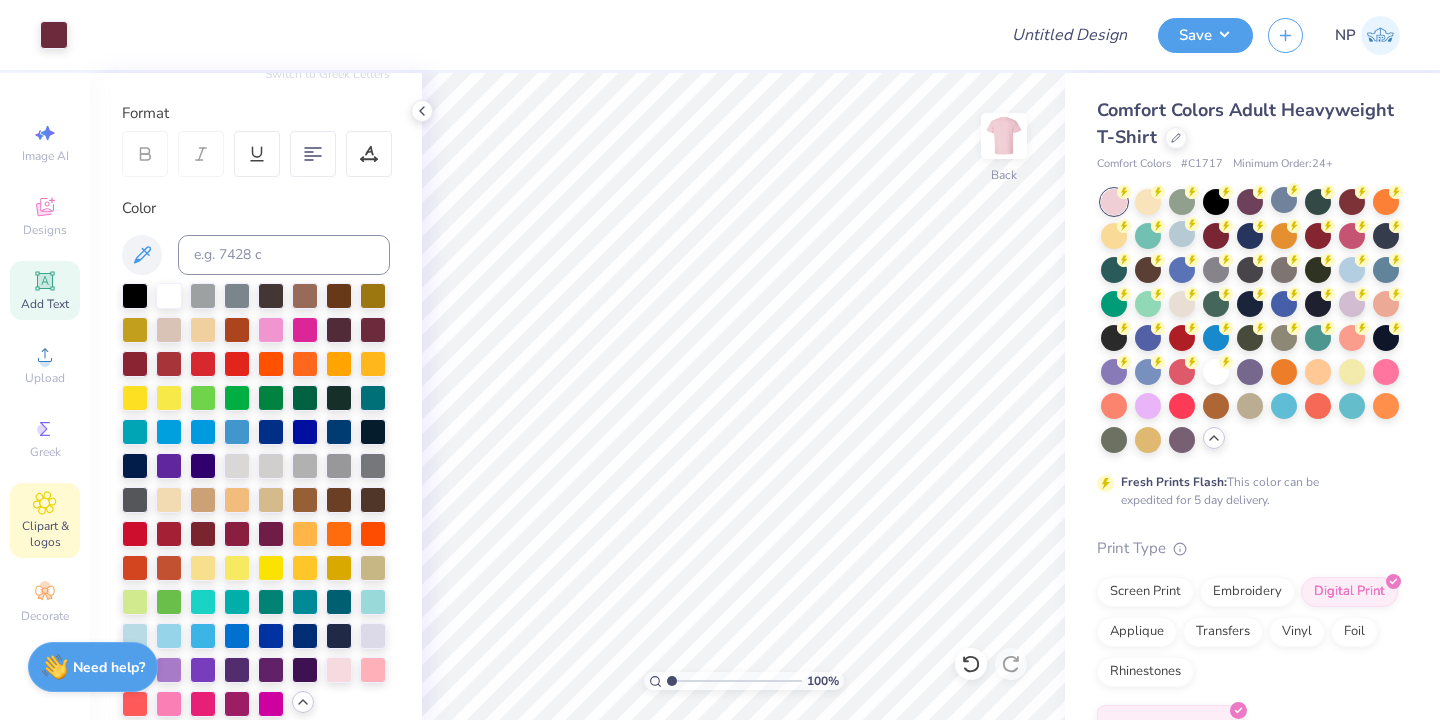 click 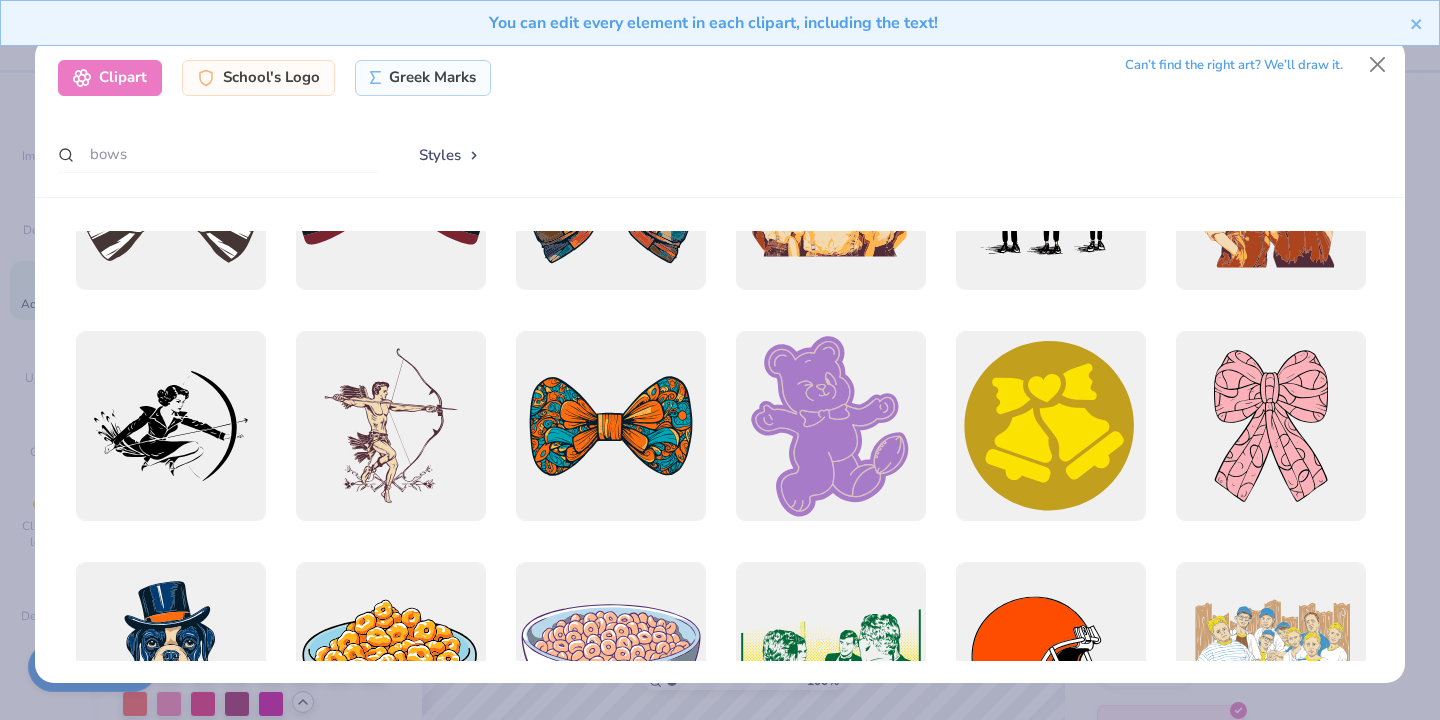scroll, scrollTop: 1676, scrollLeft: 0, axis: vertical 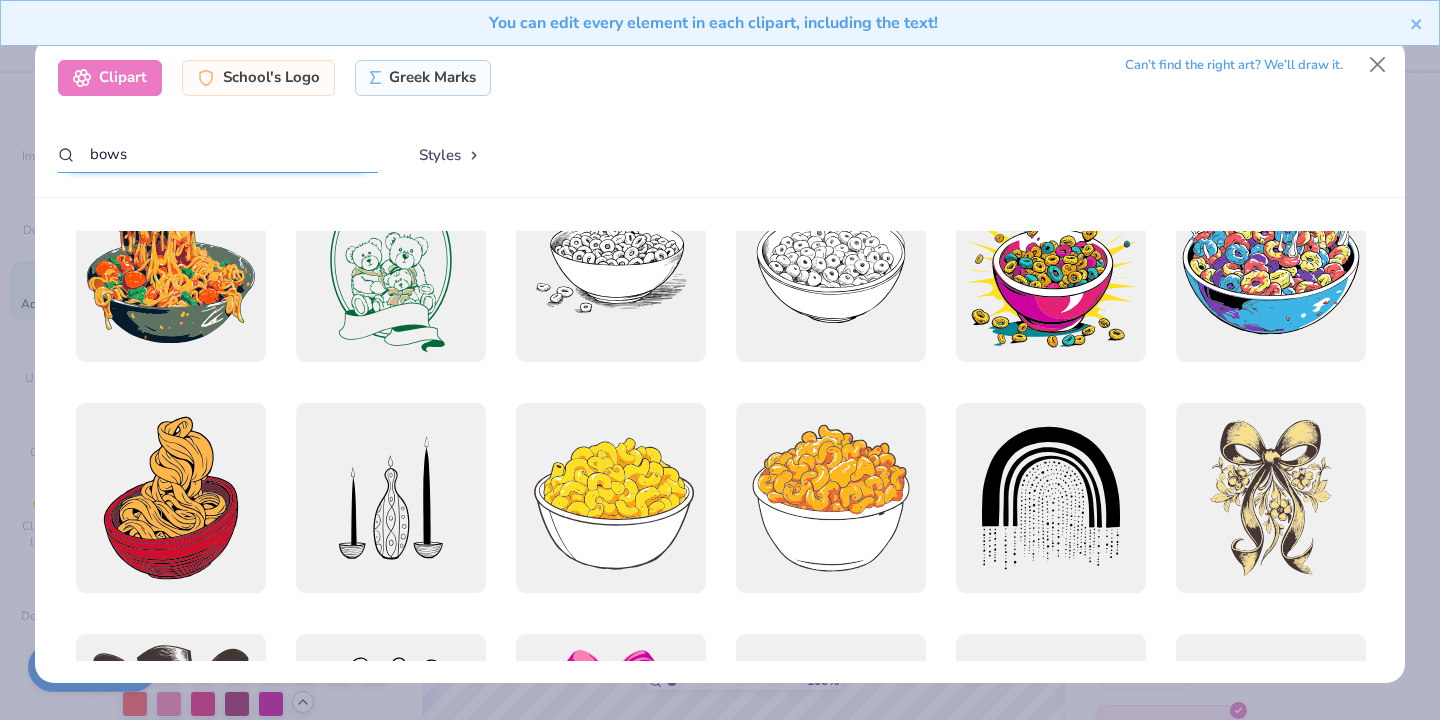 click on "bows" at bounding box center (218, 154) 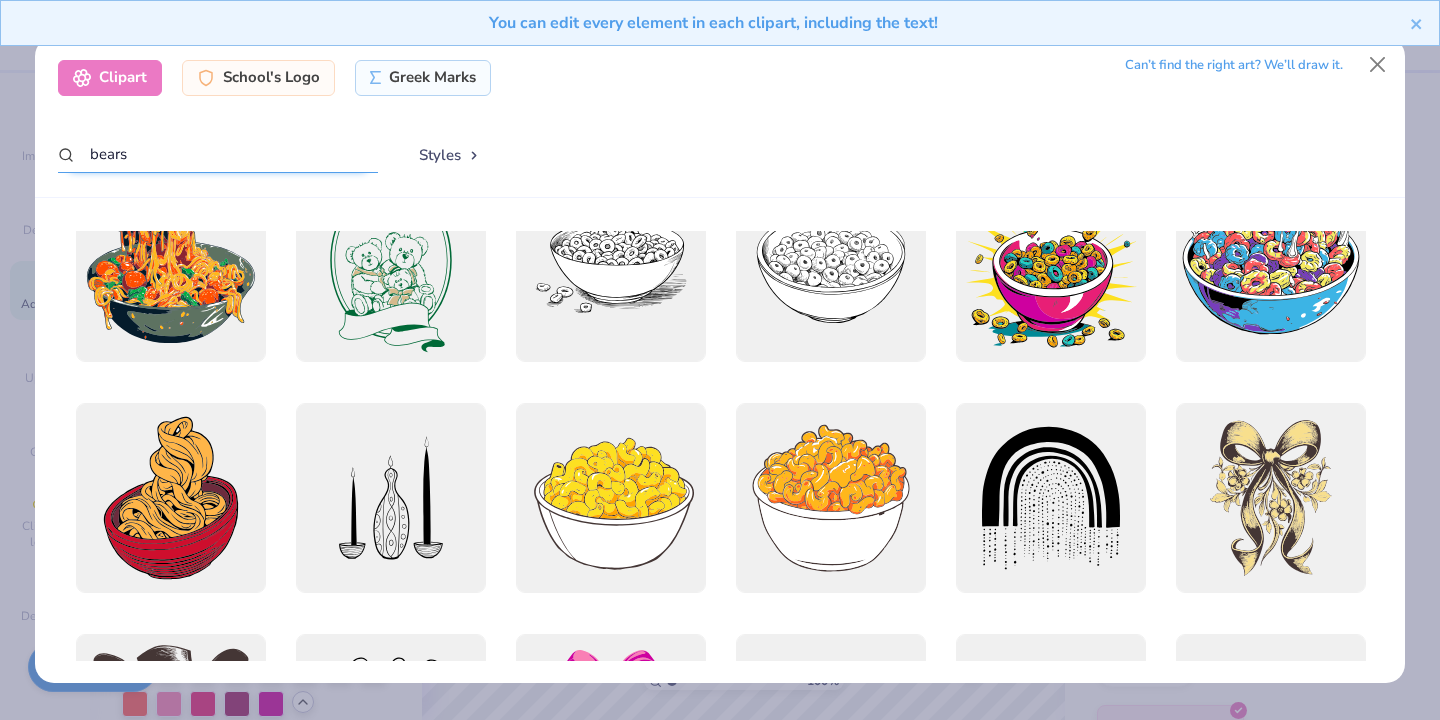 type on "bears" 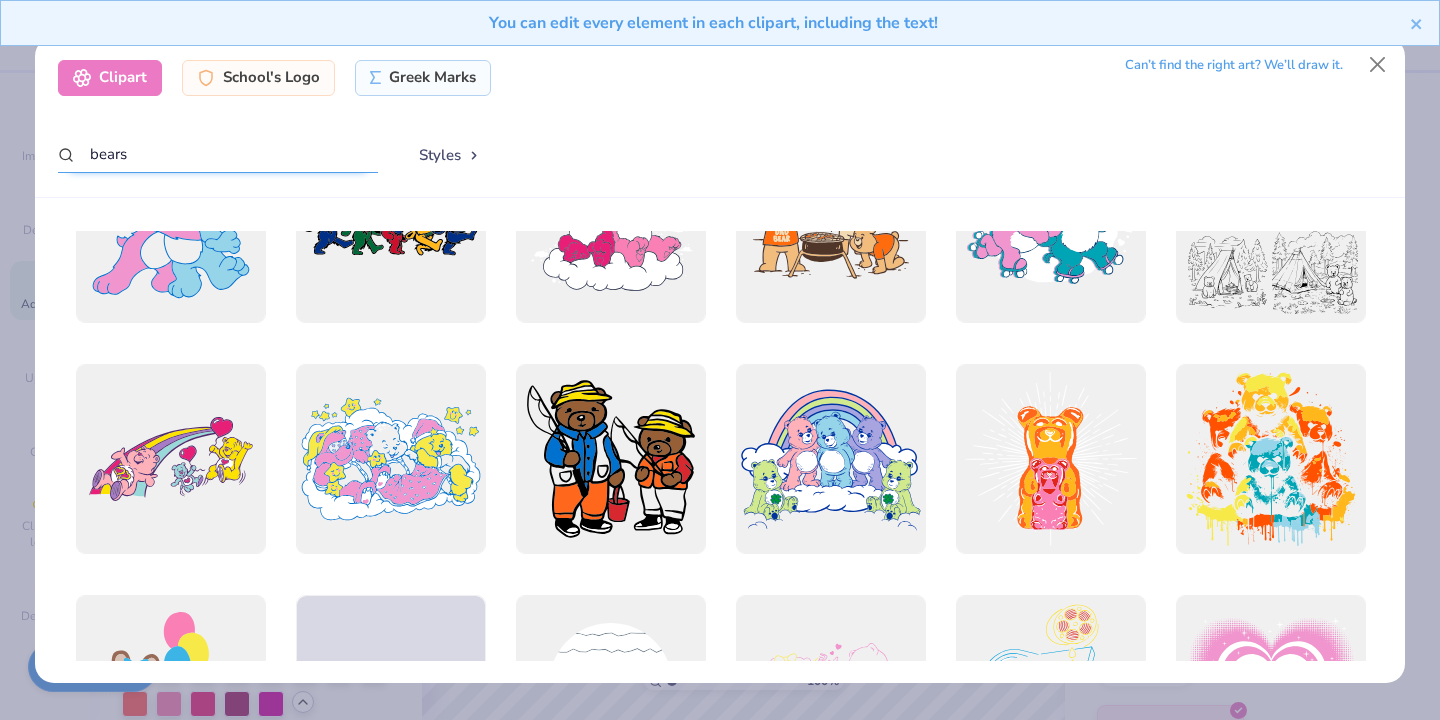 scroll, scrollTop: 0, scrollLeft: 0, axis: both 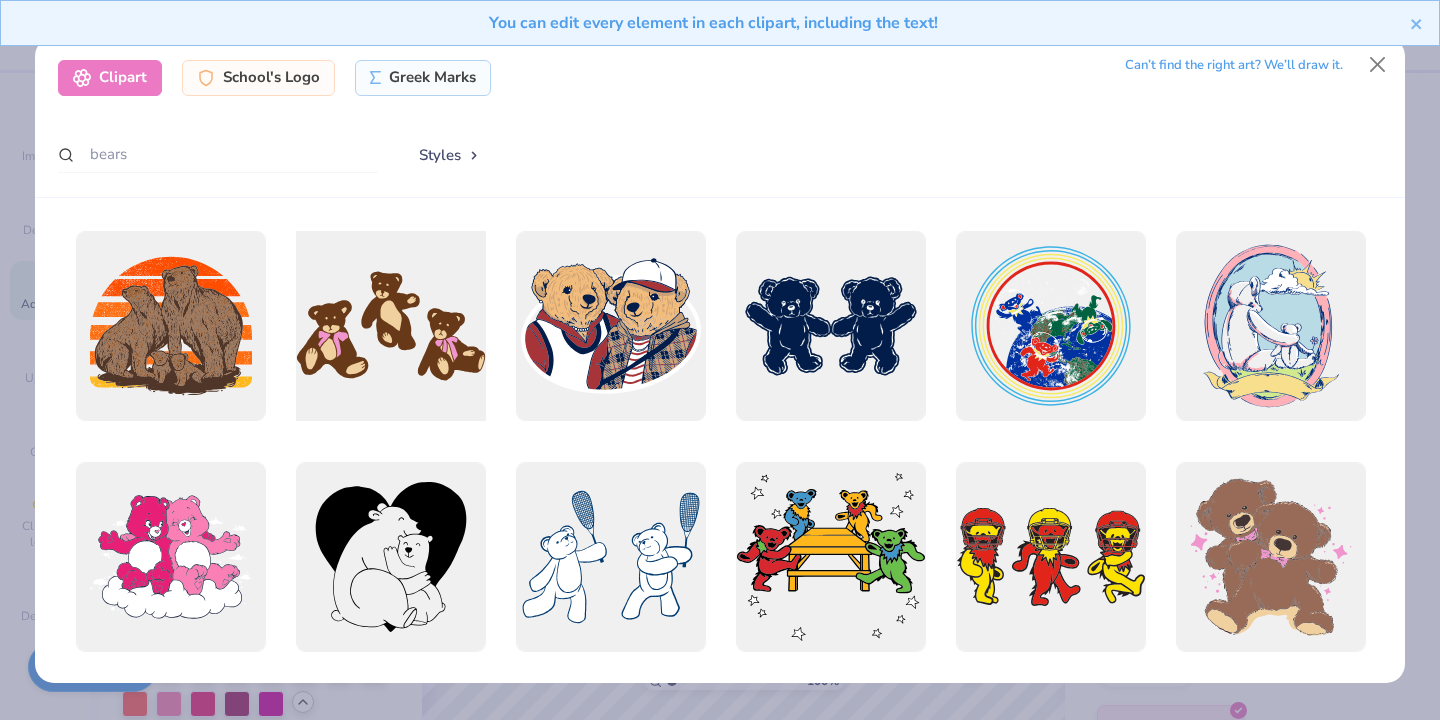 click at bounding box center [390, 325] 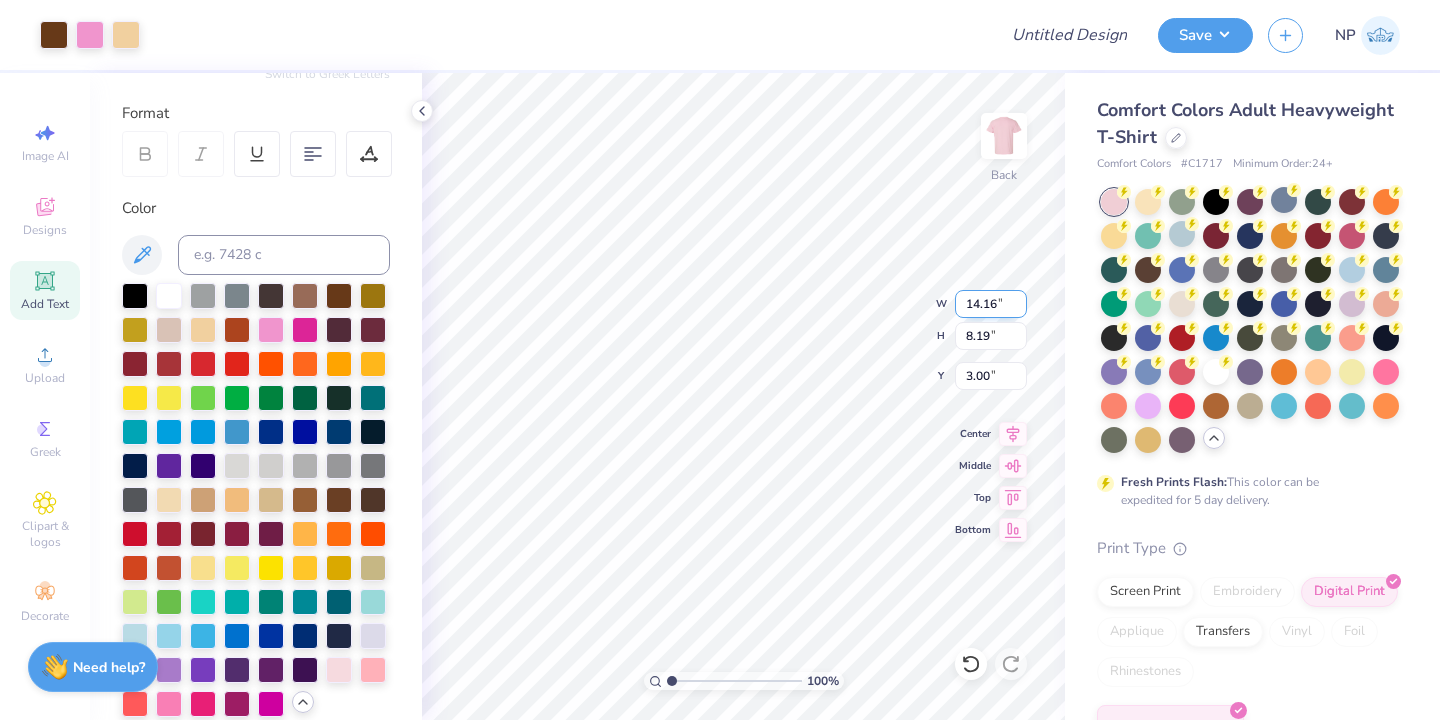 click on "14.16" at bounding box center [991, 304] 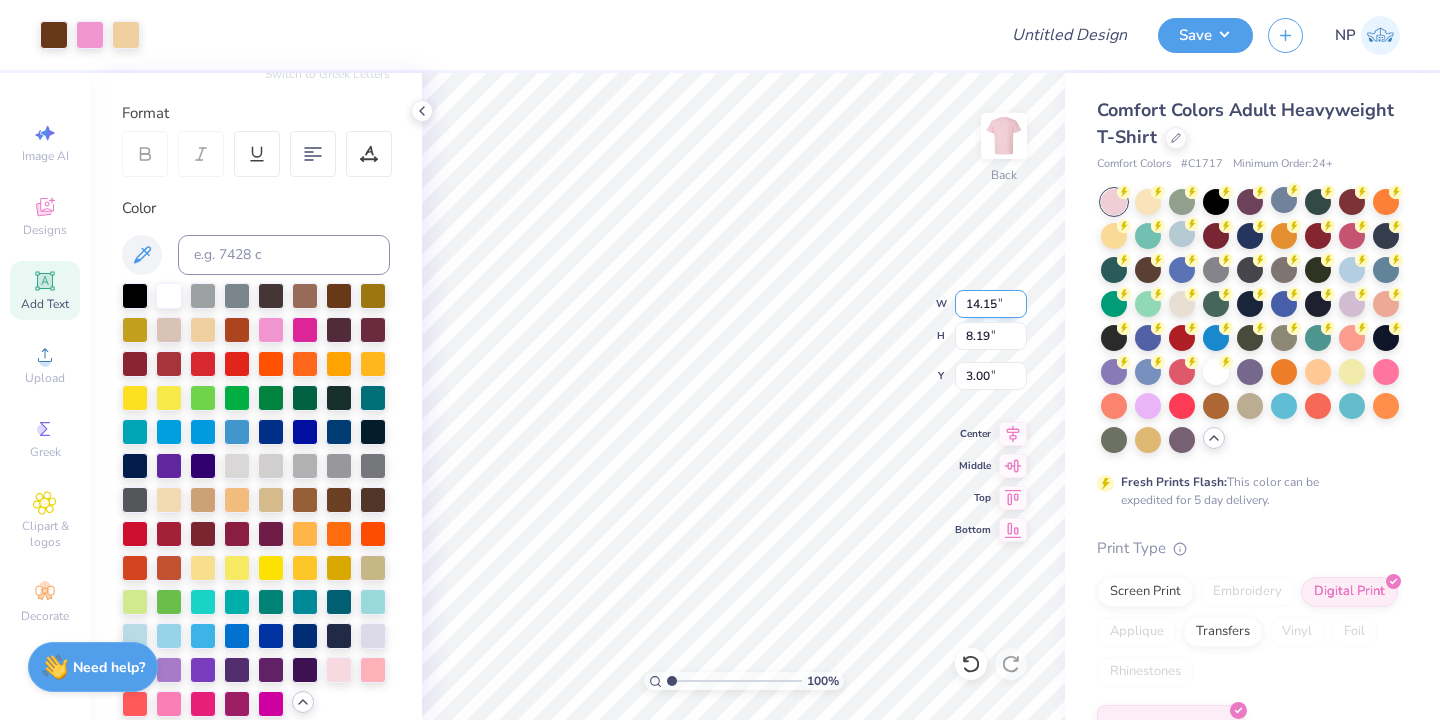 click on "14.15" at bounding box center [991, 304] 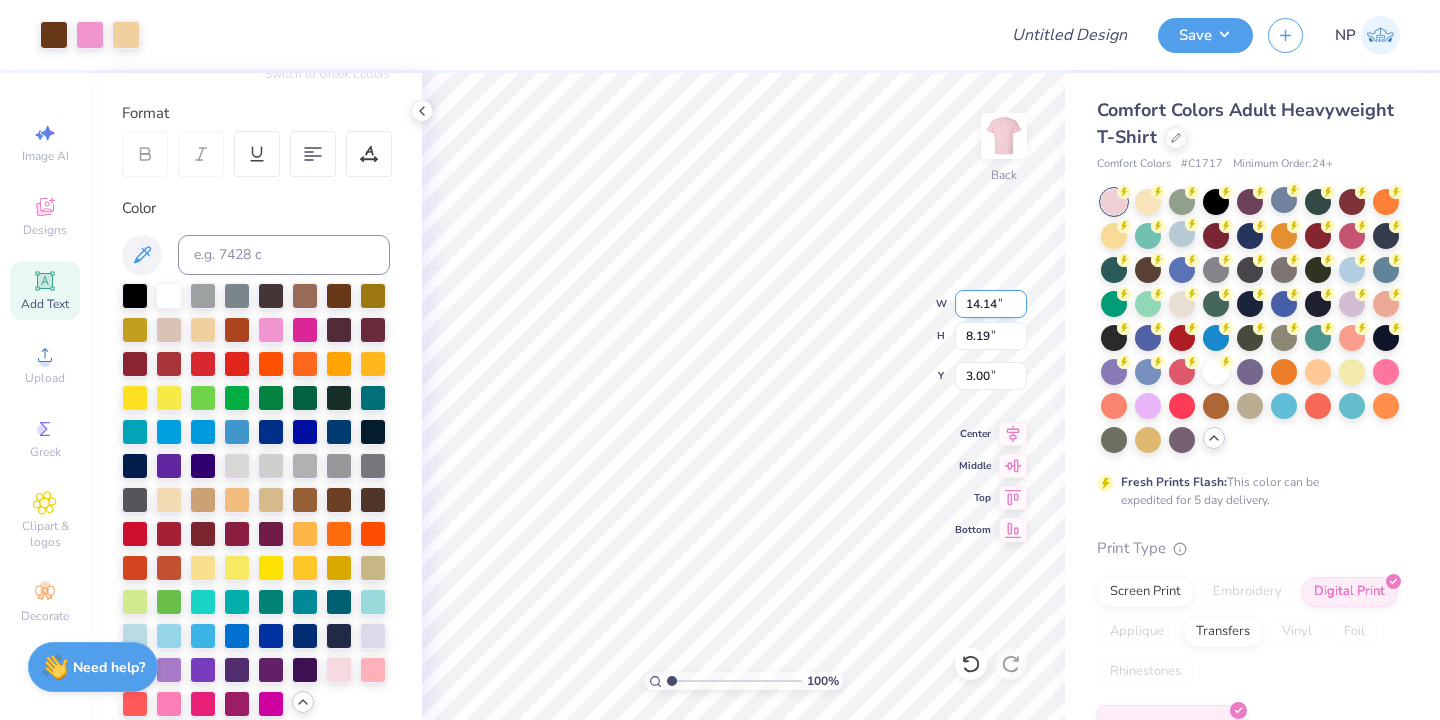 click on "14.14" at bounding box center [991, 304] 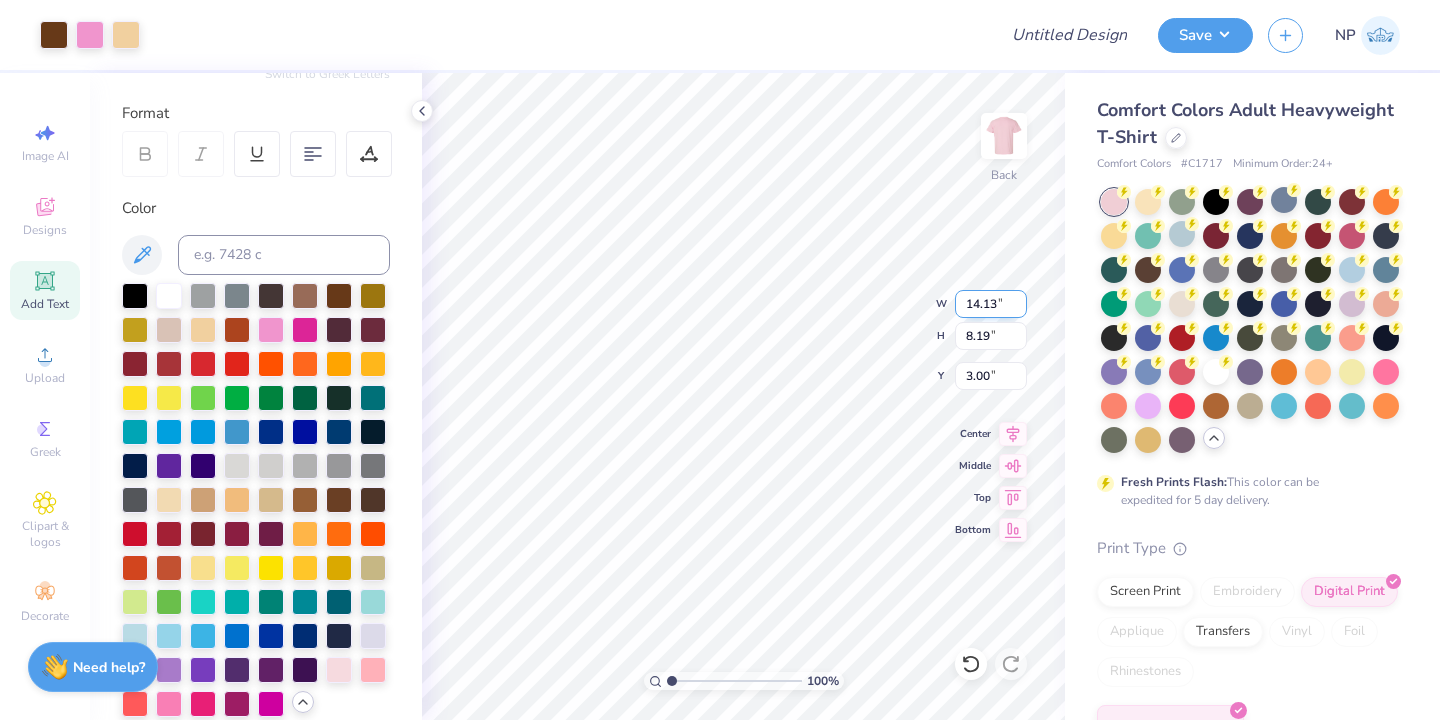 click on "14.13" at bounding box center [991, 304] 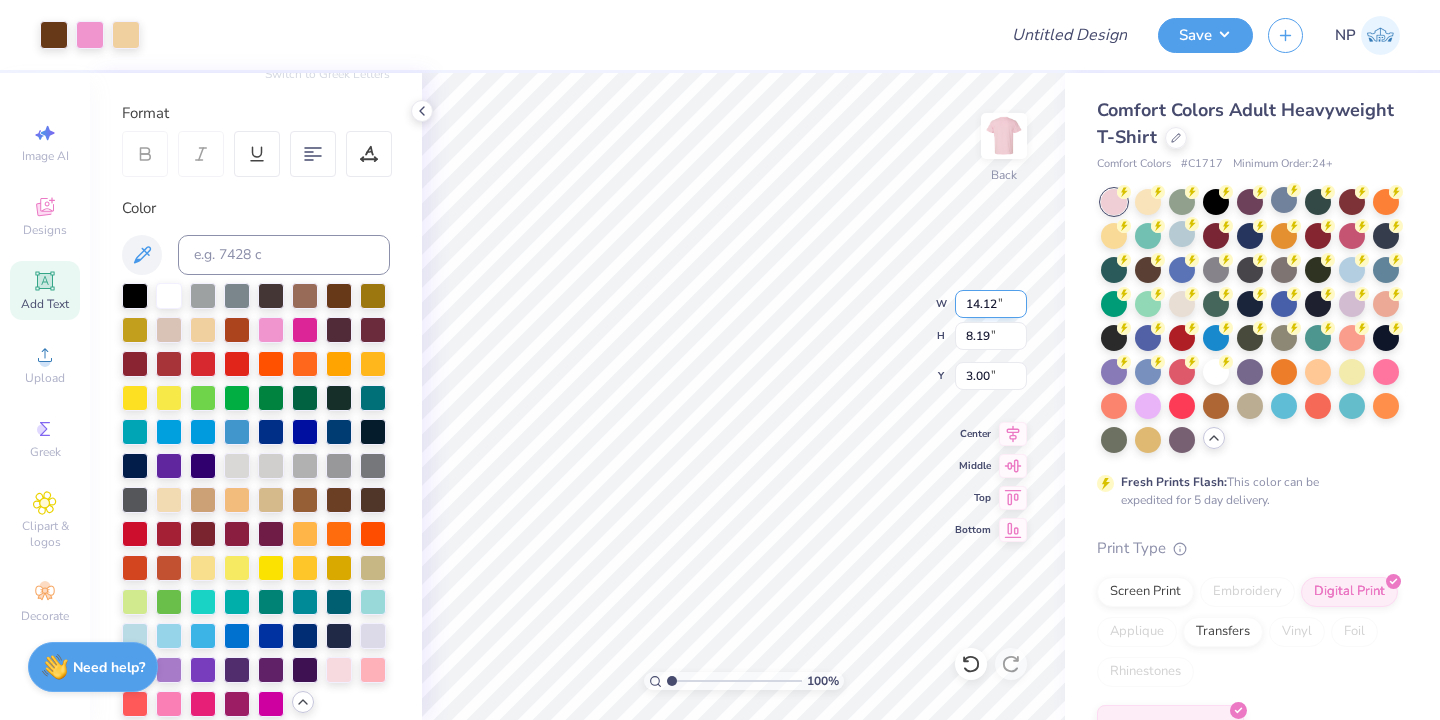 click on "14.12" at bounding box center [991, 304] 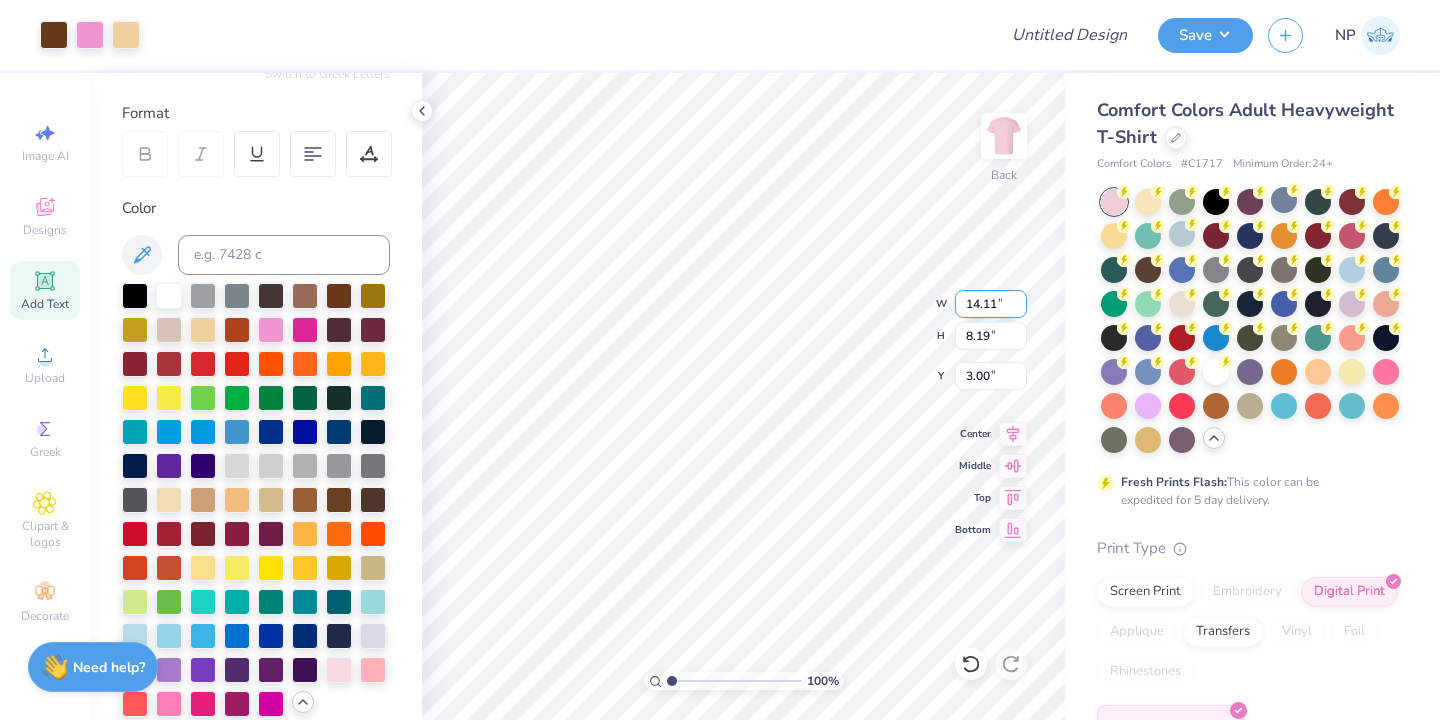type on "14.11" 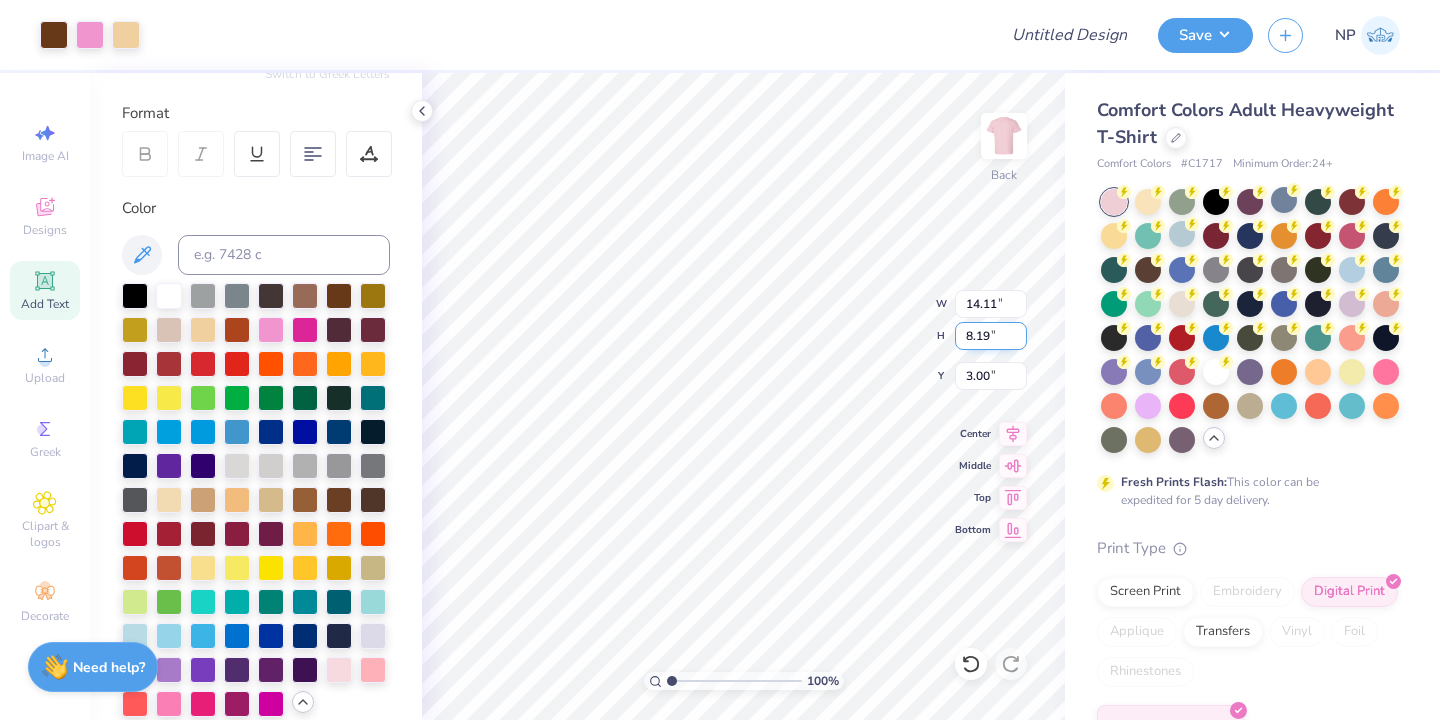 click on "8.19" at bounding box center [991, 336] 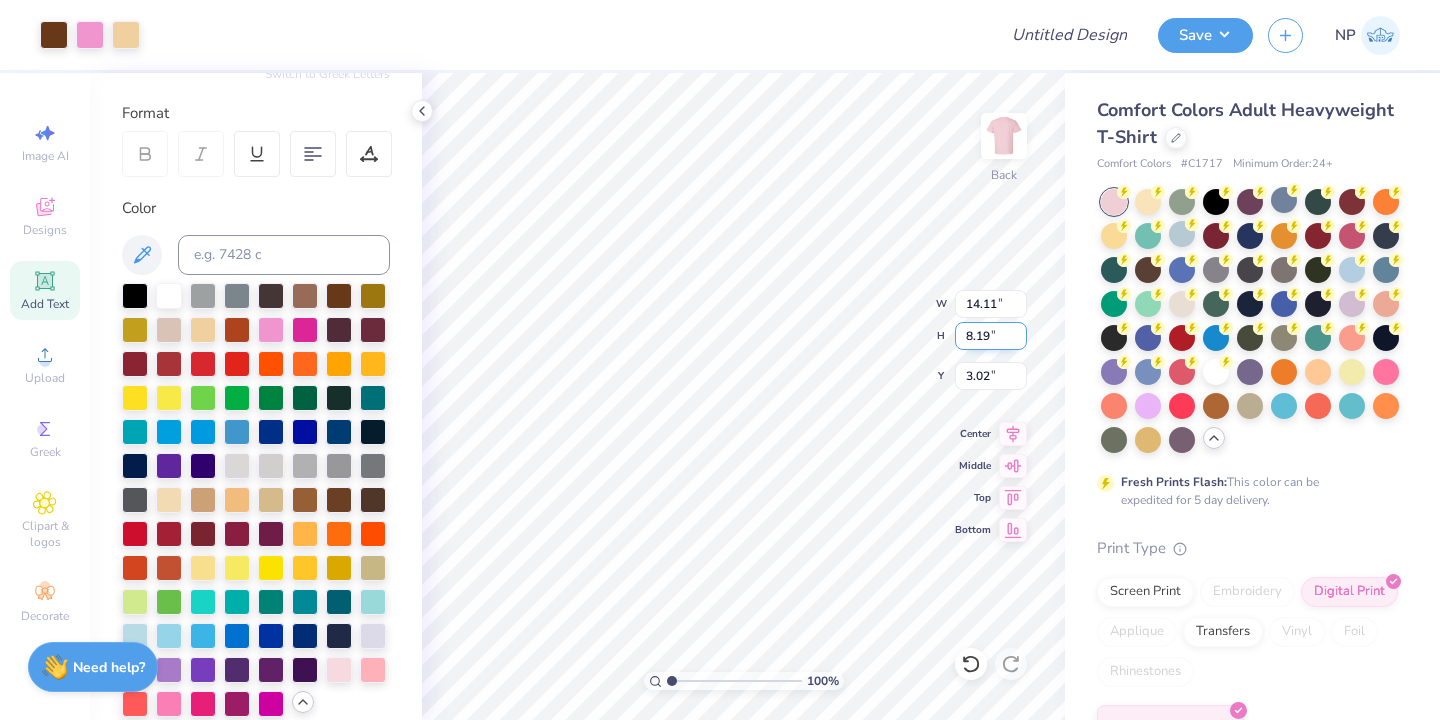 type on "8.16" 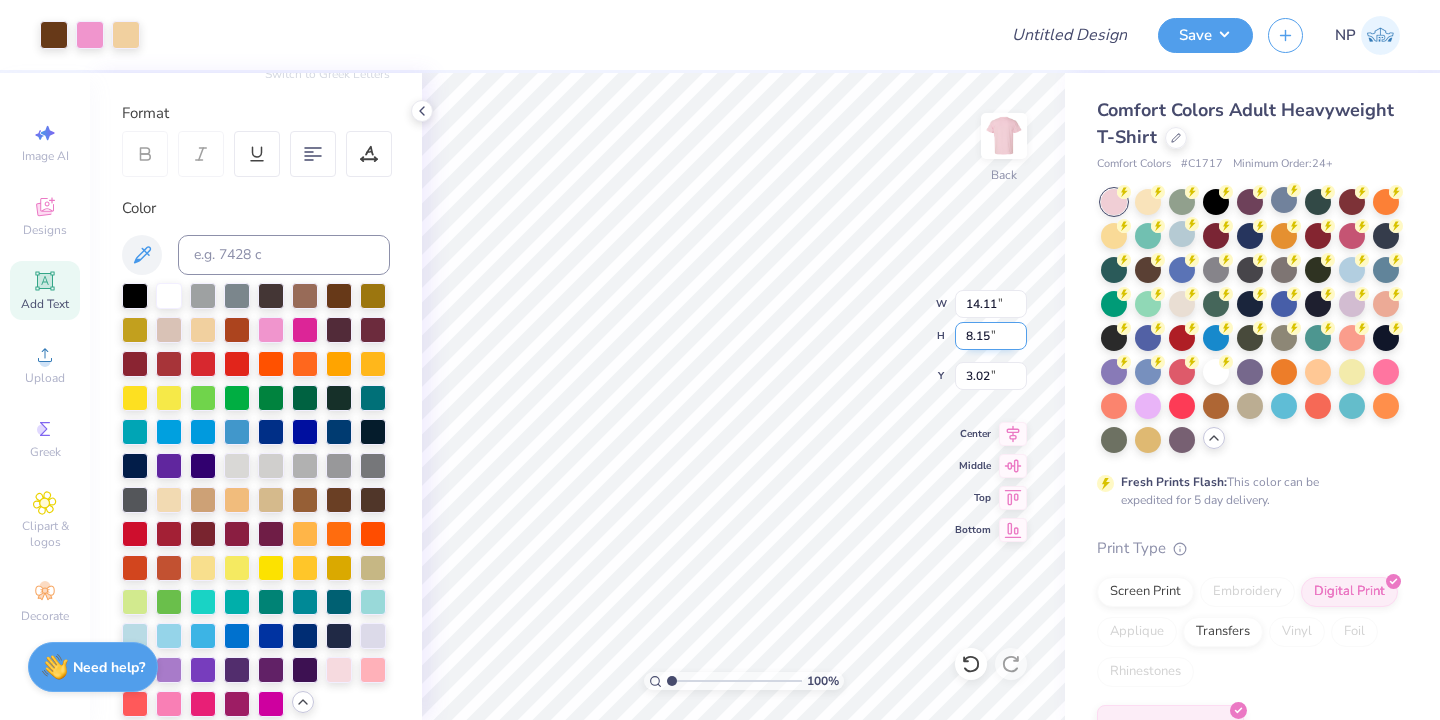 click on "8.15" at bounding box center (991, 336) 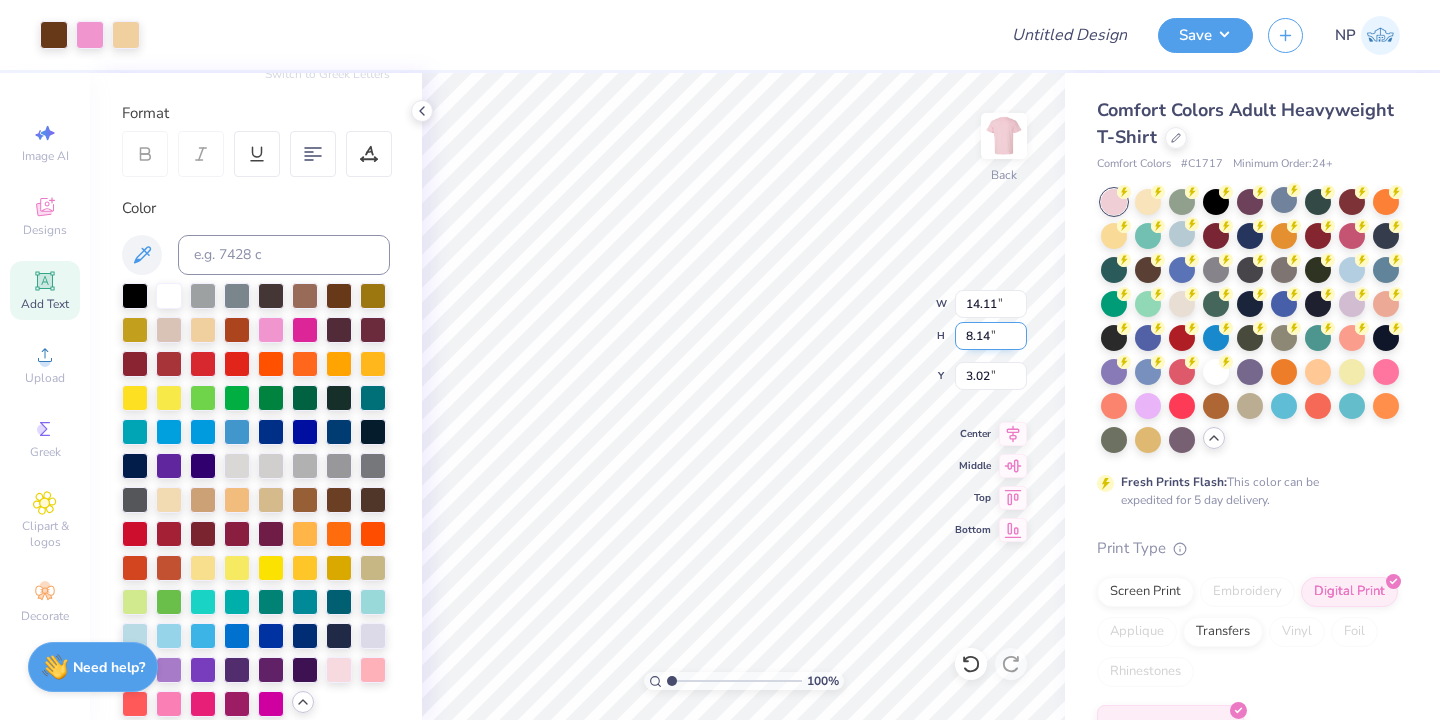 click on "8.14" at bounding box center (991, 336) 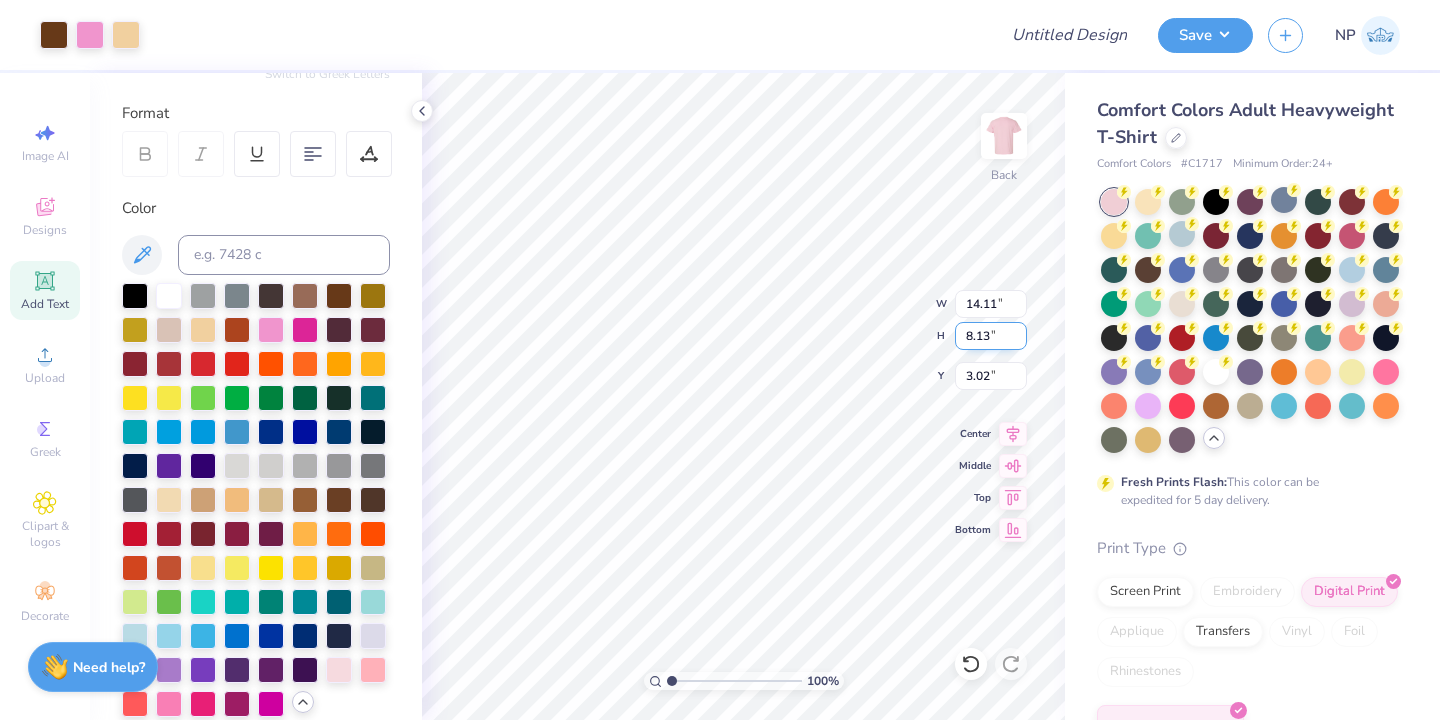 click on "8.13" at bounding box center (991, 336) 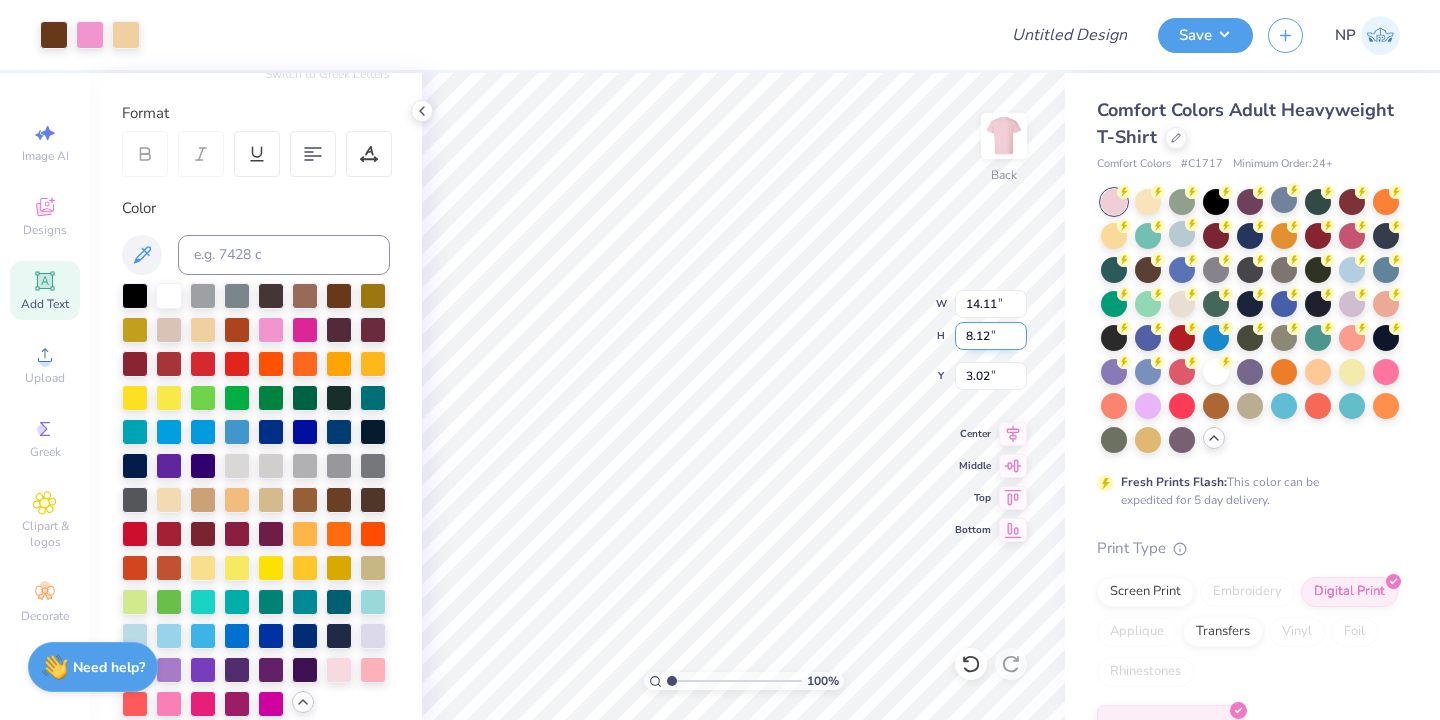 type on "8.12" 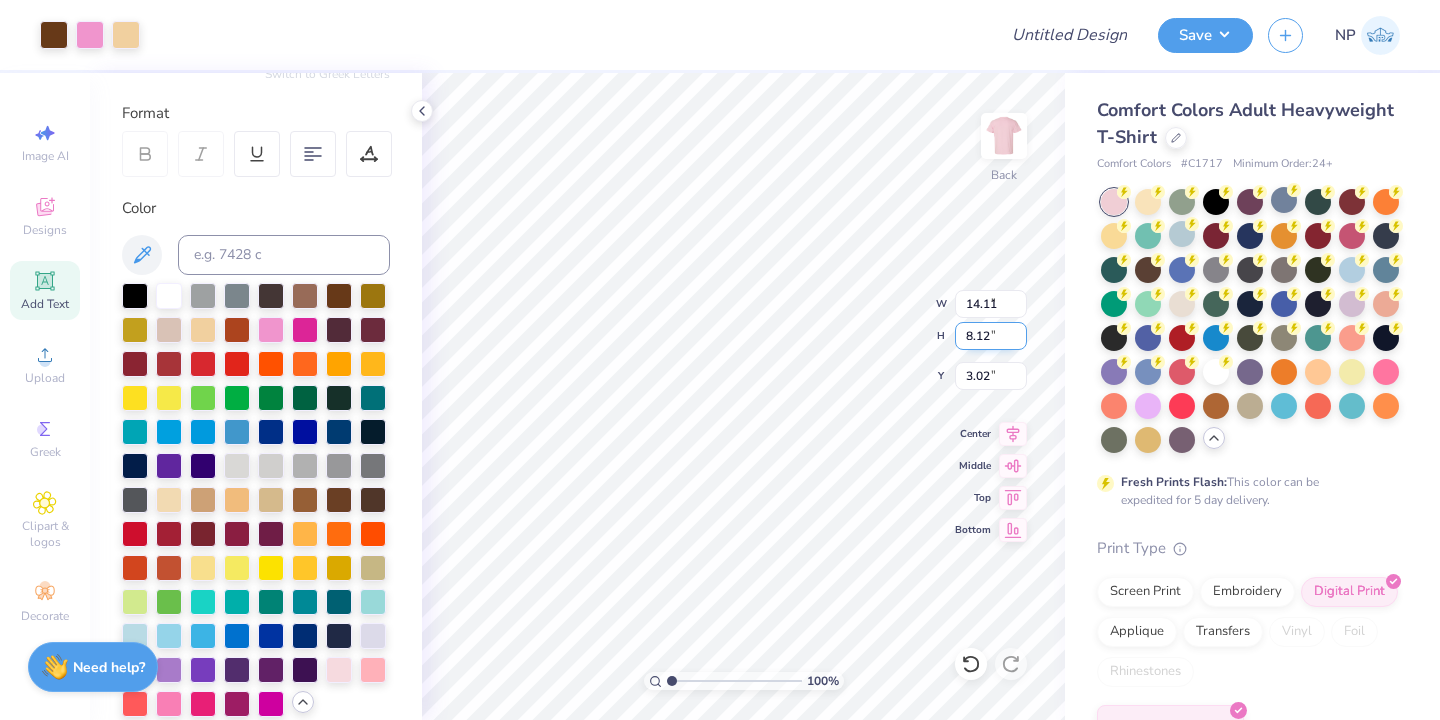 type on "9.07" 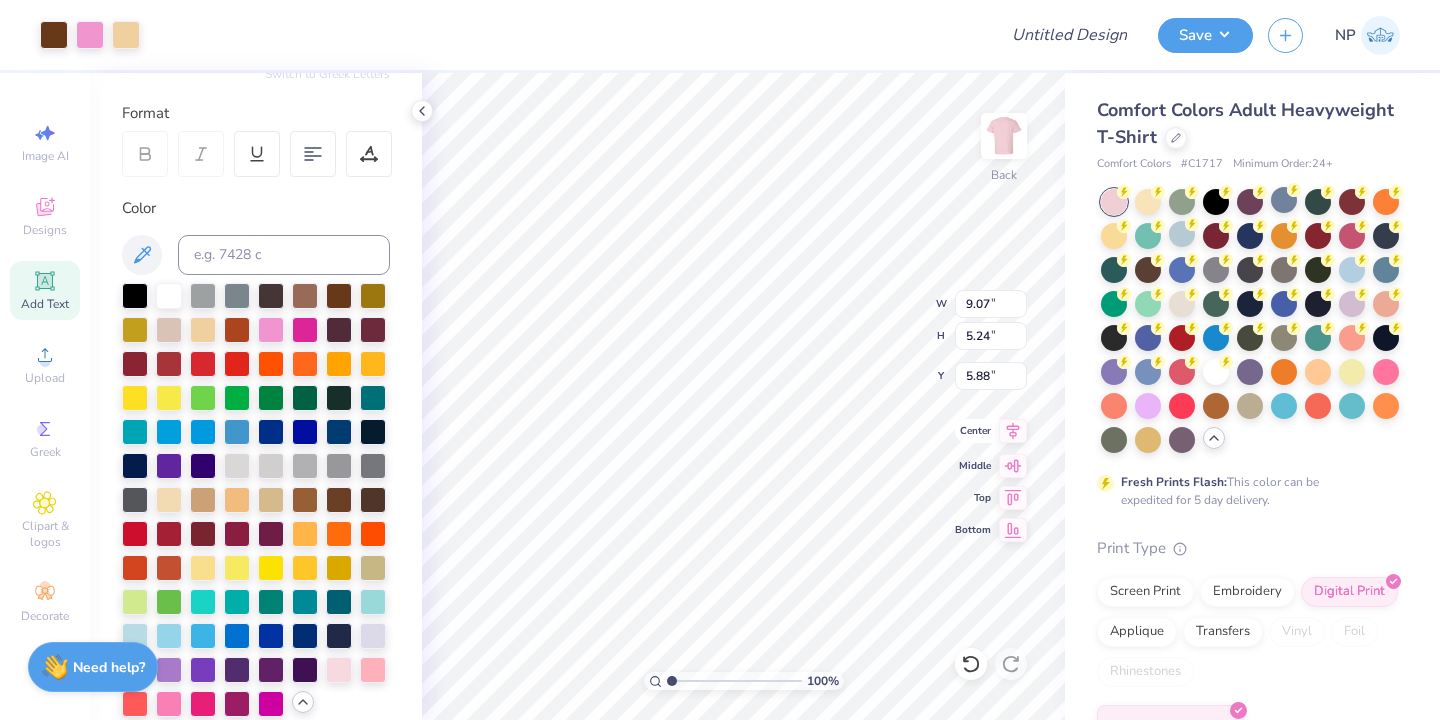 click on "[NUMBER]  % Back W 9.07 9.07 " H 5.24 5.24 " Y 5.88 5.88 " Center Middle Top Bottom" at bounding box center [743, 396] 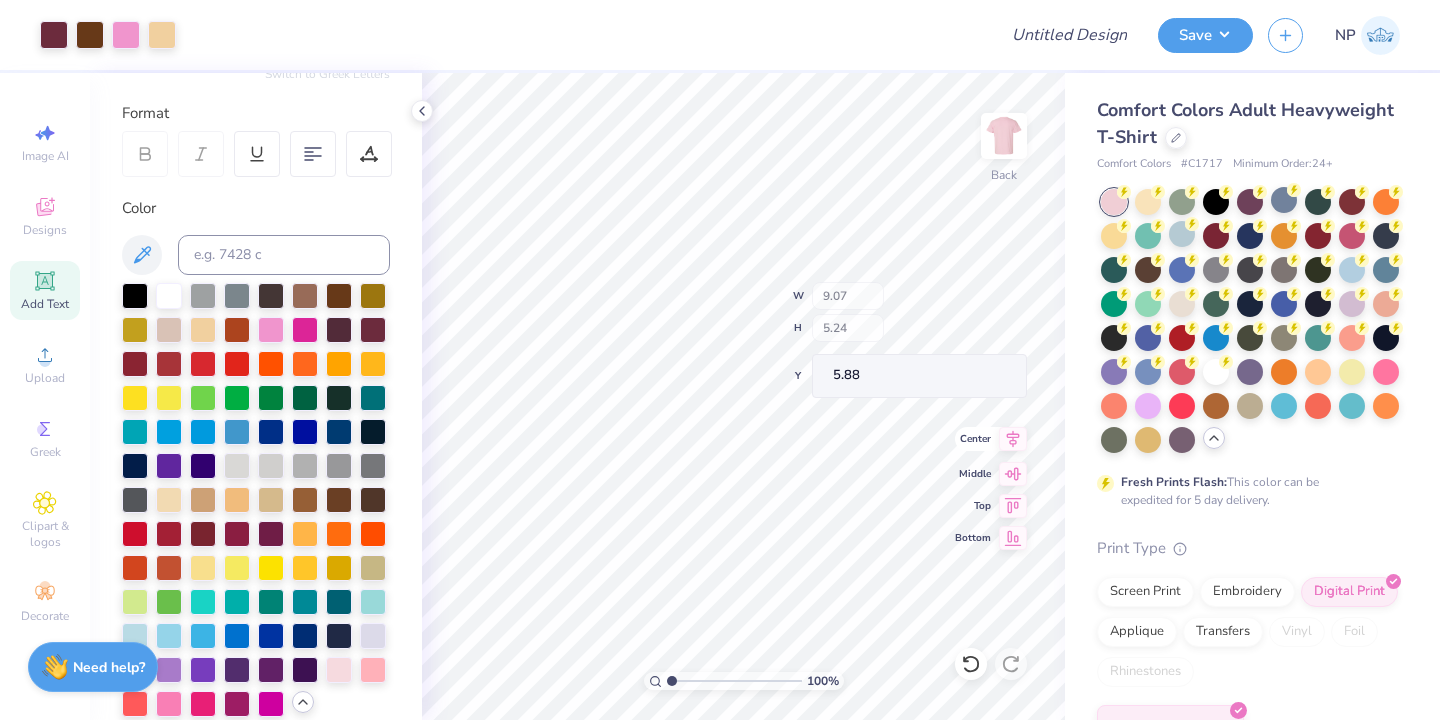 type on "5.54" 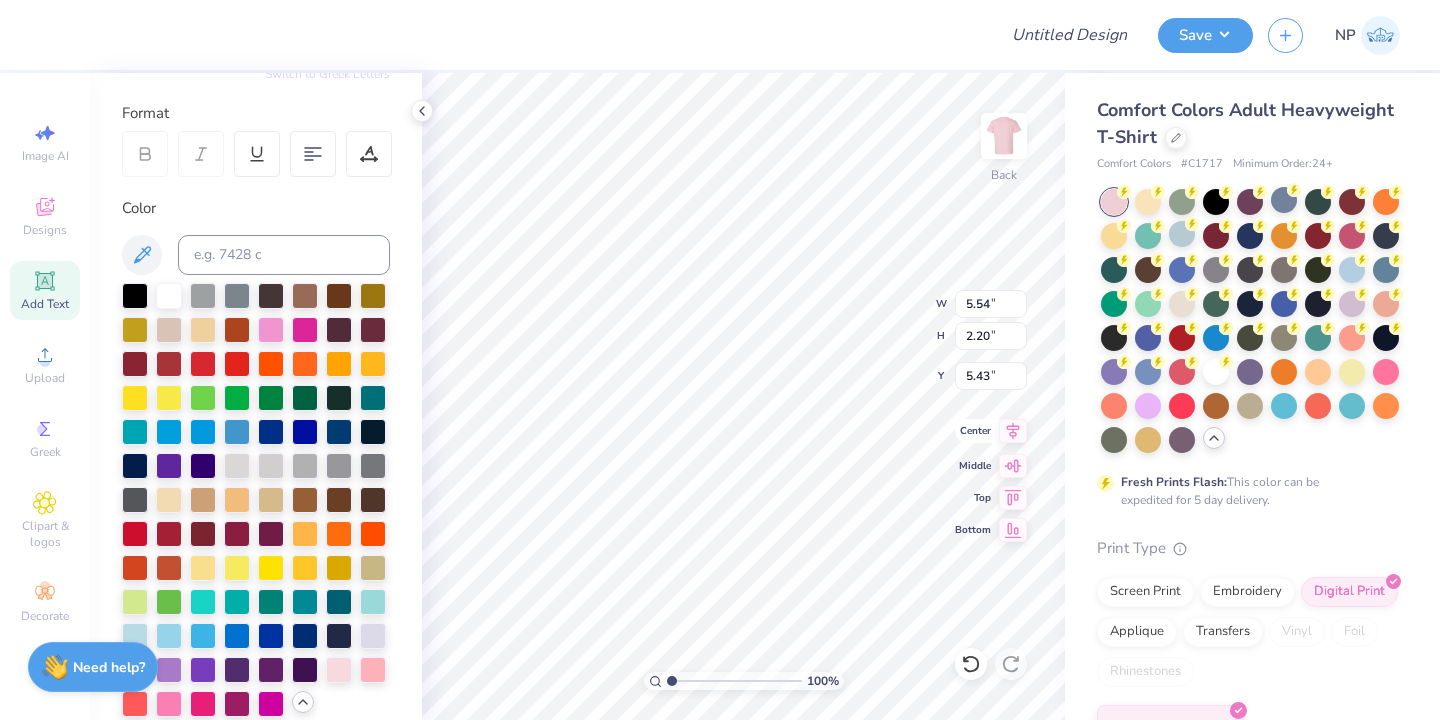 click 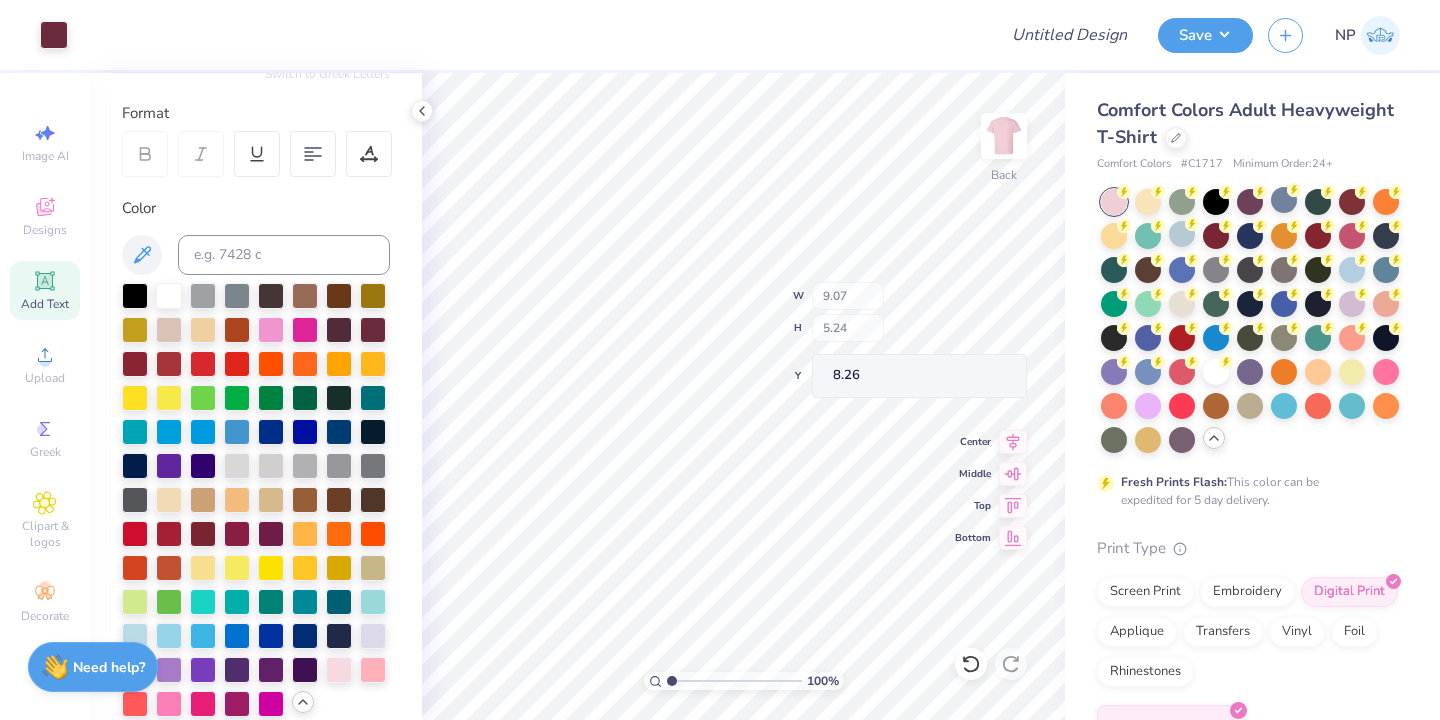 type on "7.81" 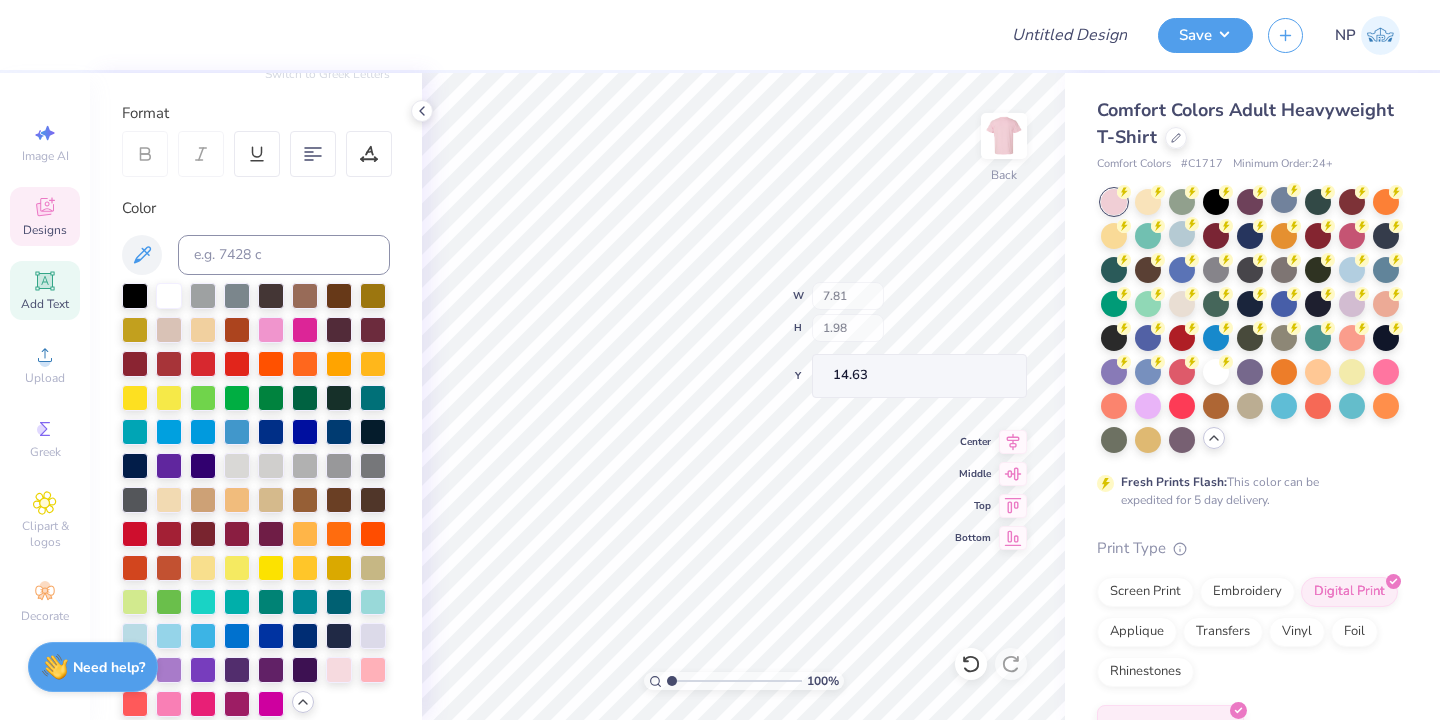 click 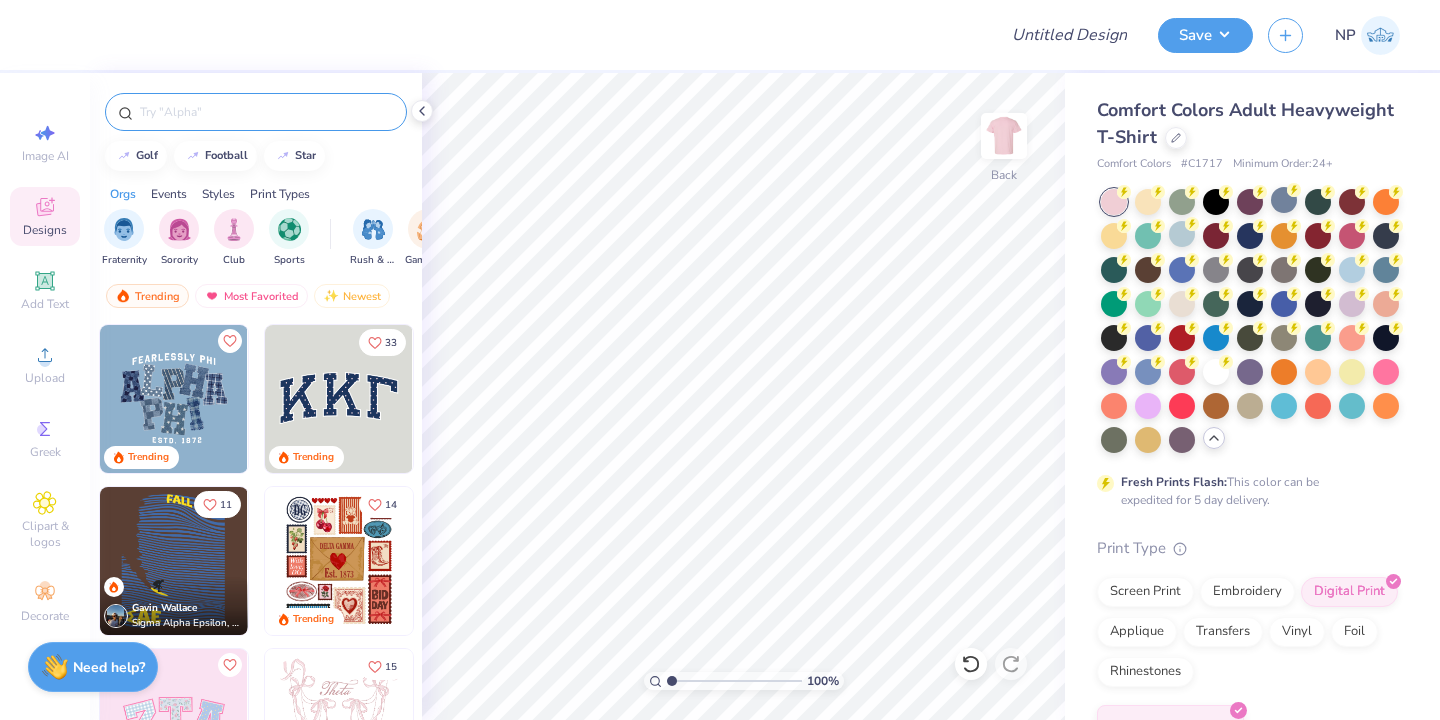 click at bounding box center (266, 112) 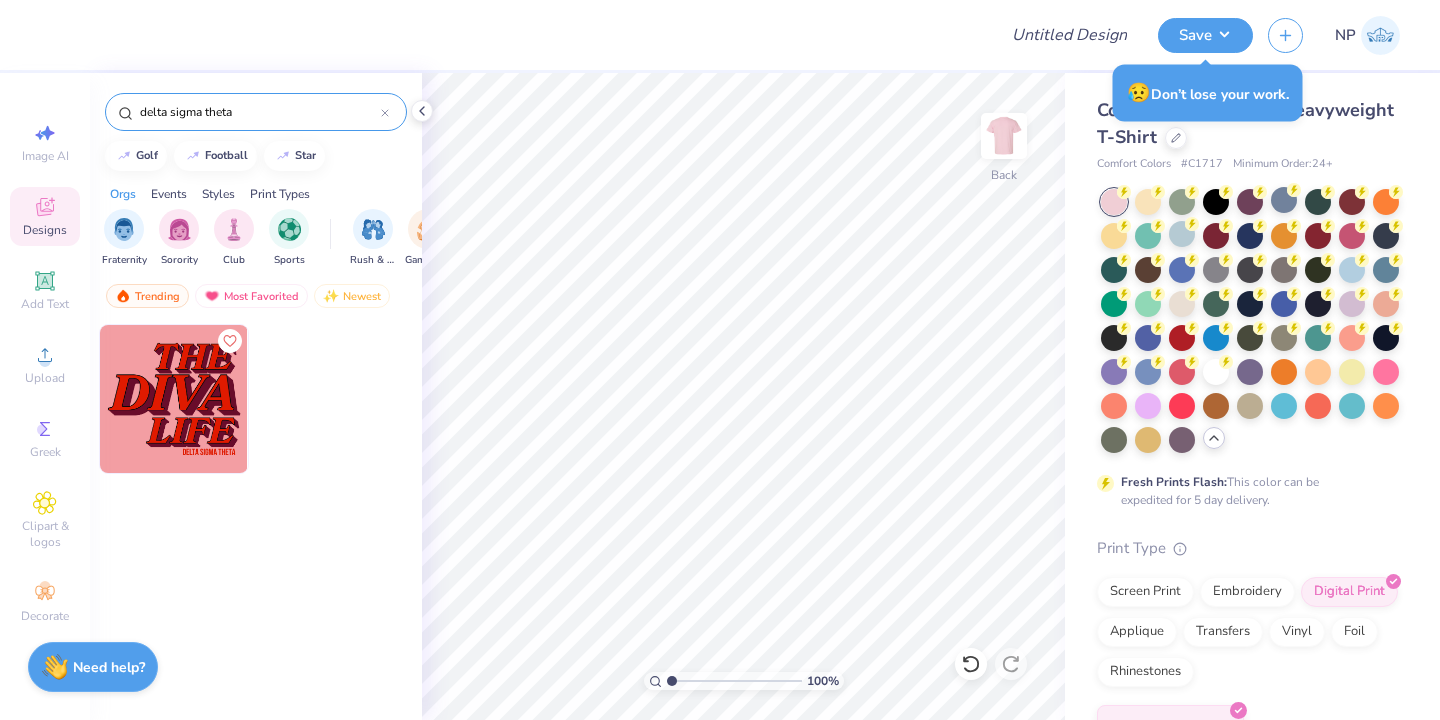 type on "delta sigma theta" 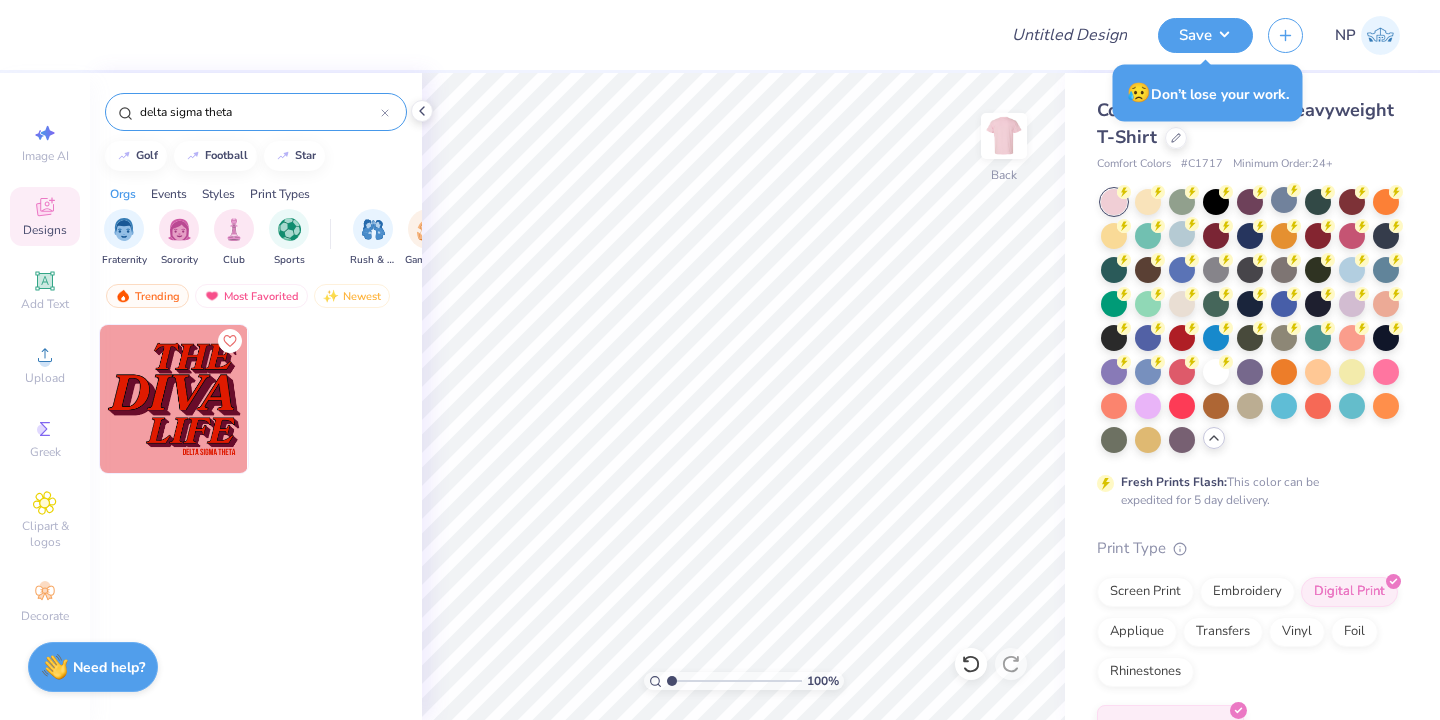 click at bounding box center [174, 399] 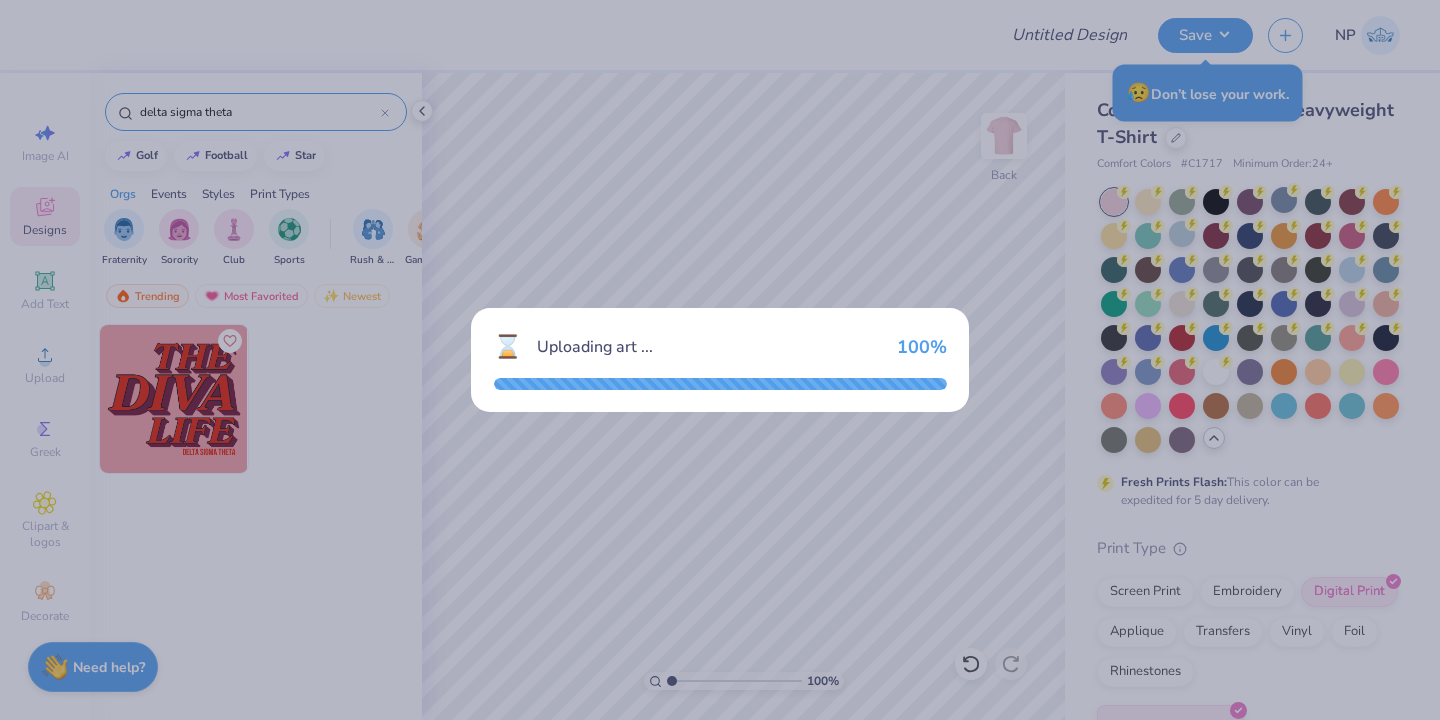 click on "⌛ Uploading art ... 100 %" at bounding box center (720, 360) 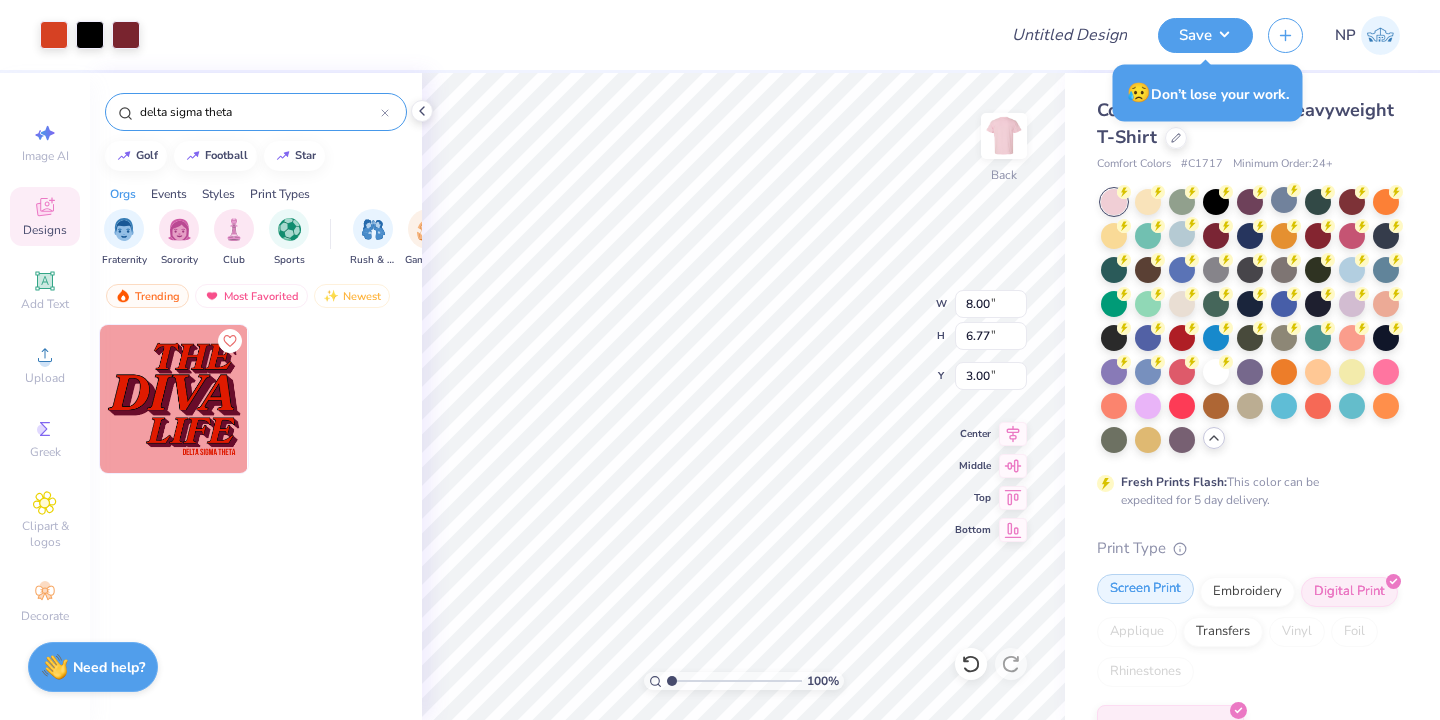 click on "Screen Print" at bounding box center (1145, 589) 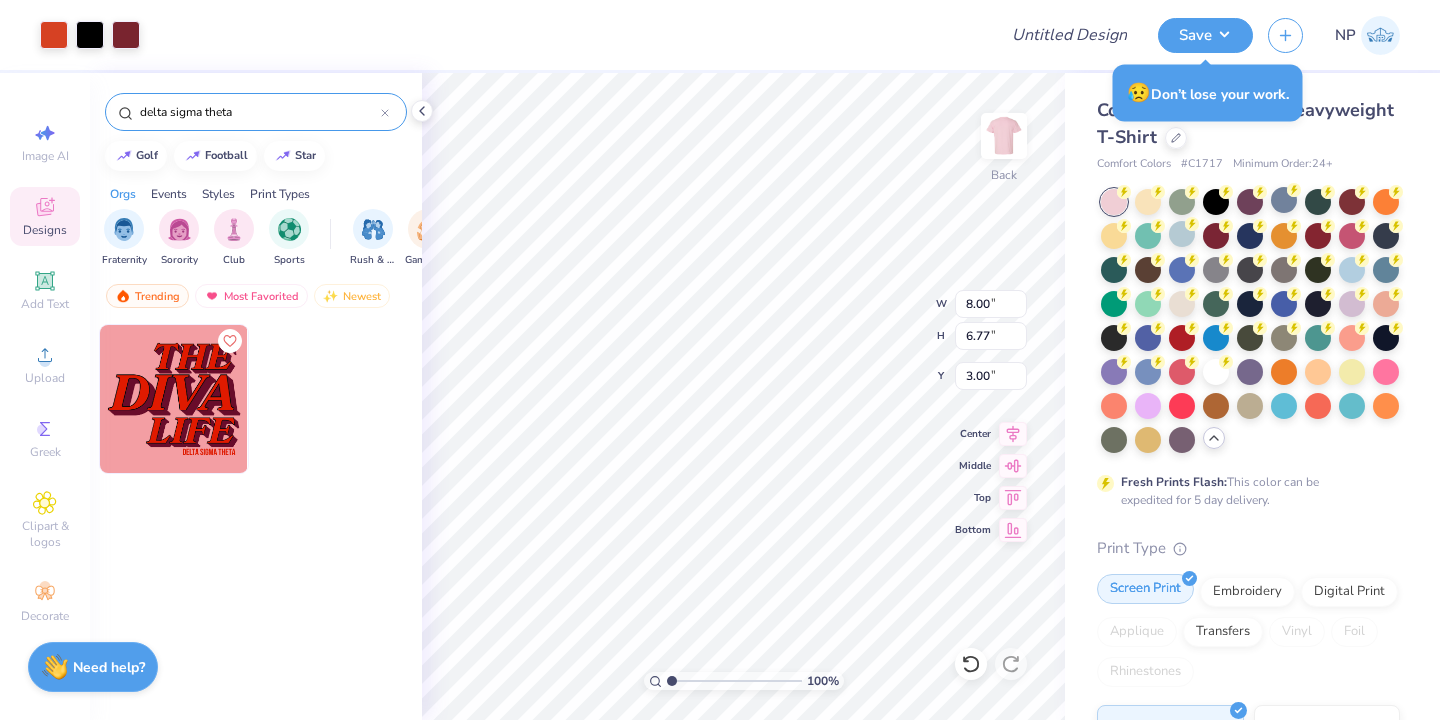 click on "Screen Print" at bounding box center (1145, 589) 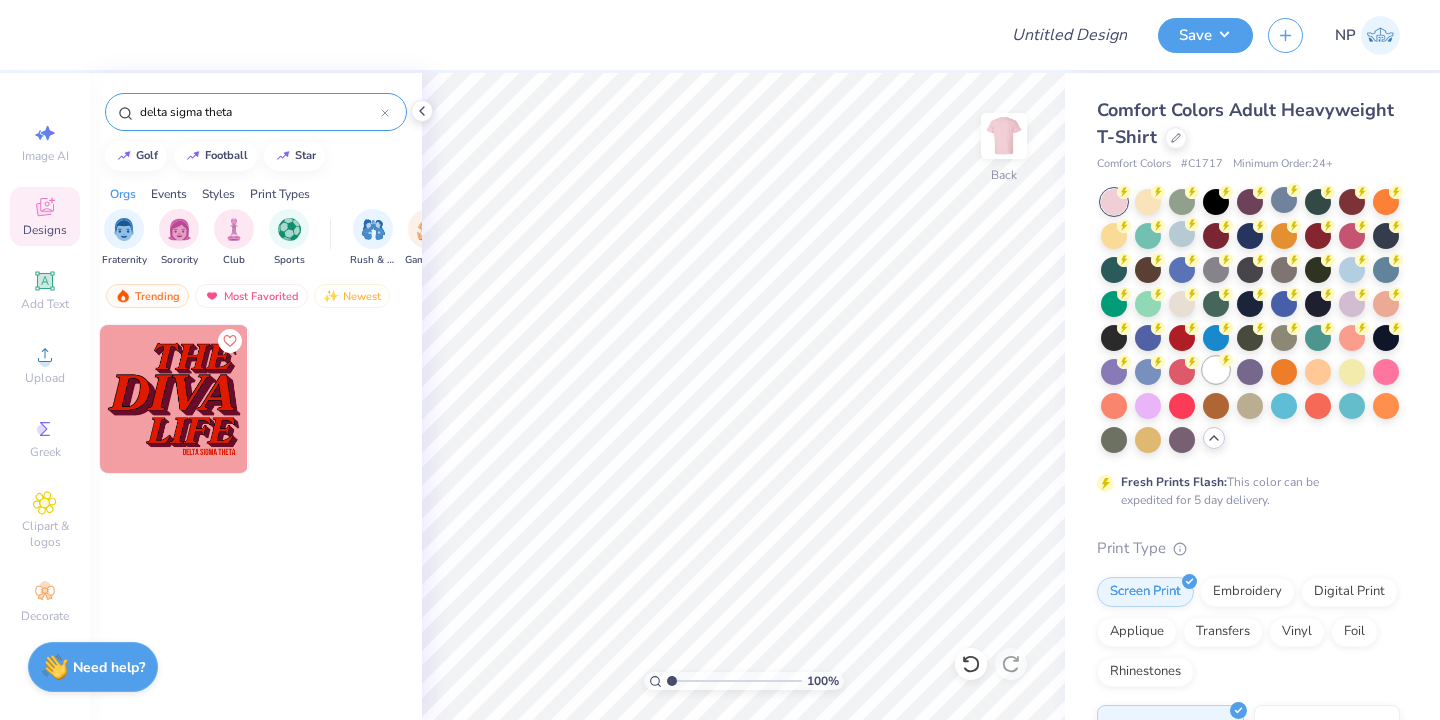 click at bounding box center [1216, 370] 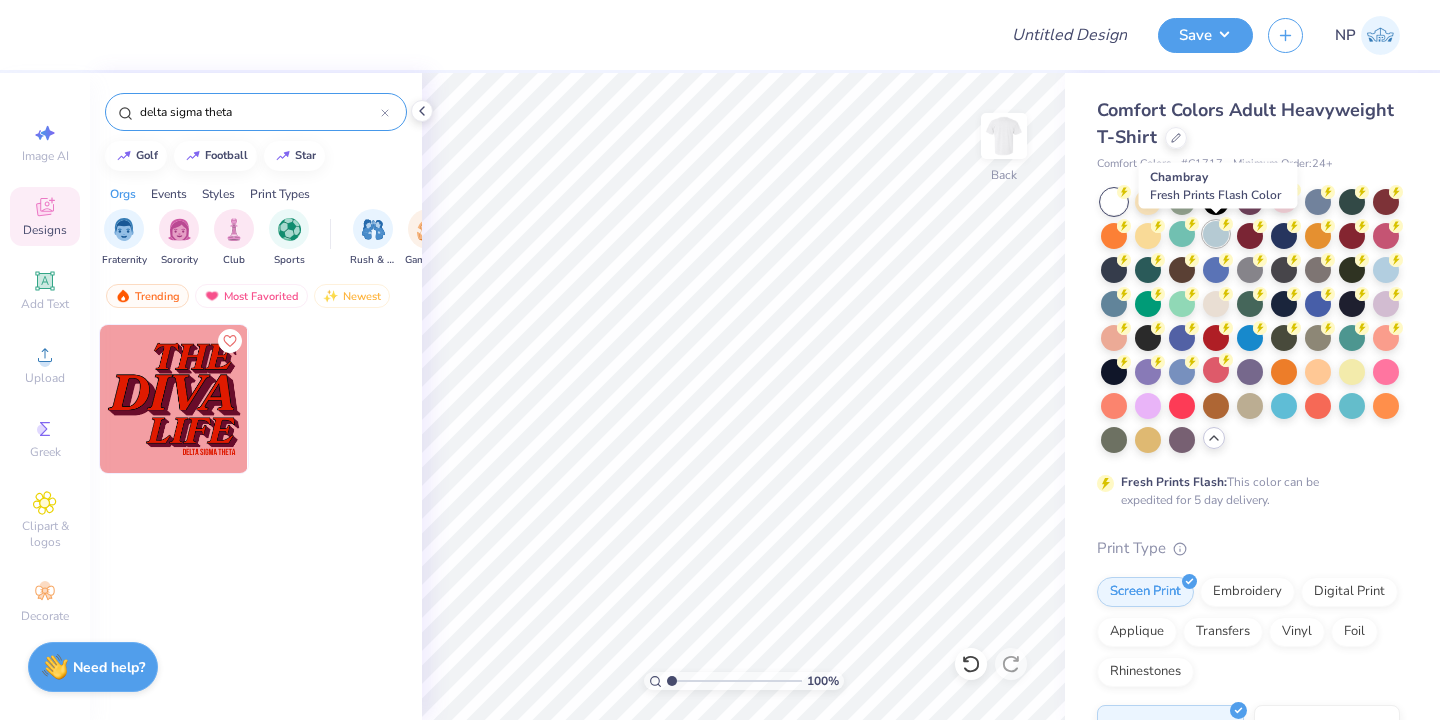 click at bounding box center [1216, 234] 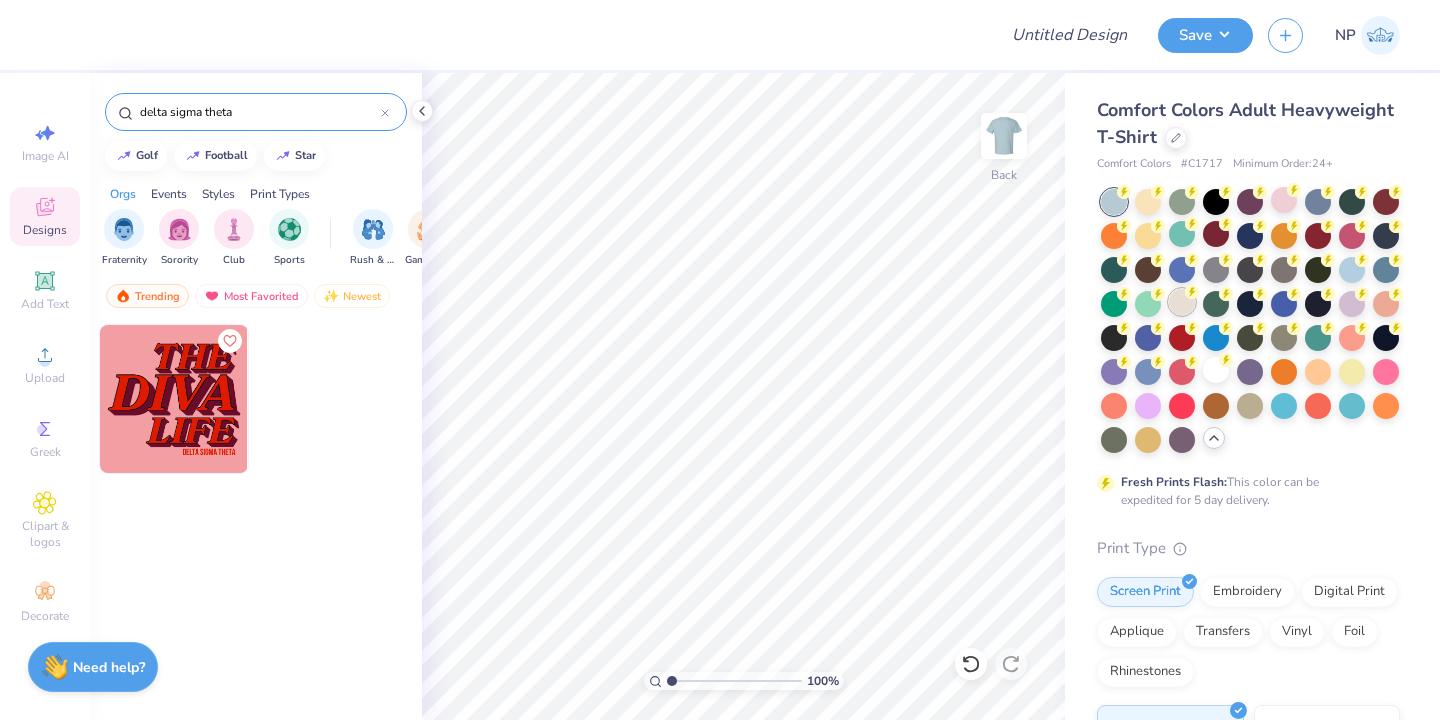 click at bounding box center (1182, 302) 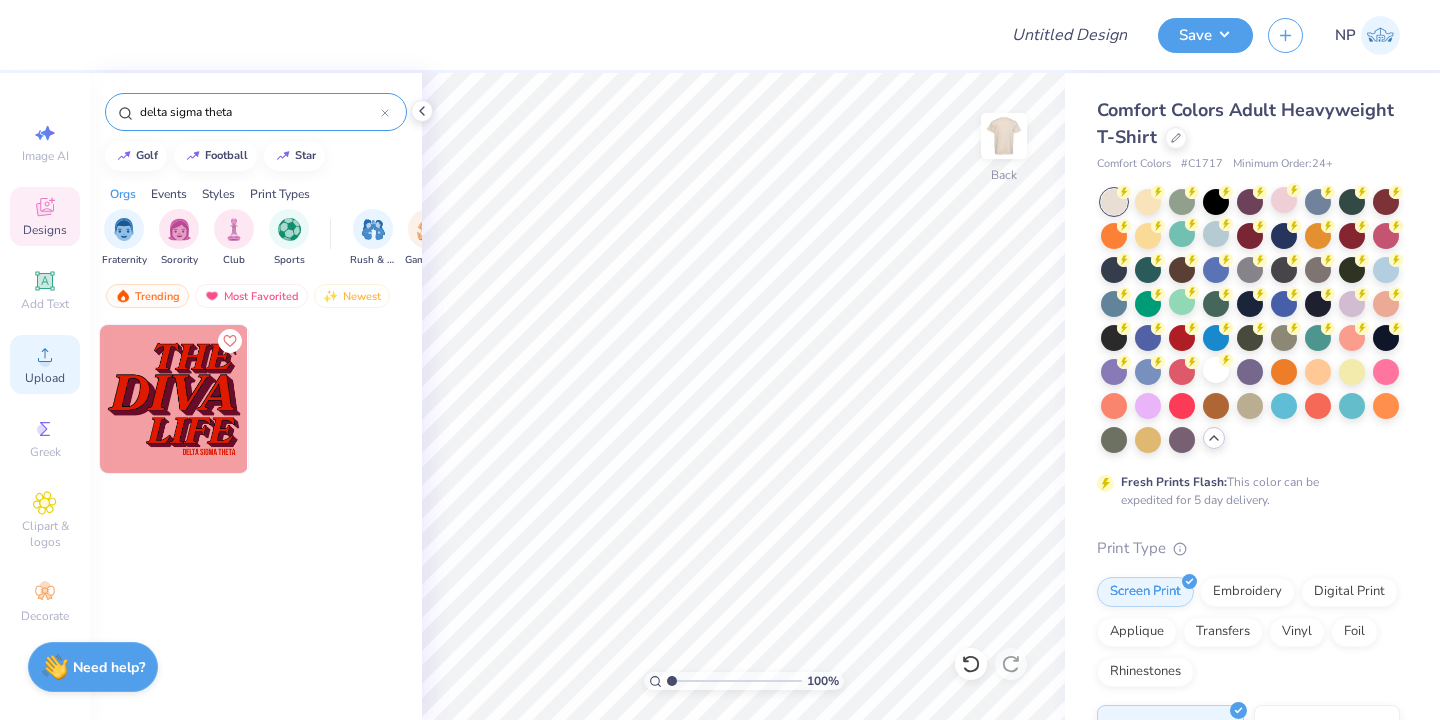 click 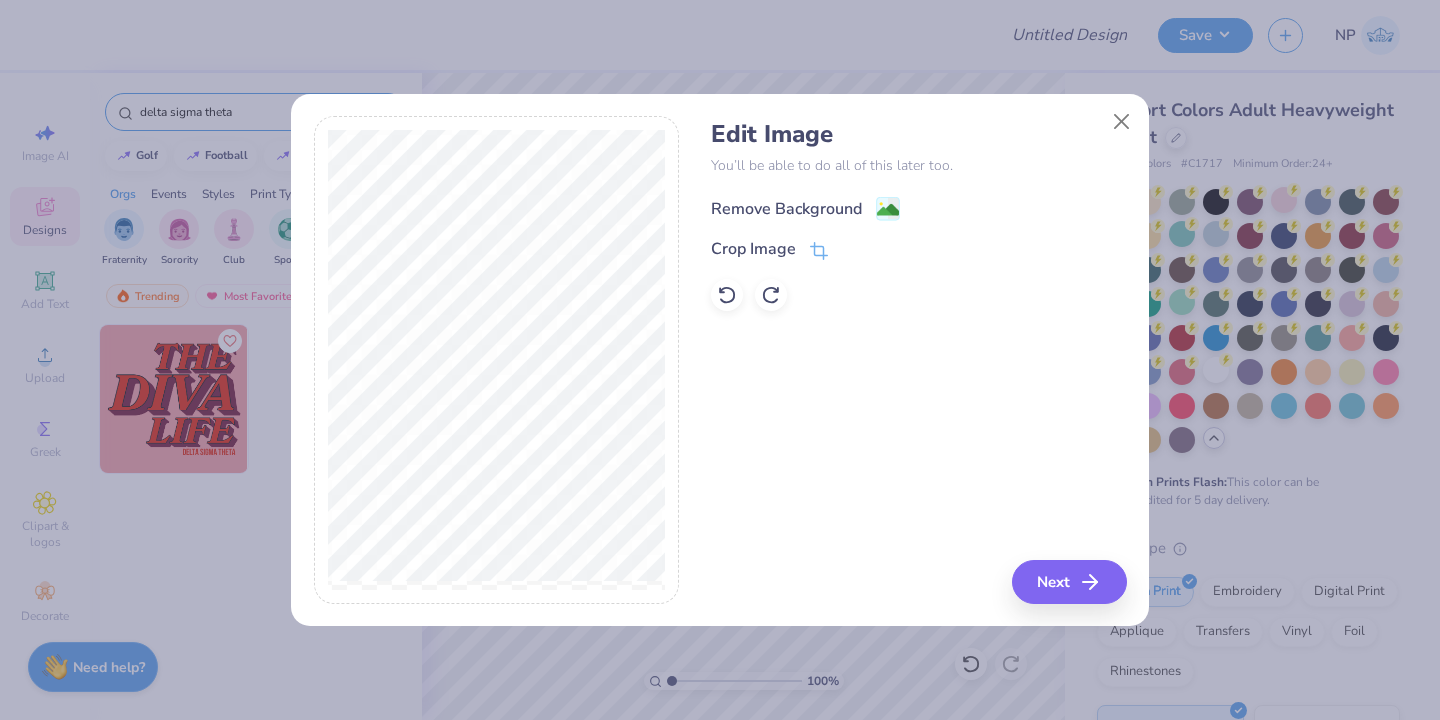click on "Remove Background" at bounding box center (805, 208) 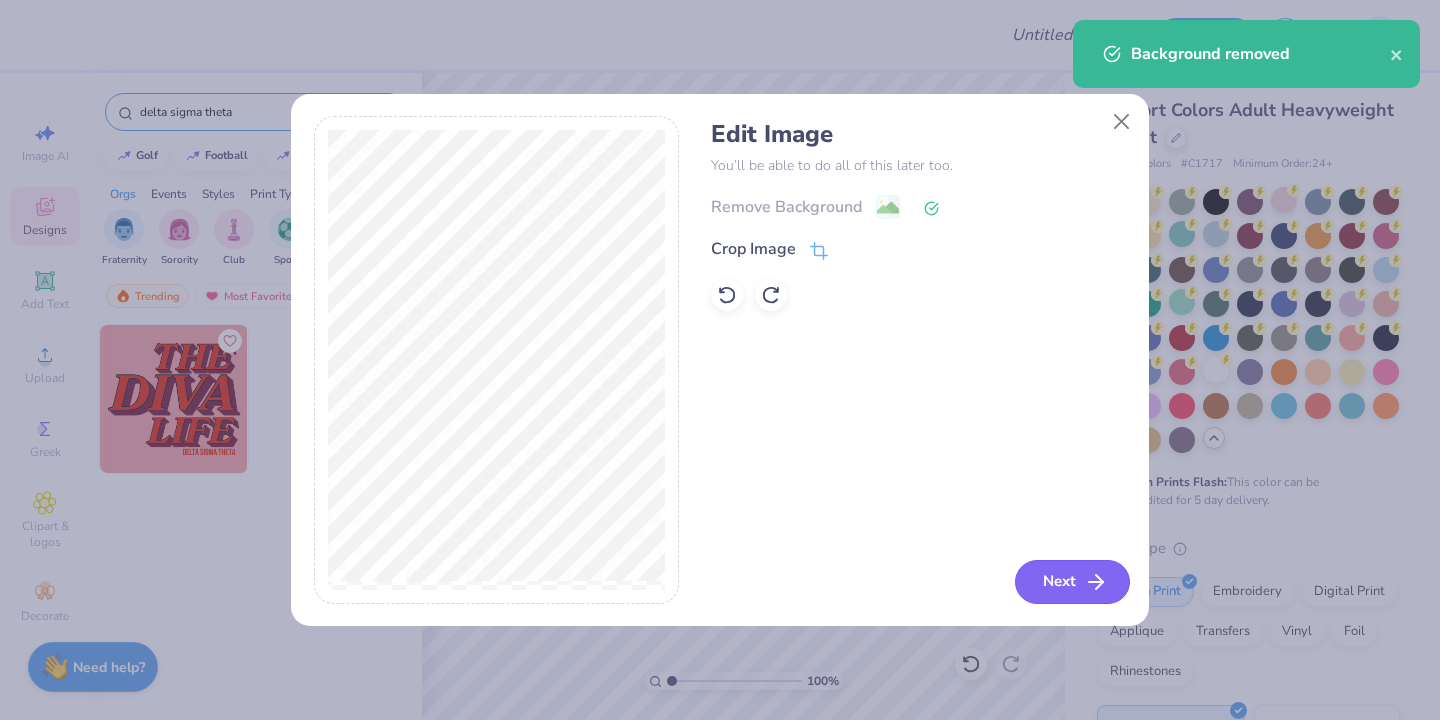 click on "Next" at bounding box center [1072, 582] 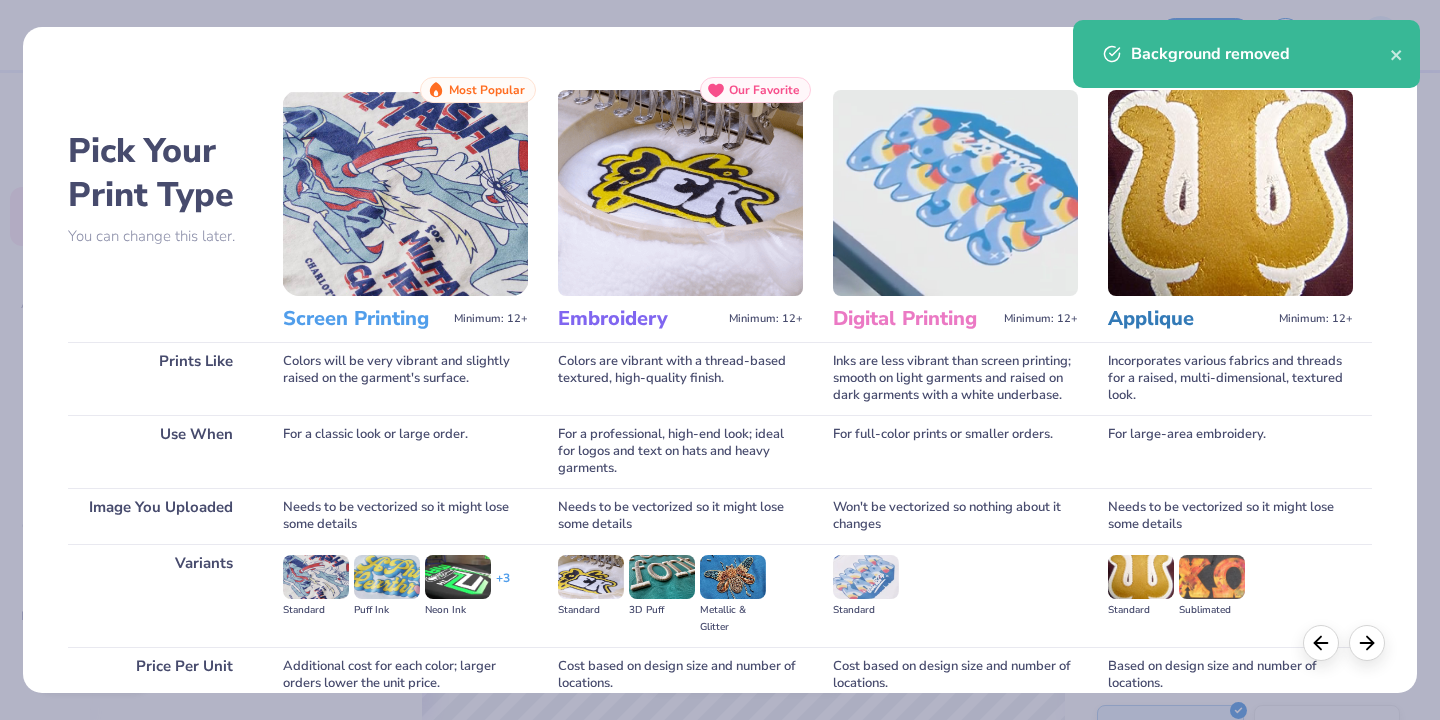 scroll, scrollTop: 177, scrollLeft: 0, axis: vertical 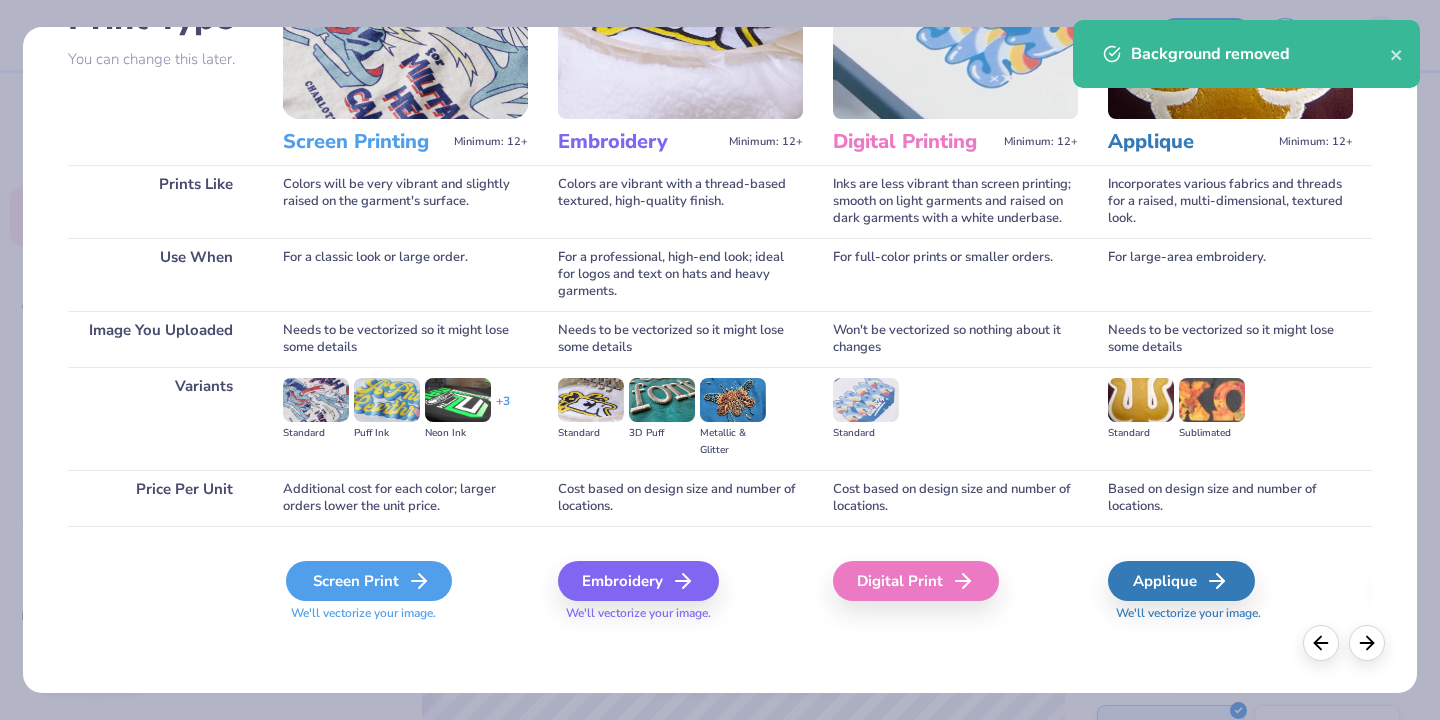click on "Screen Print" at bounding box center [369, 581] 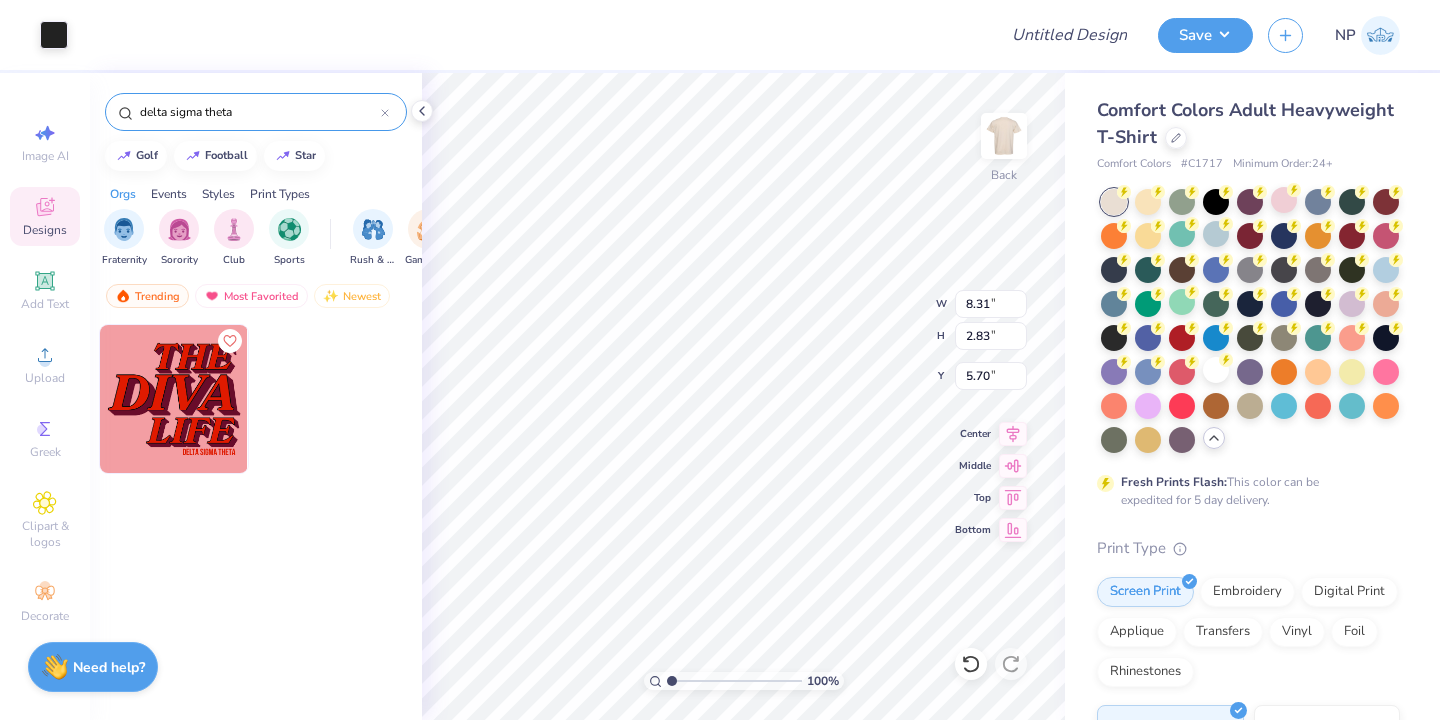 type on "8.31" 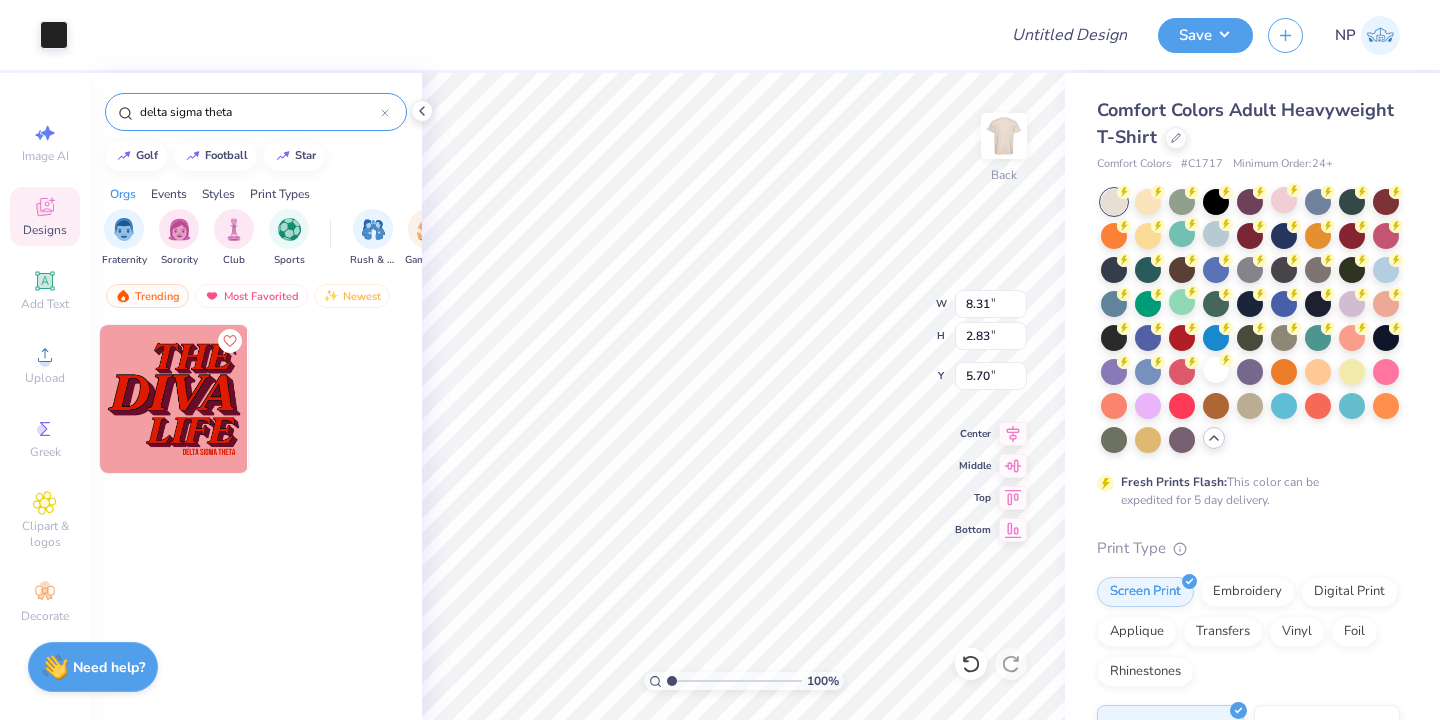 type on "2.83" 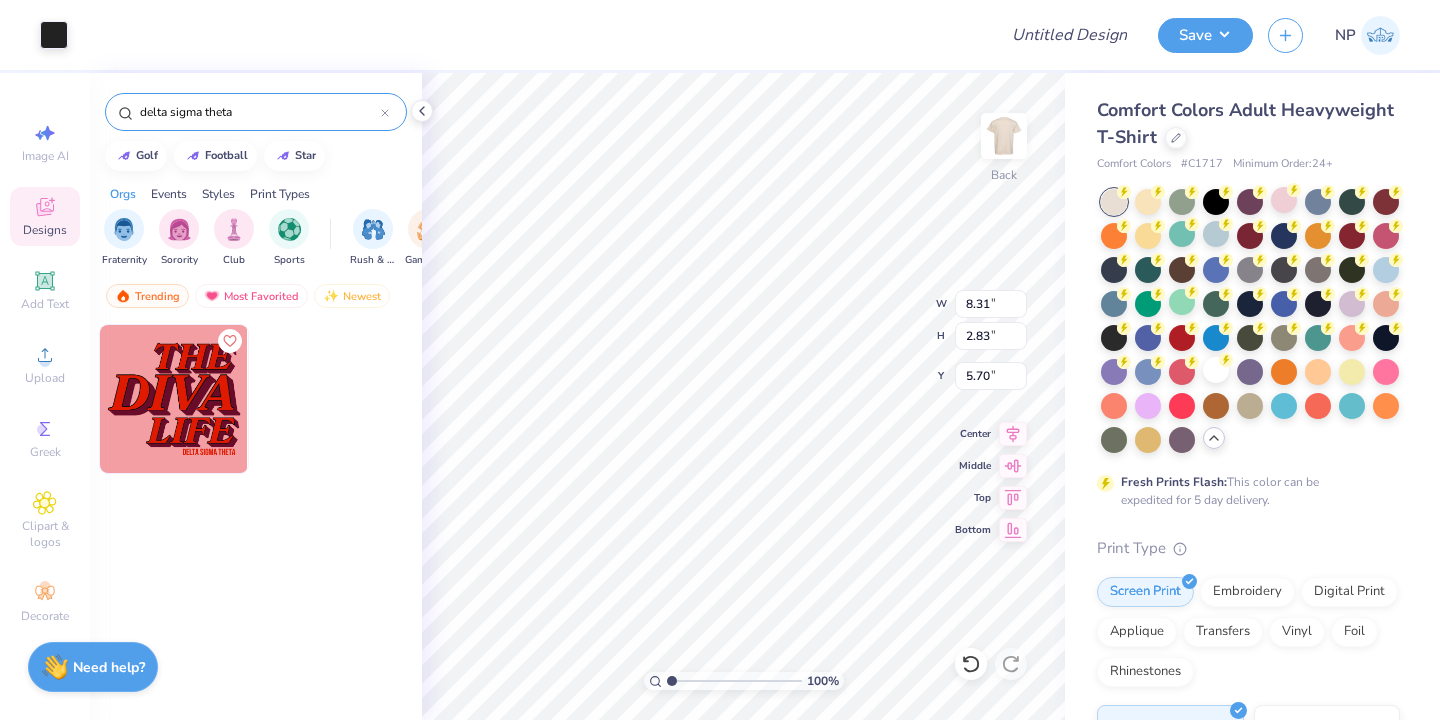 type on "5.70" 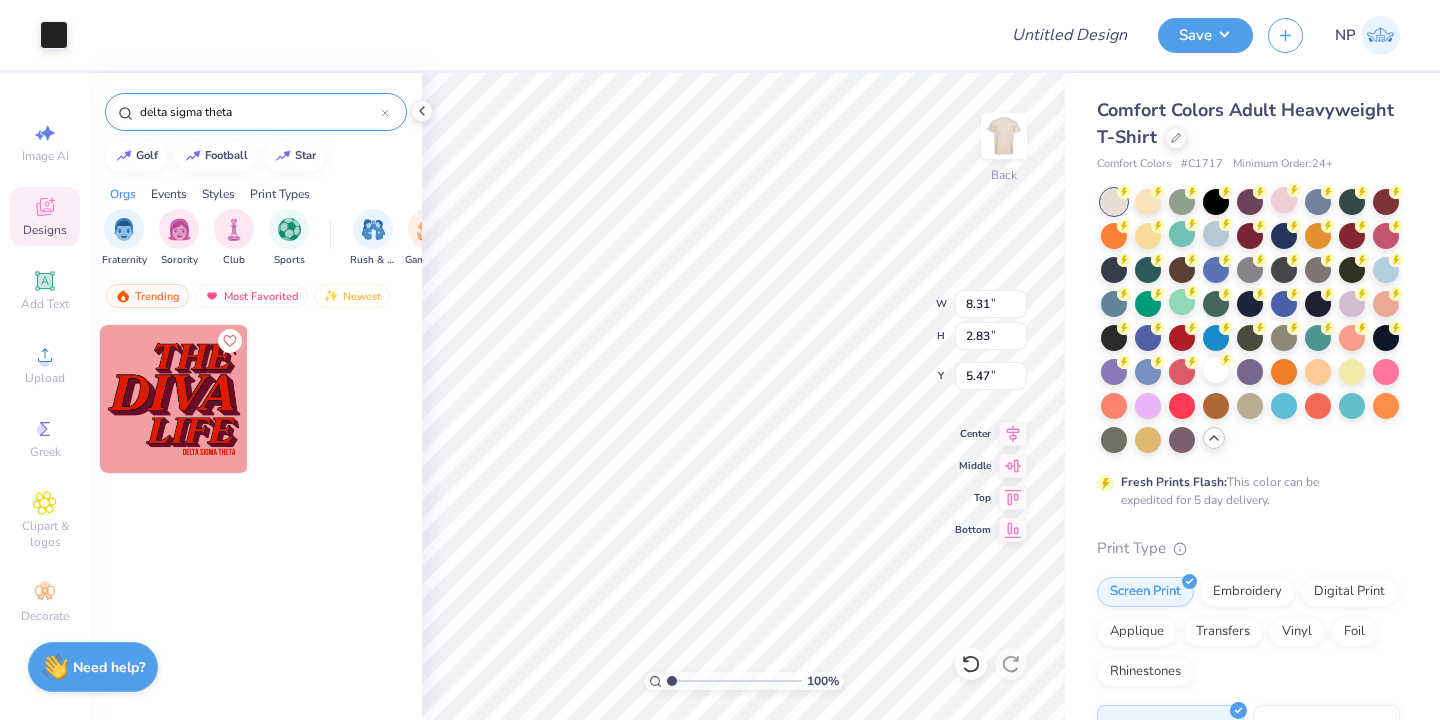 click at bounding box center [256, 559] 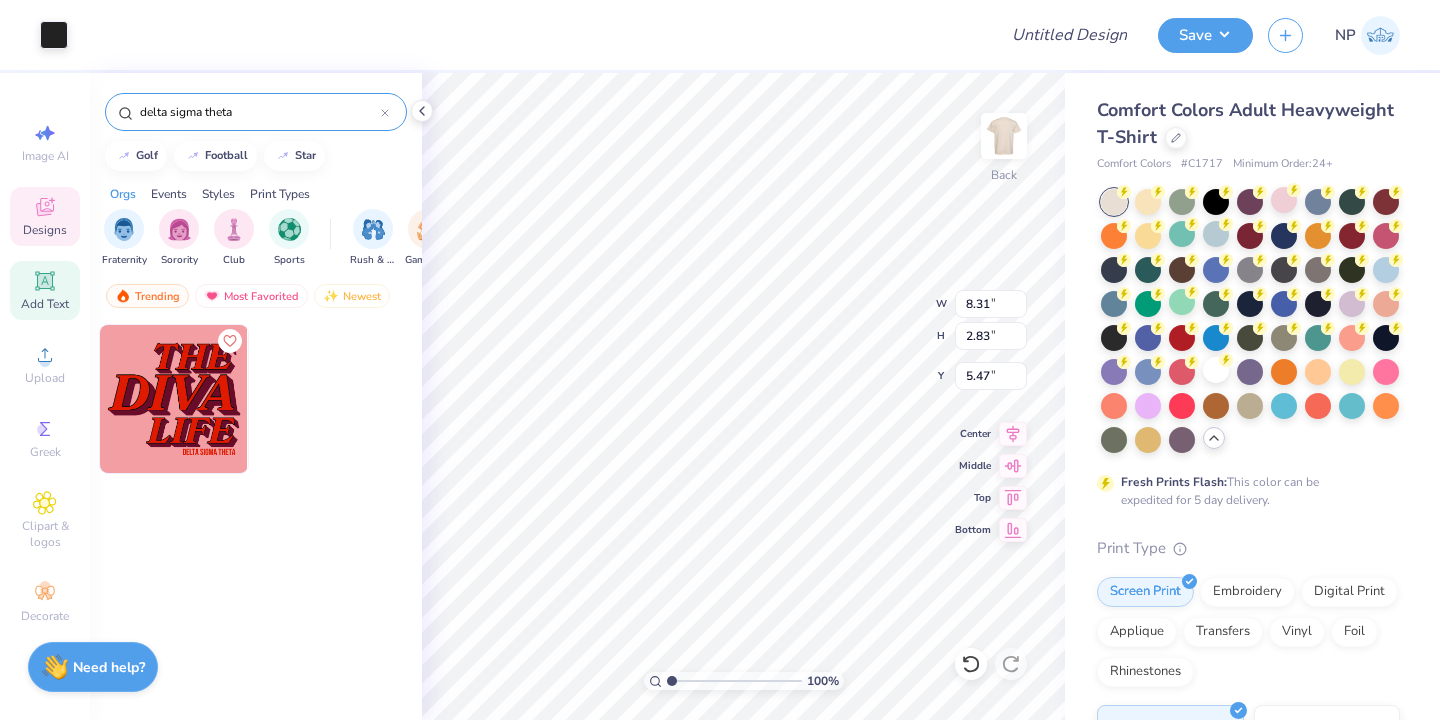 type on "5.35" 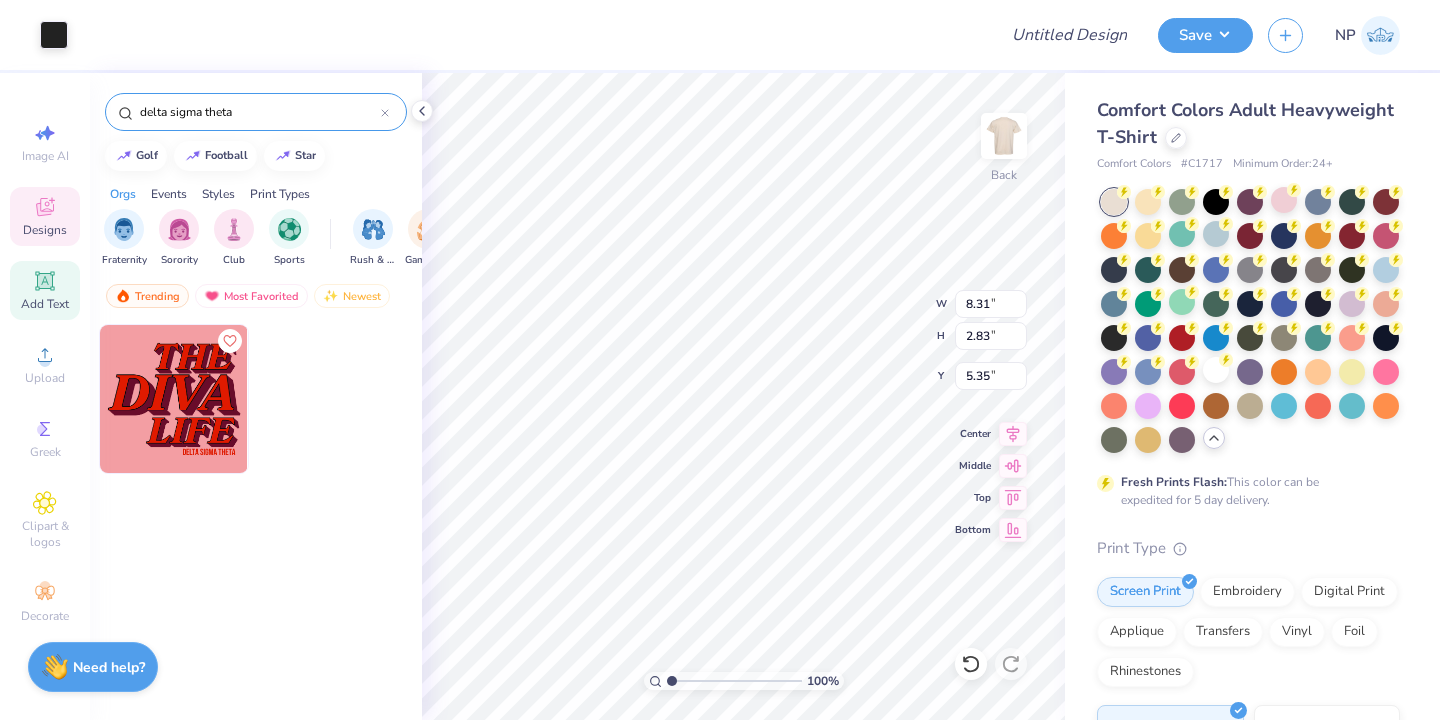 click on "Add Text" at bounding box center (45, 304) 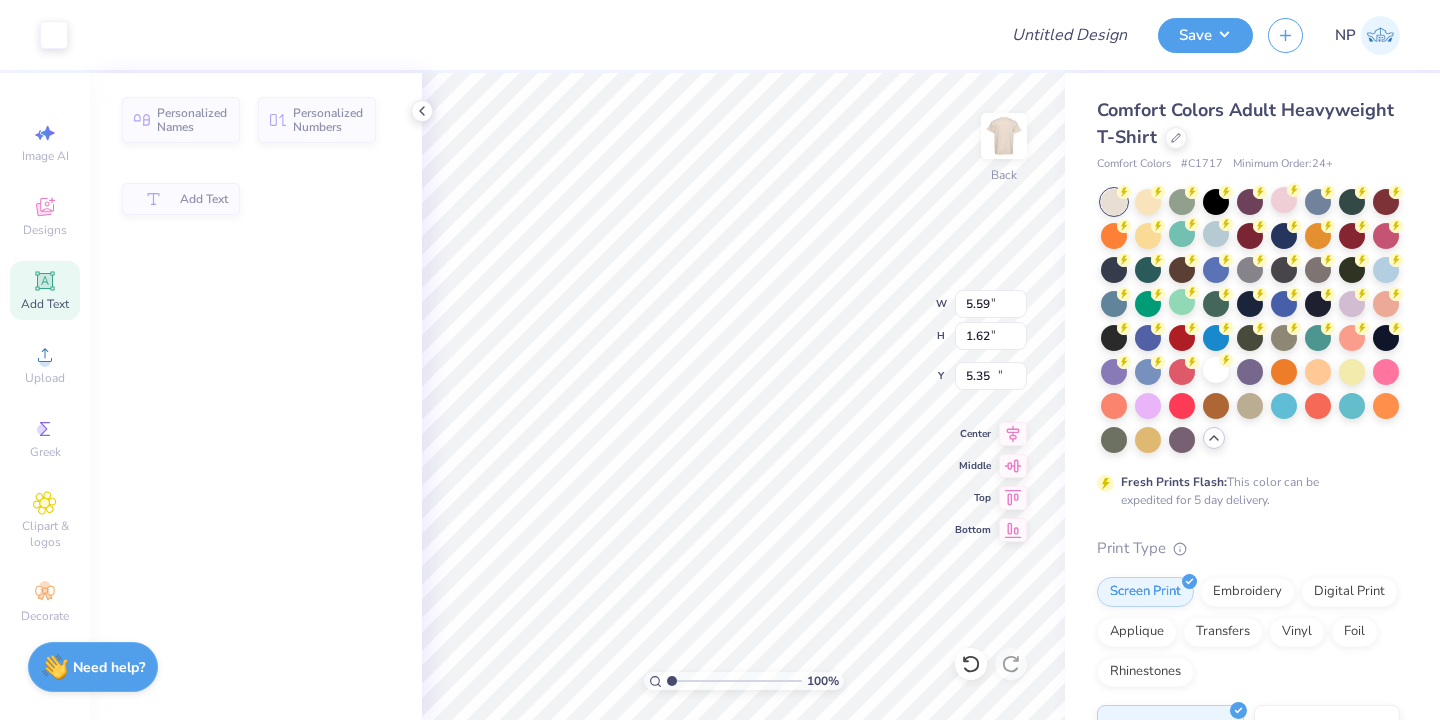 type on "5.59" 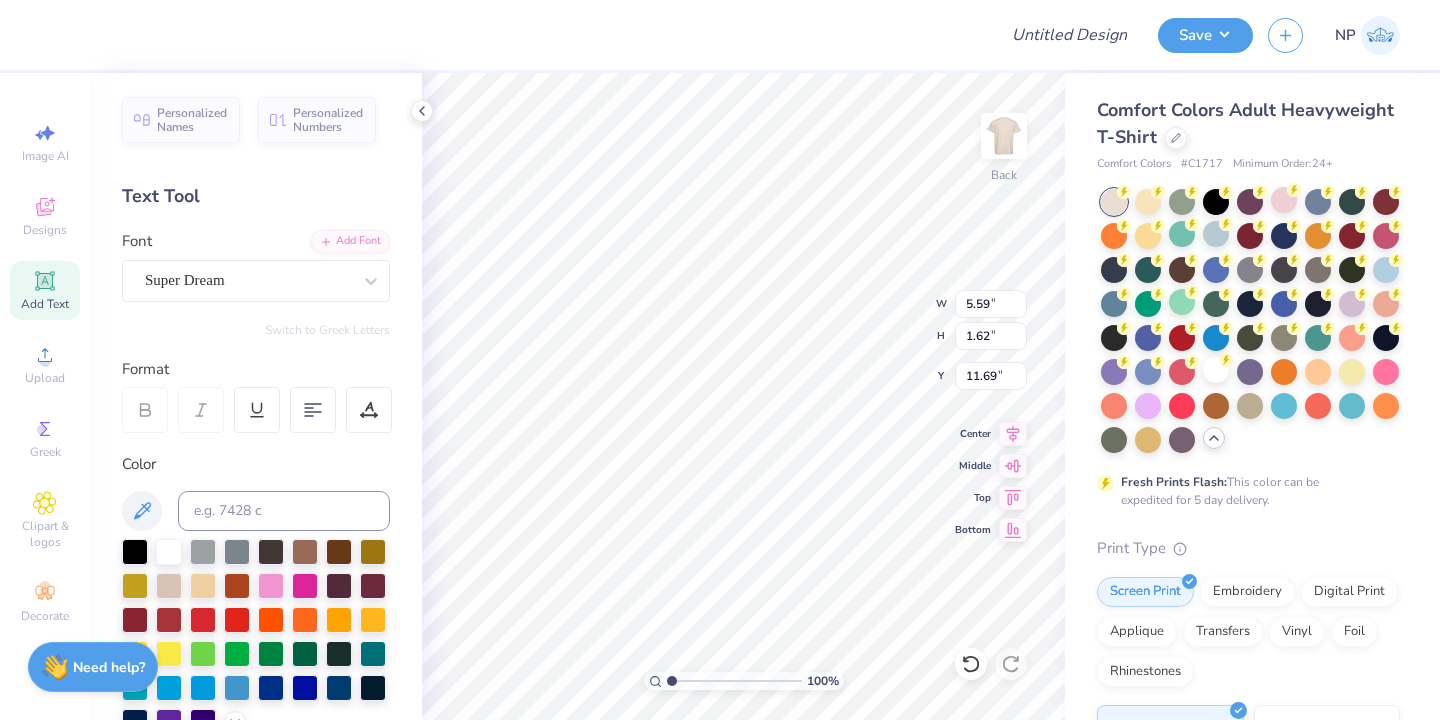 scroll, scrollTop: 0, scrollLeft: 0, axis: both 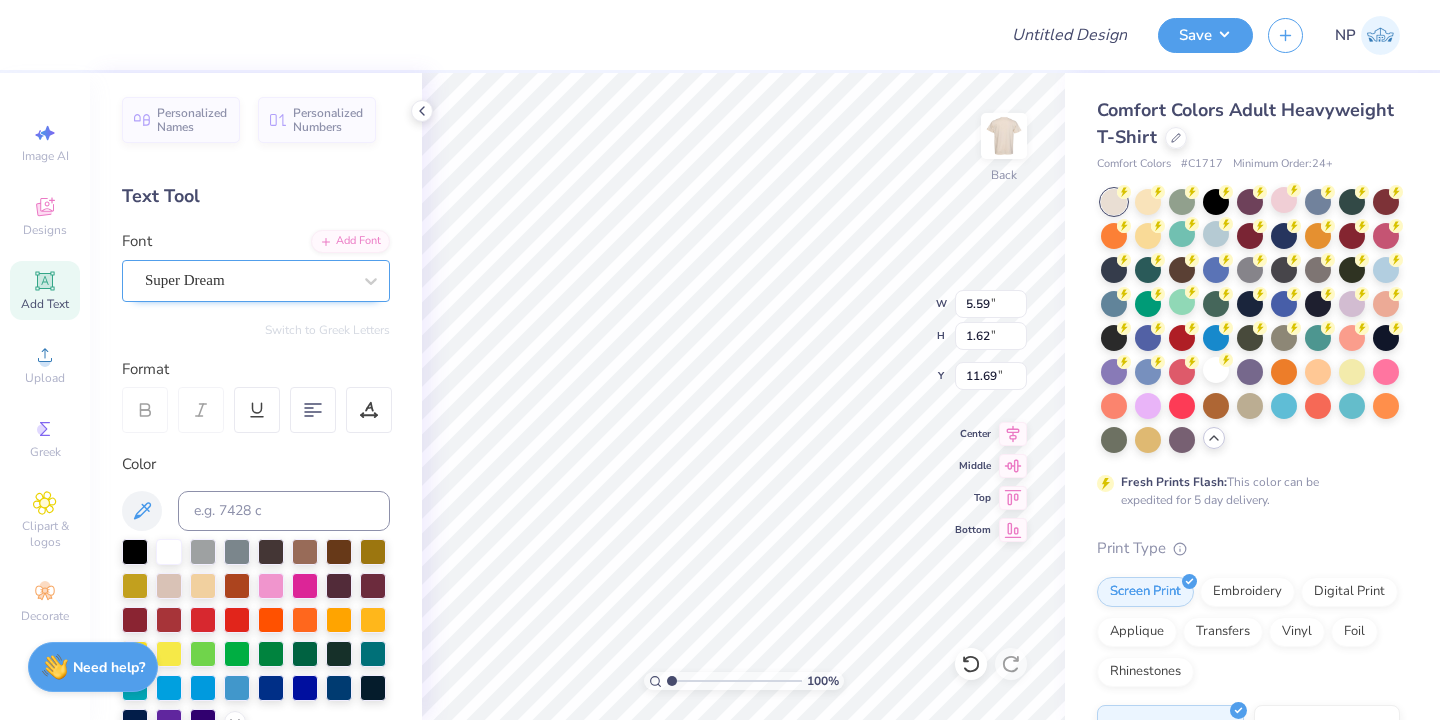 type on "Brothers" 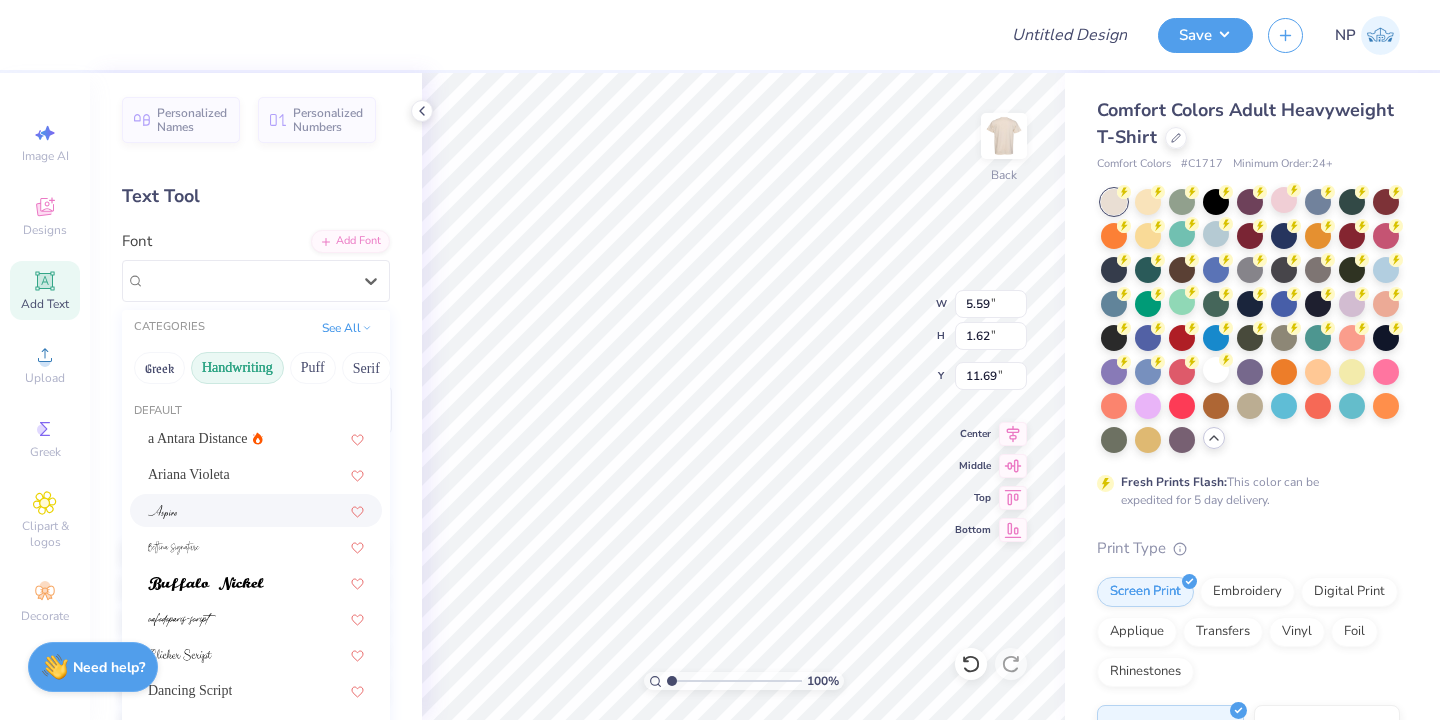 click at bounding box center (256, 510) 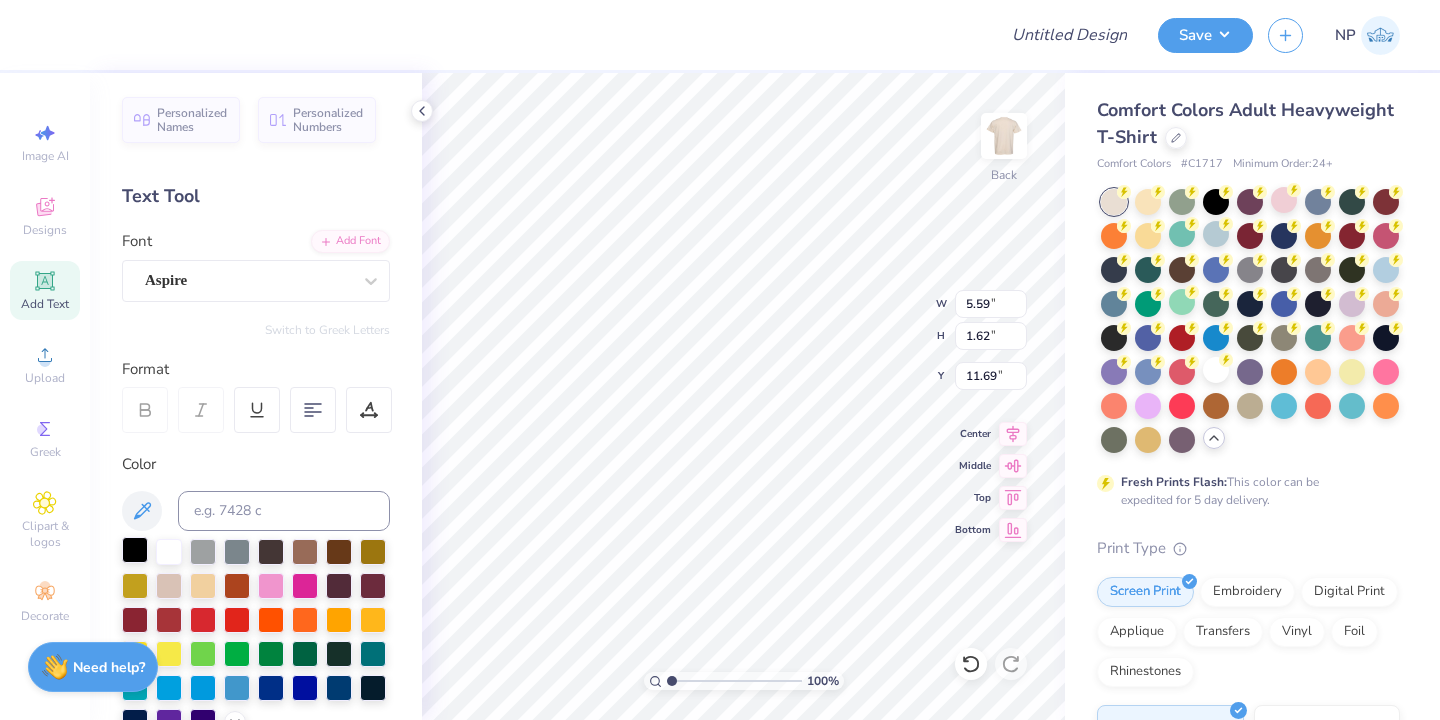 click at bounding box center (135, 550) 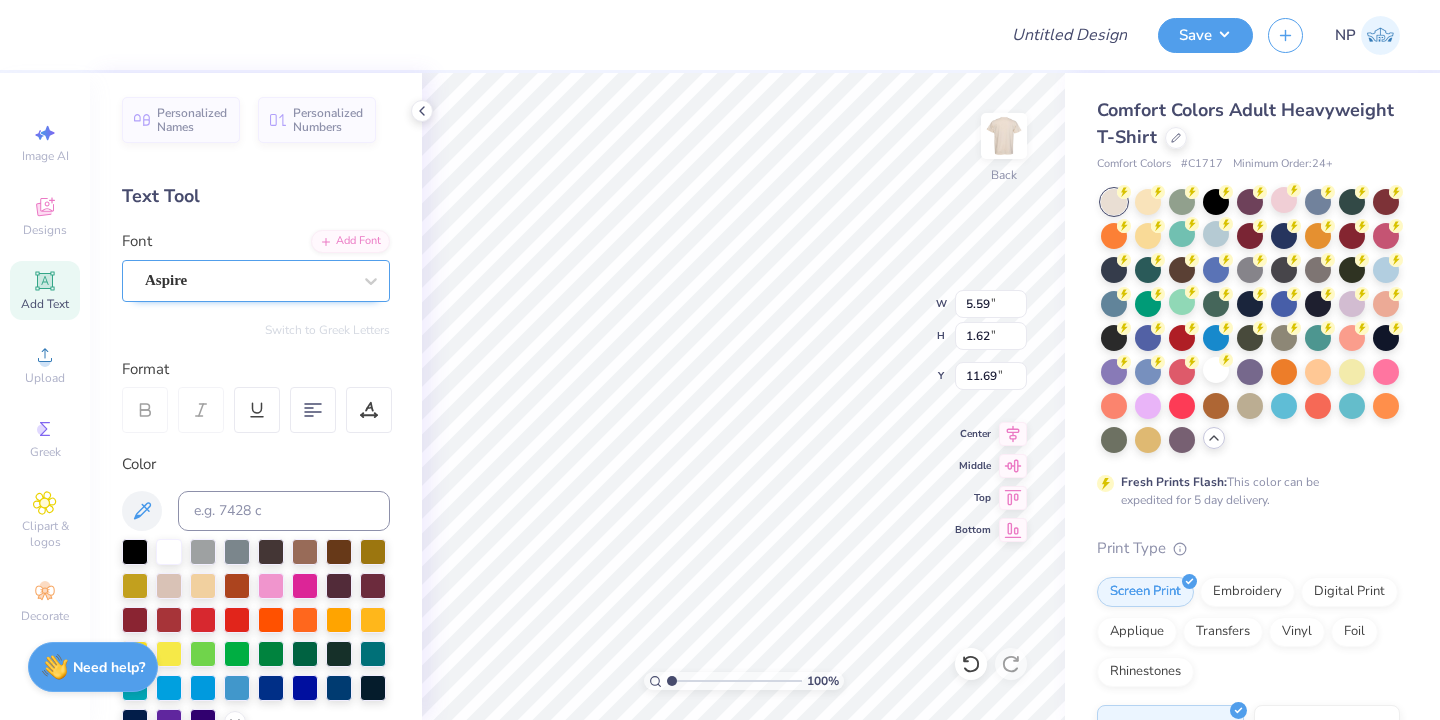click at bounding box center [248, 280] 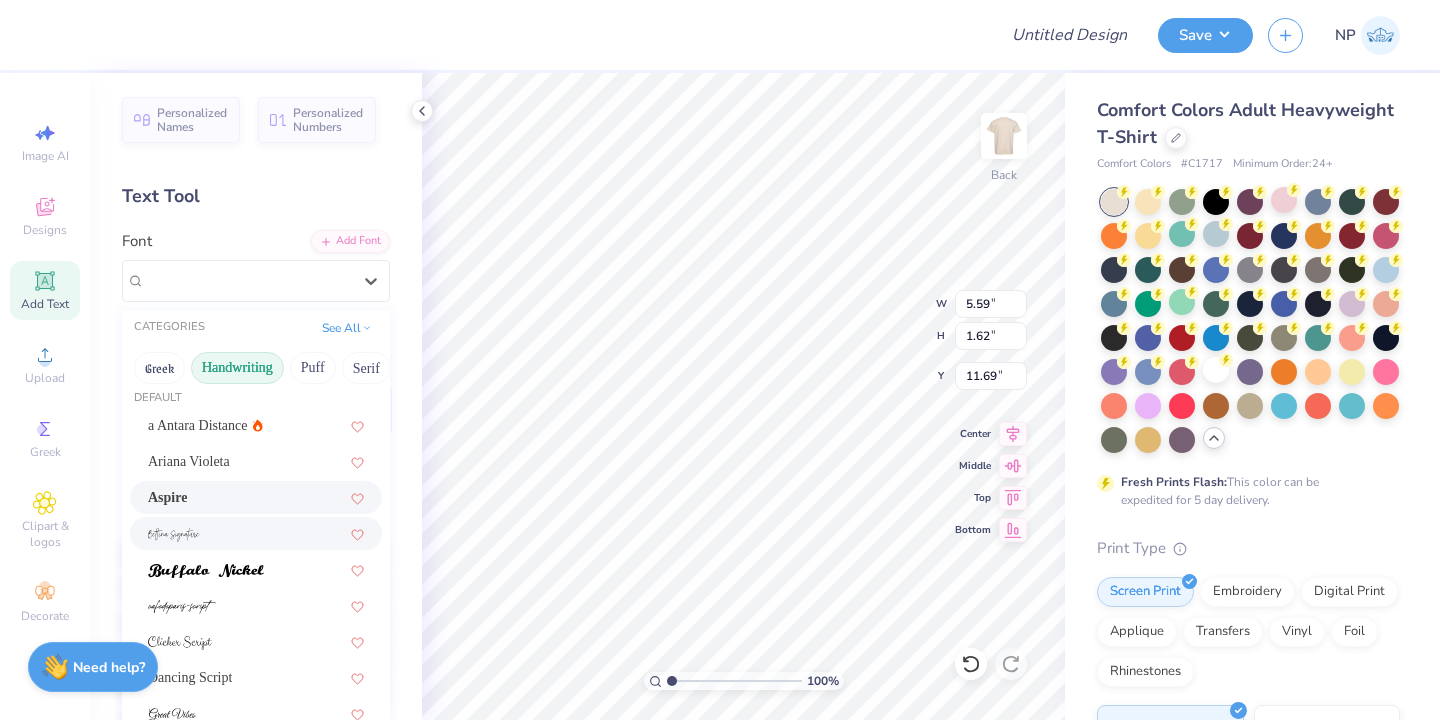 scroll, scrollTop: 14, scrollLeft: 0, axis: vertical 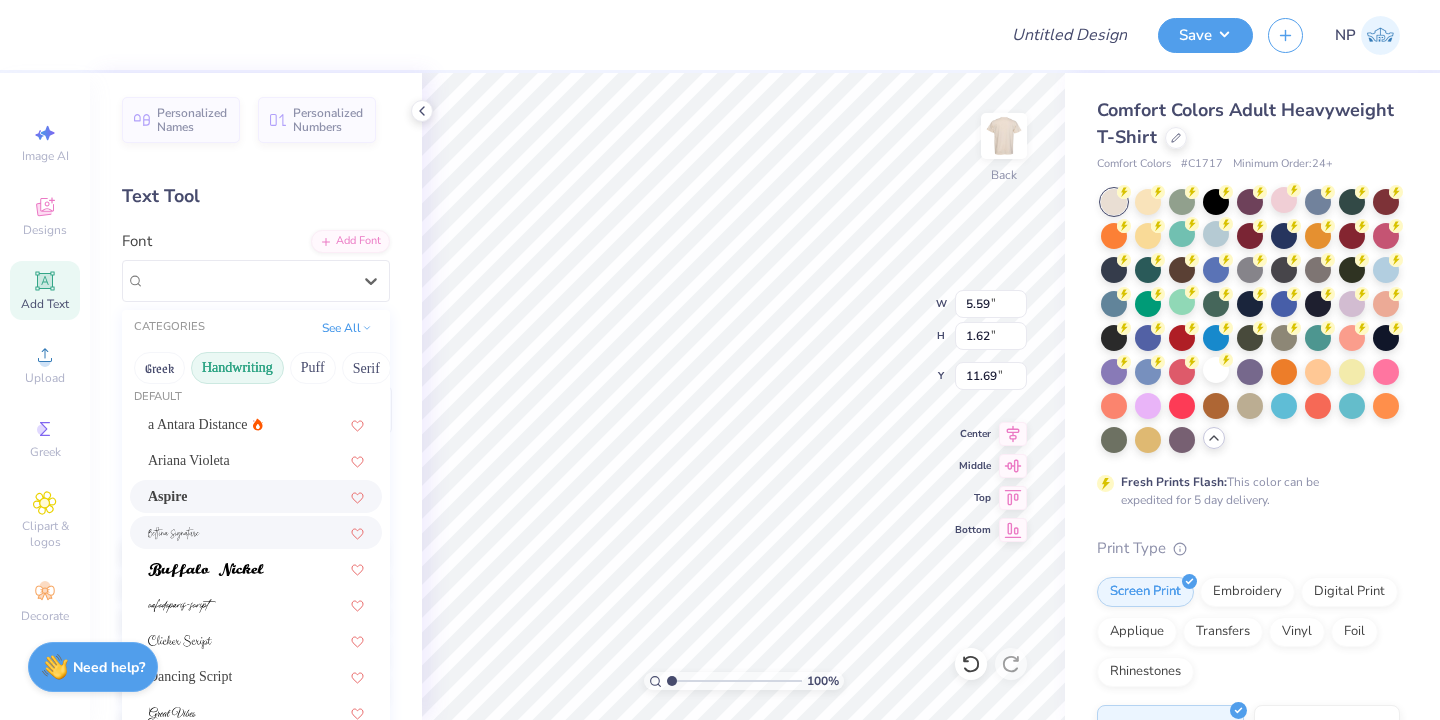 click at bounding box center [256, 532] 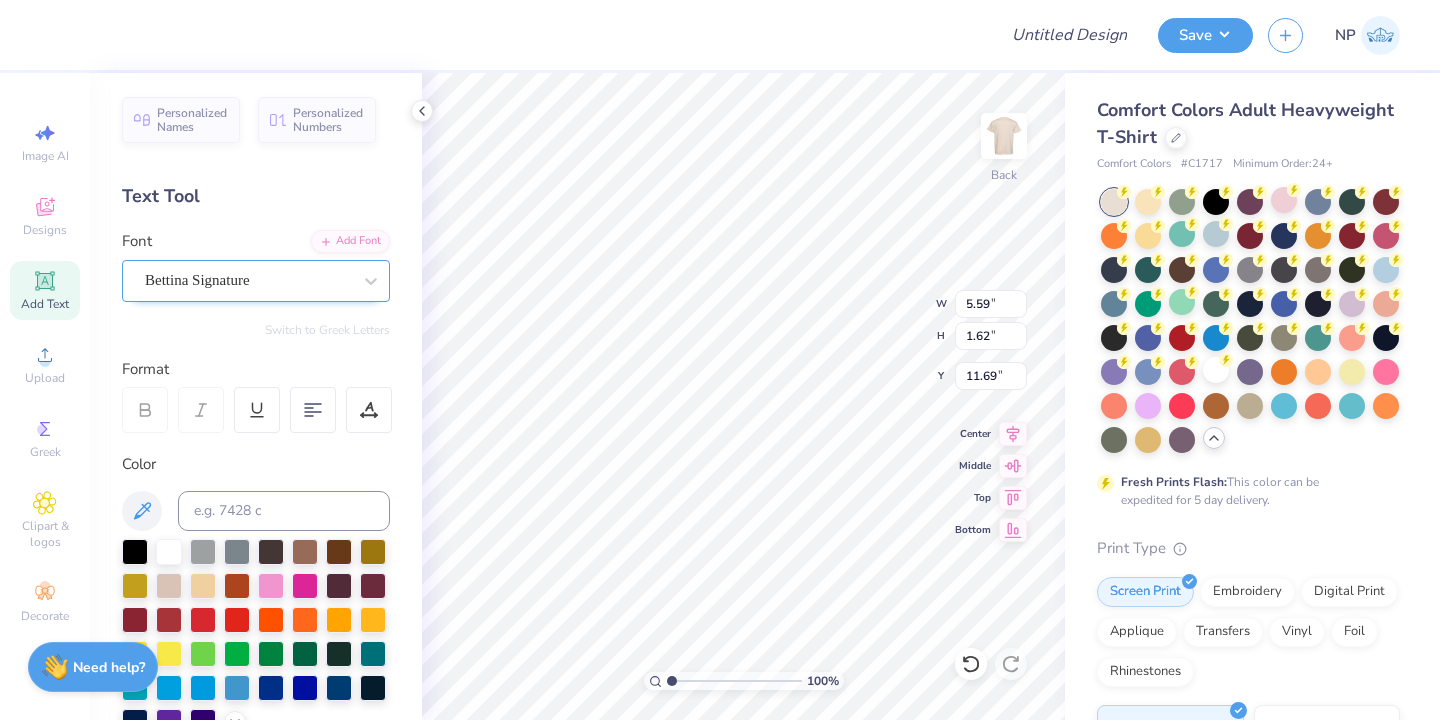 click on "Bettina Signature" at bounding box center [248, 280] 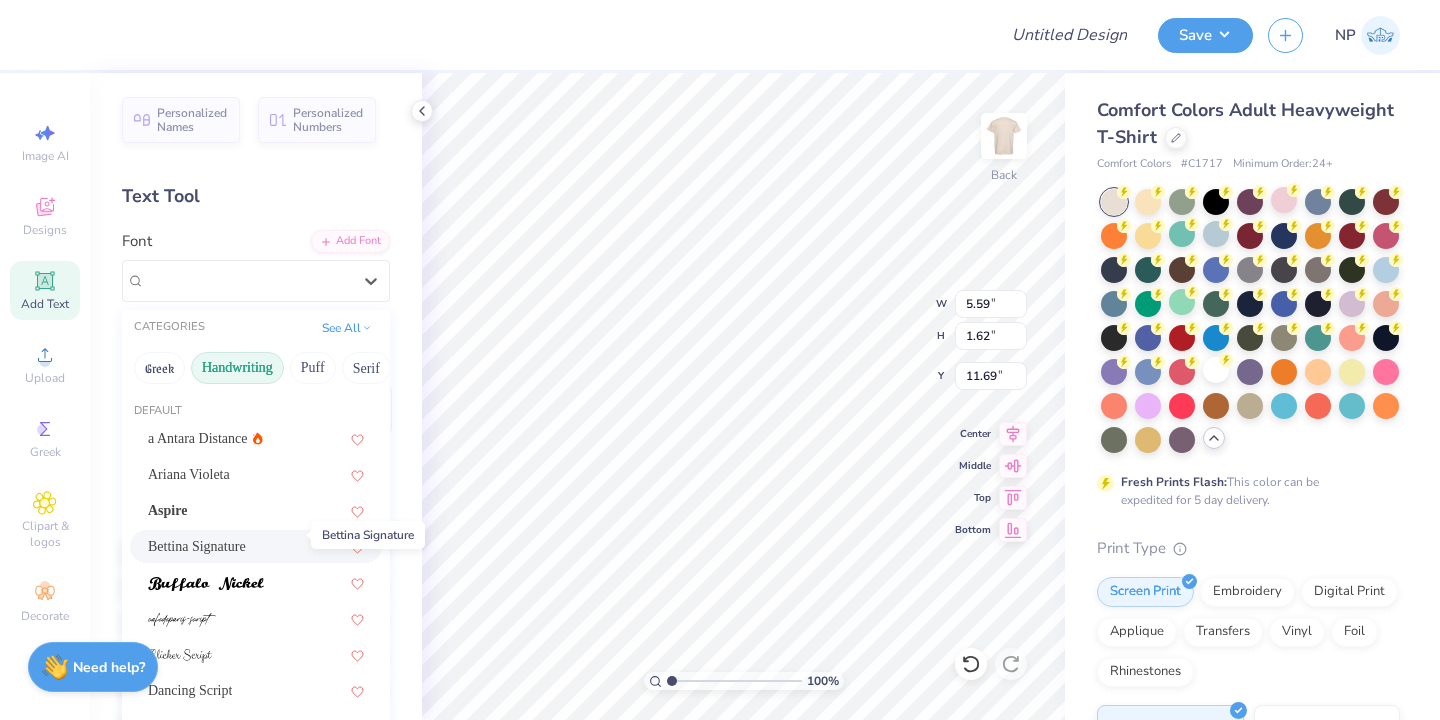 scroll, scrollTop: 325, scrollLeft: 0, axis: vertical 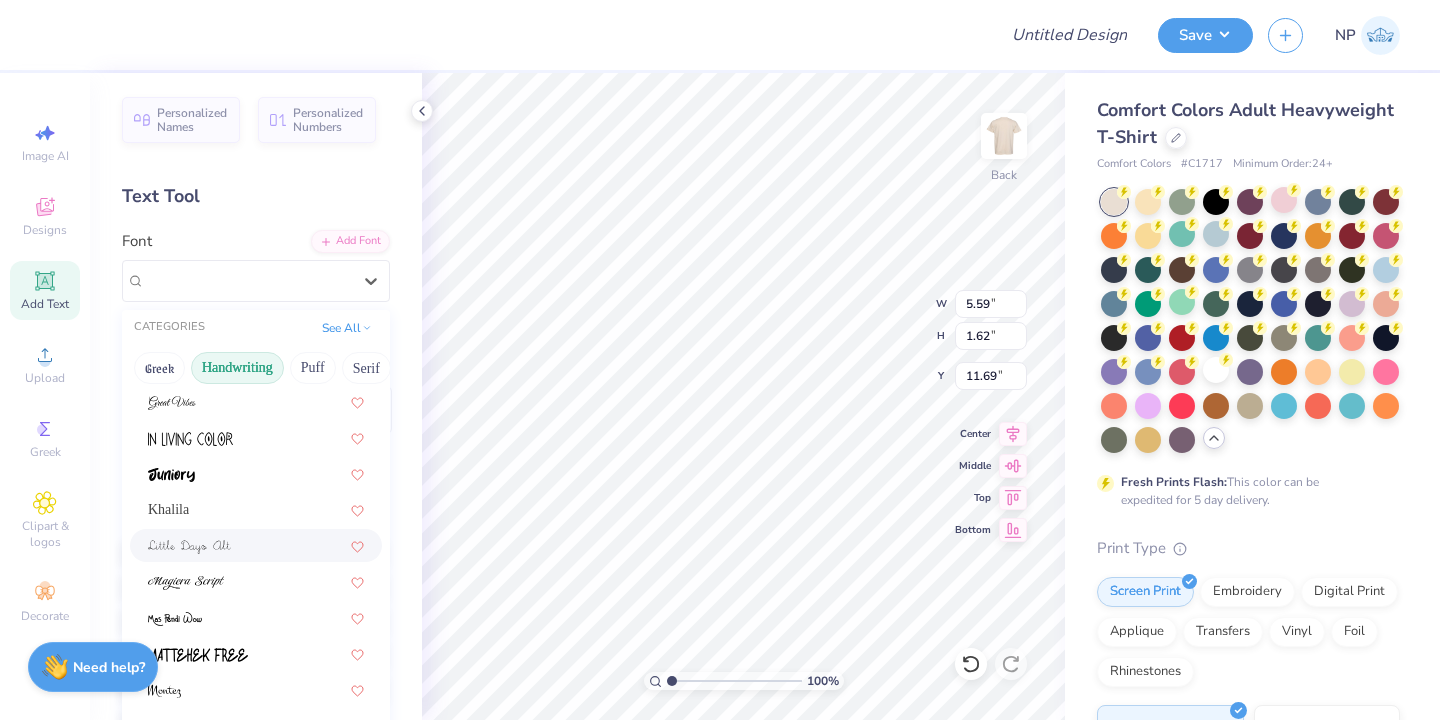 click at bounding box center [256, 545] 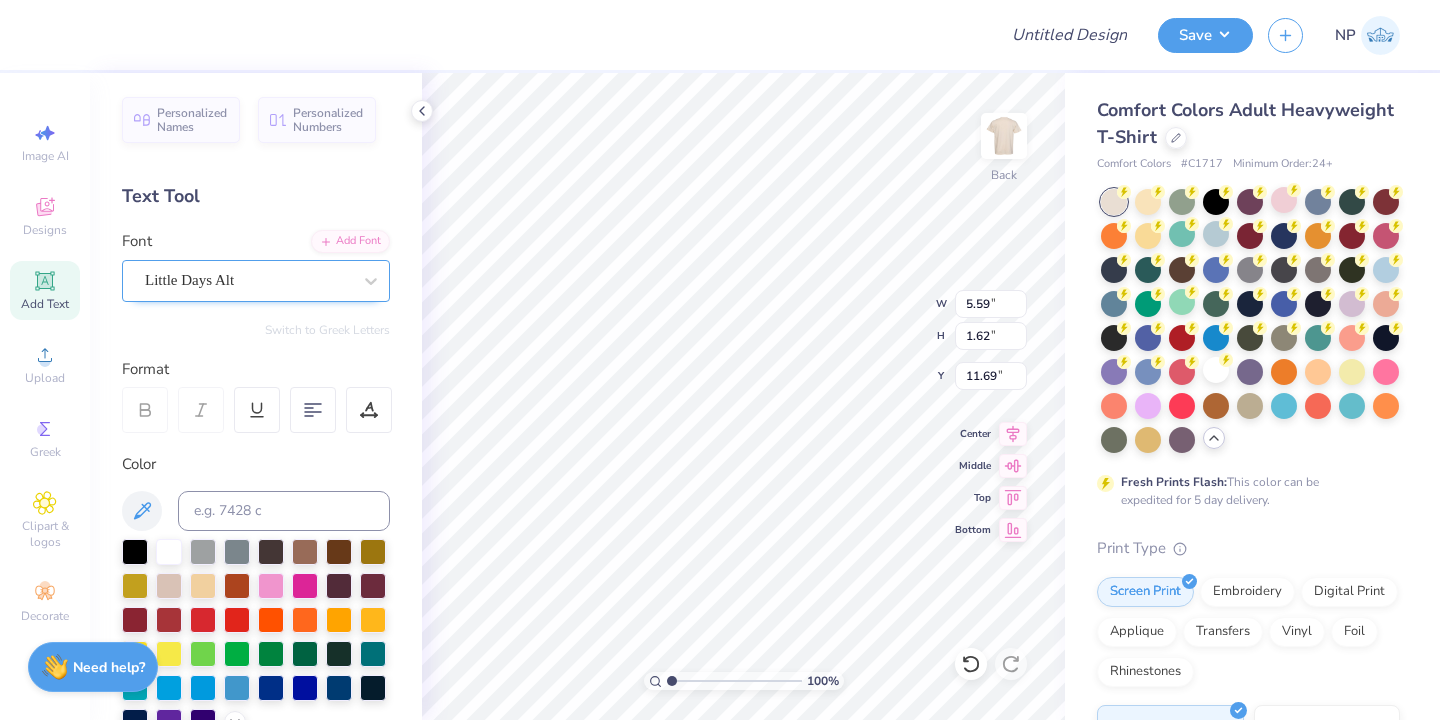 click on "Little Days Alt" at bounding box center (248, 280) 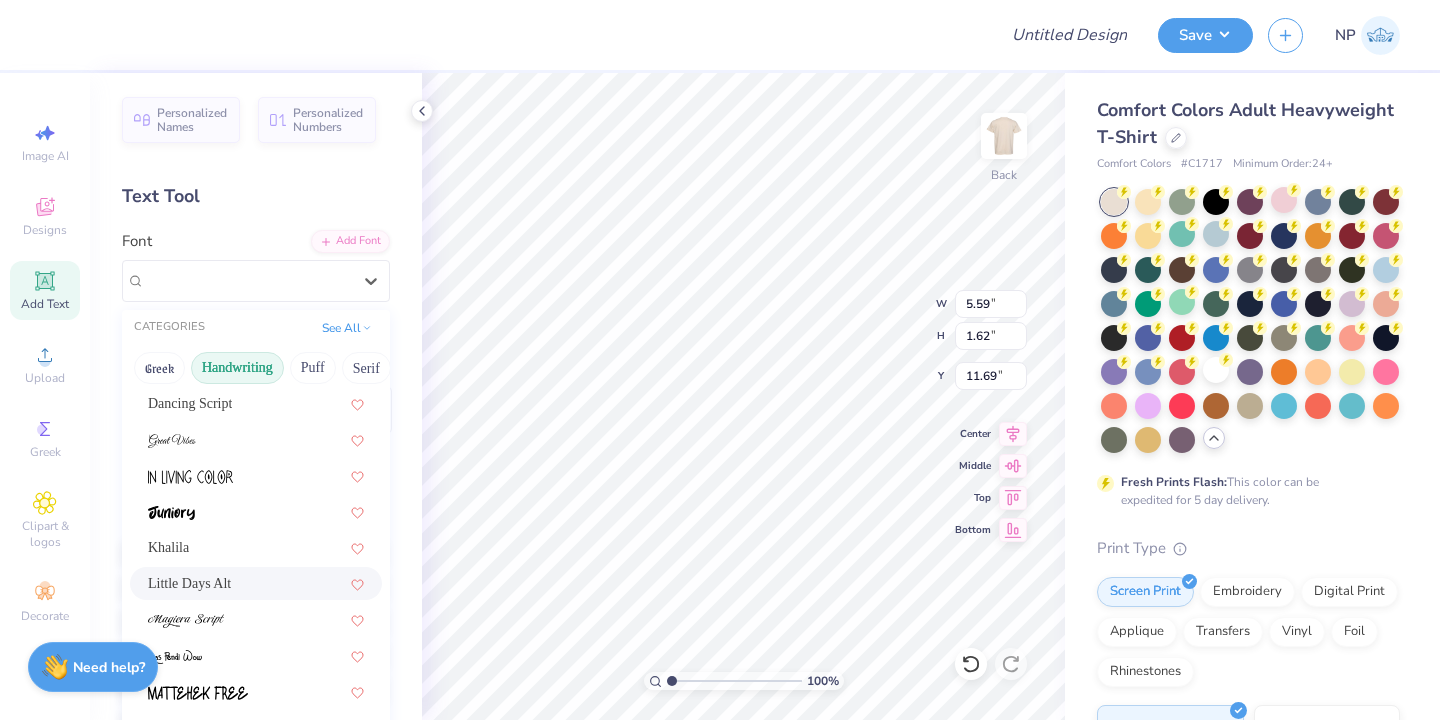 scroll, scrollTop: 291, scrollLeft: 0, axis: vertical 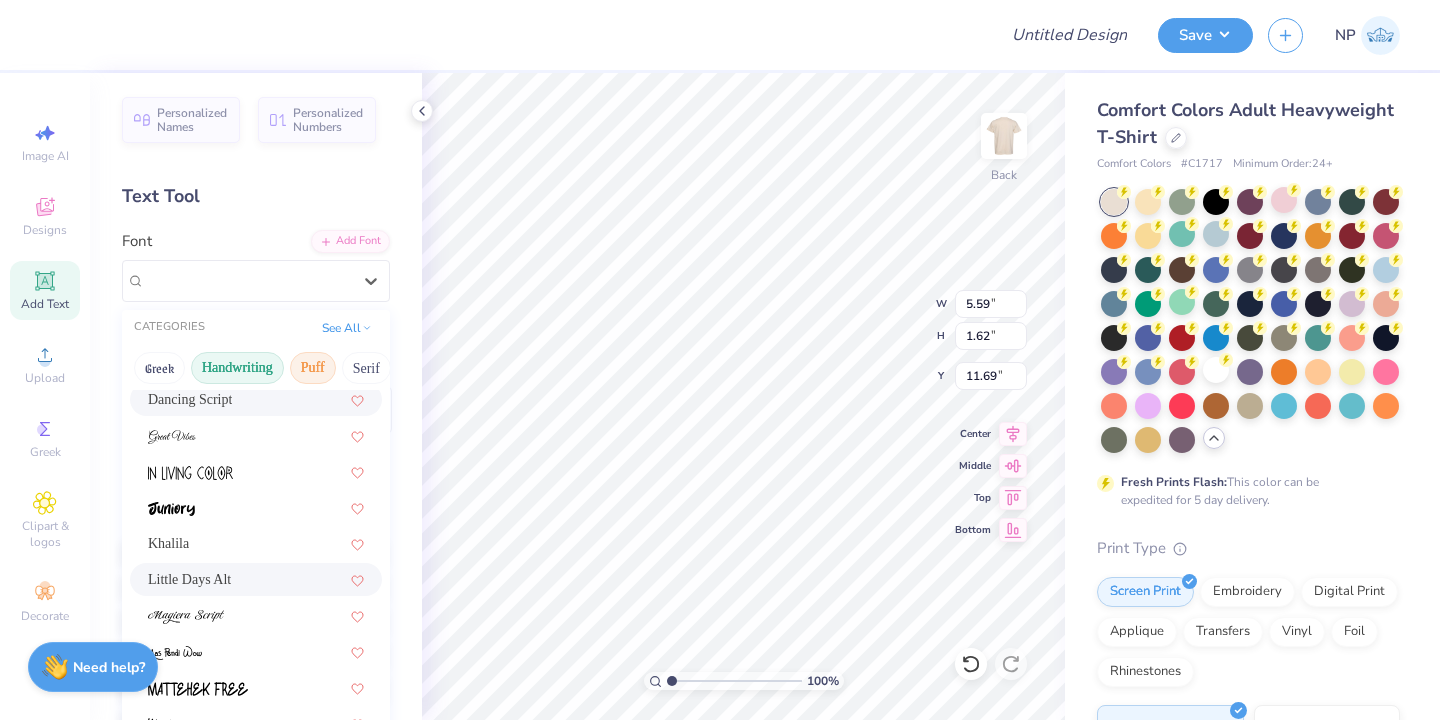 click on "Puff" at bounding box center [313, 368] 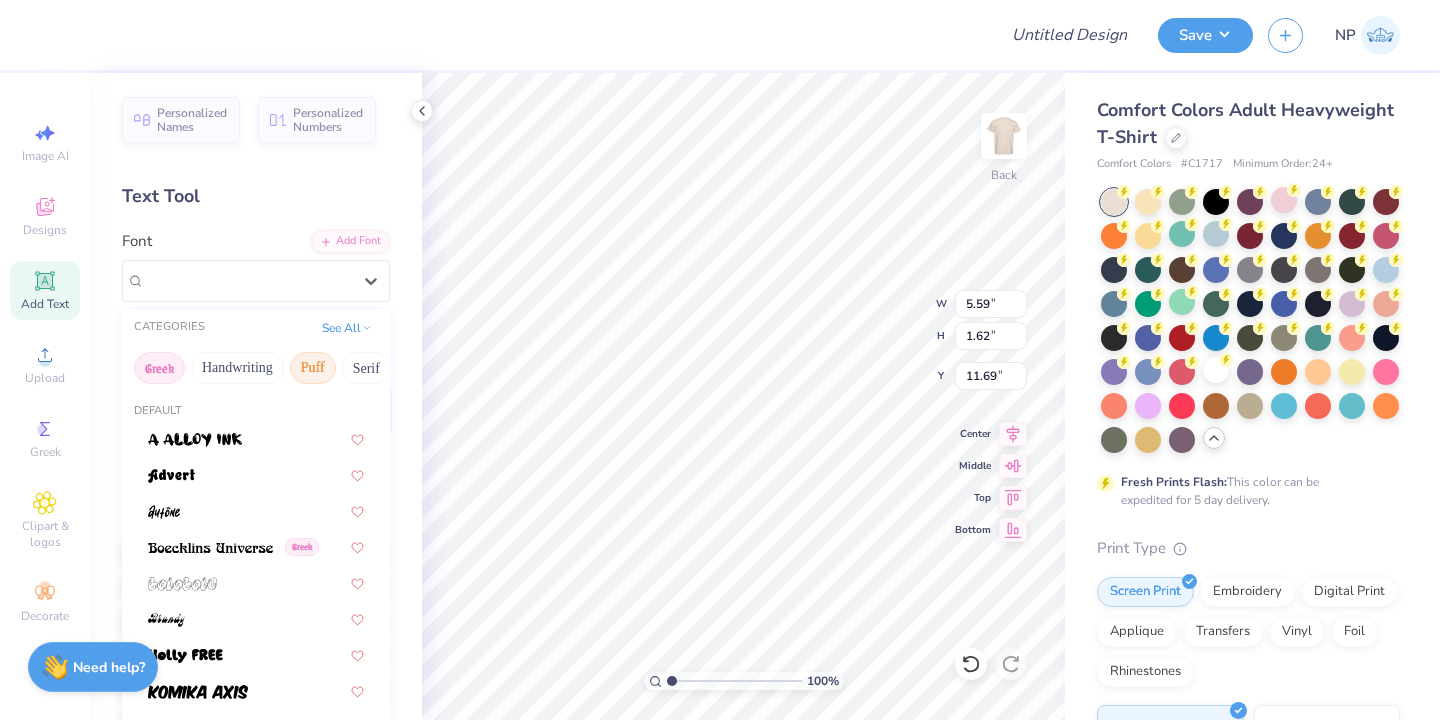 click on "Greek" at bounding box center [159, 368] 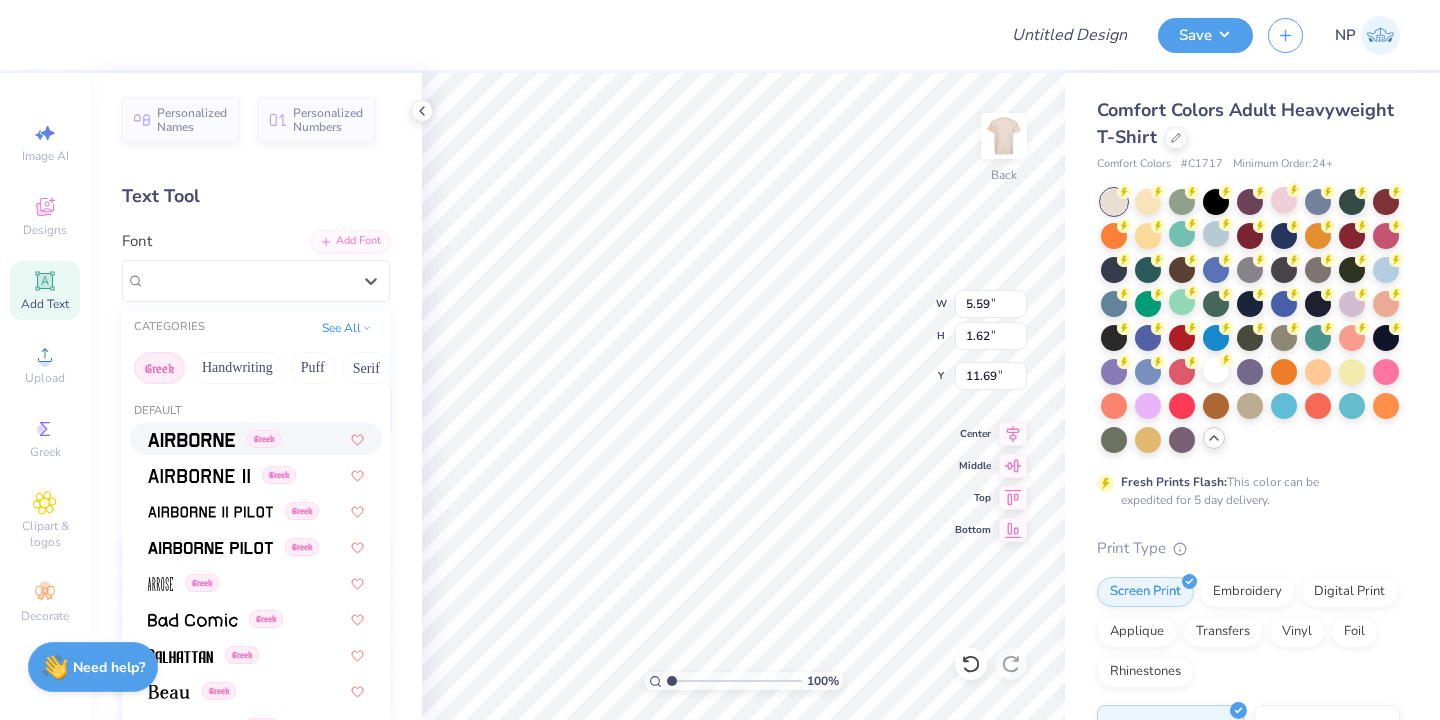 click on "Greek" at bounding box center [256, 438] 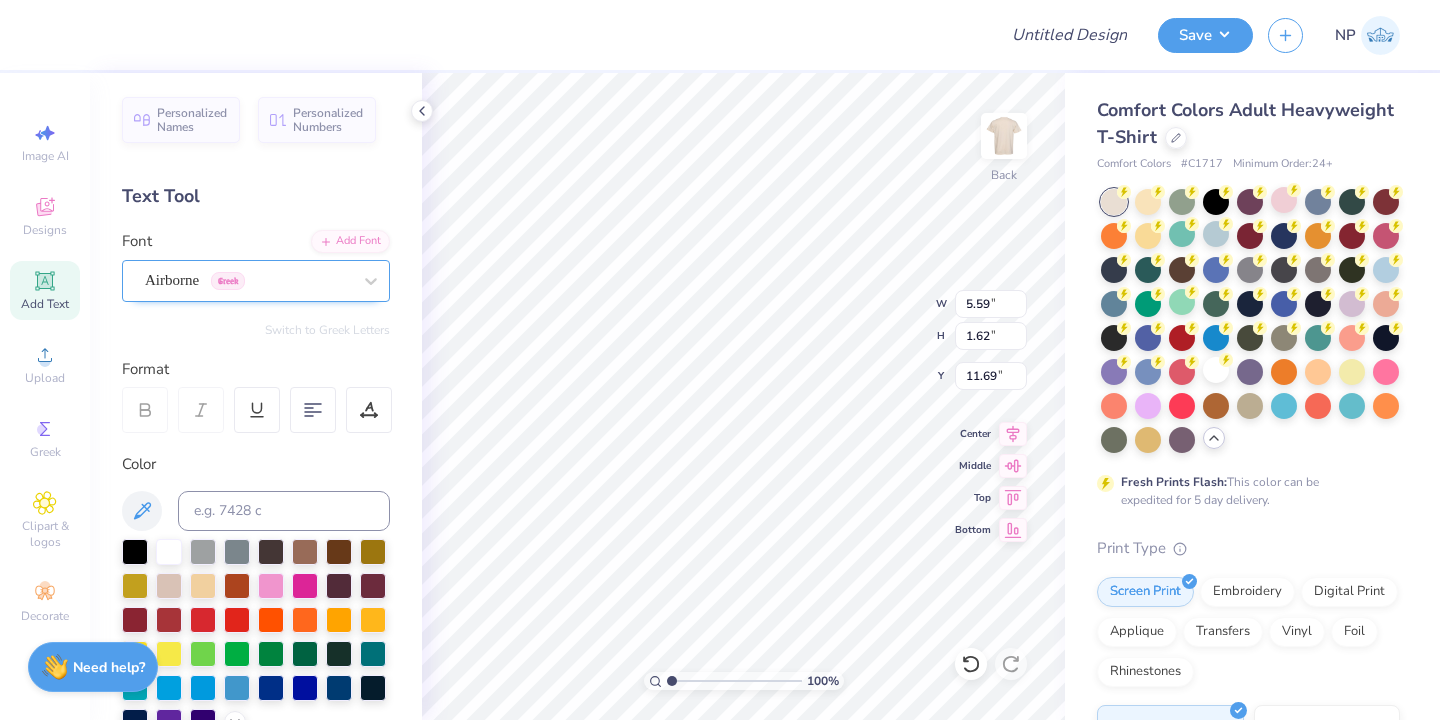 click on "Airborne Greek" at bounding box center [248, 280] 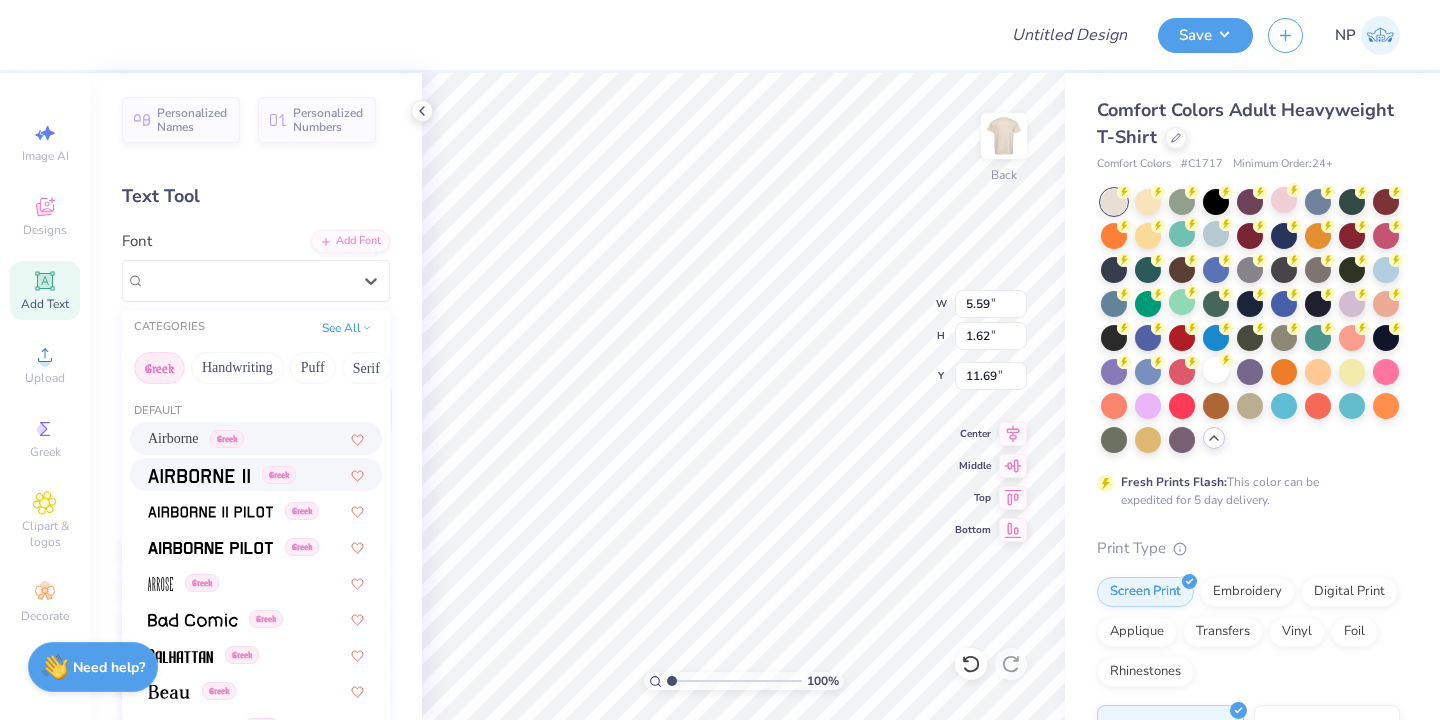 click on "Greek" at bounding box center [256, 474] 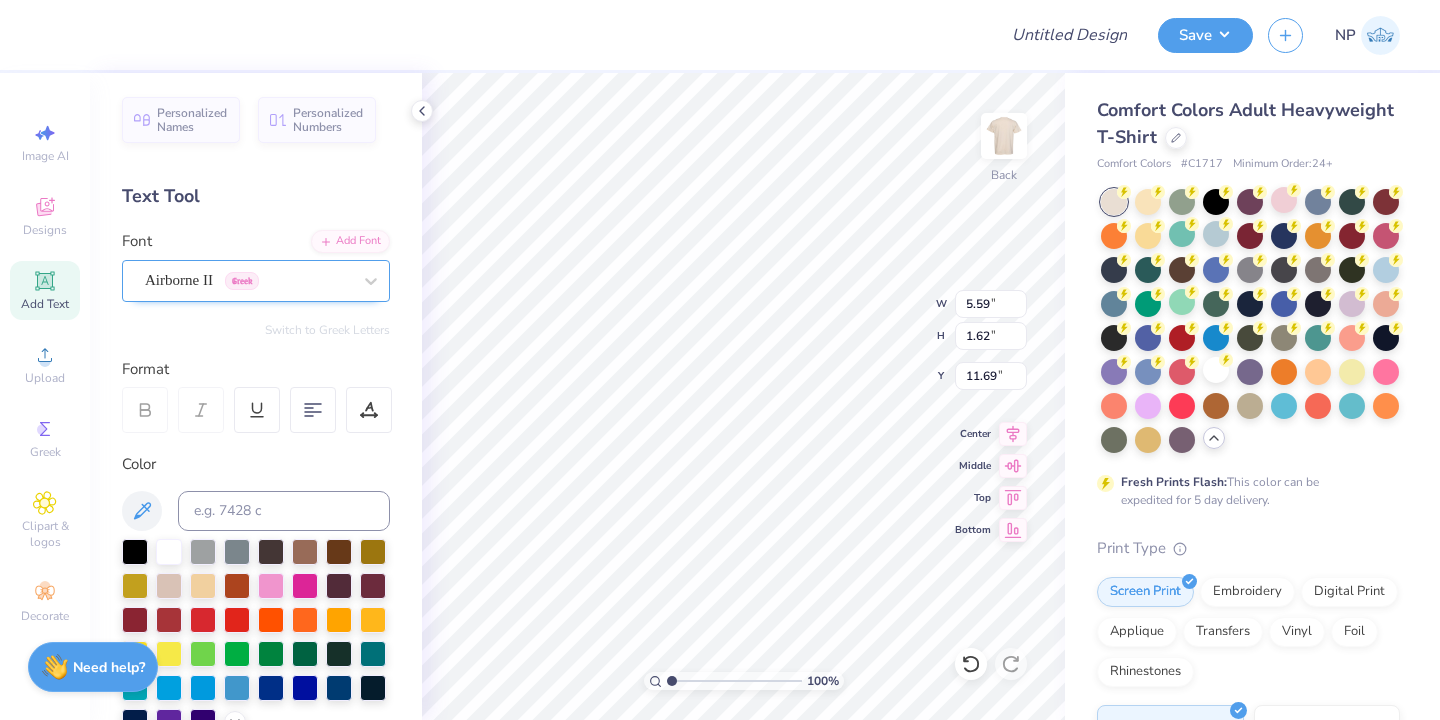 click on "Airborne II Greek" at bounding box center (248, 280) 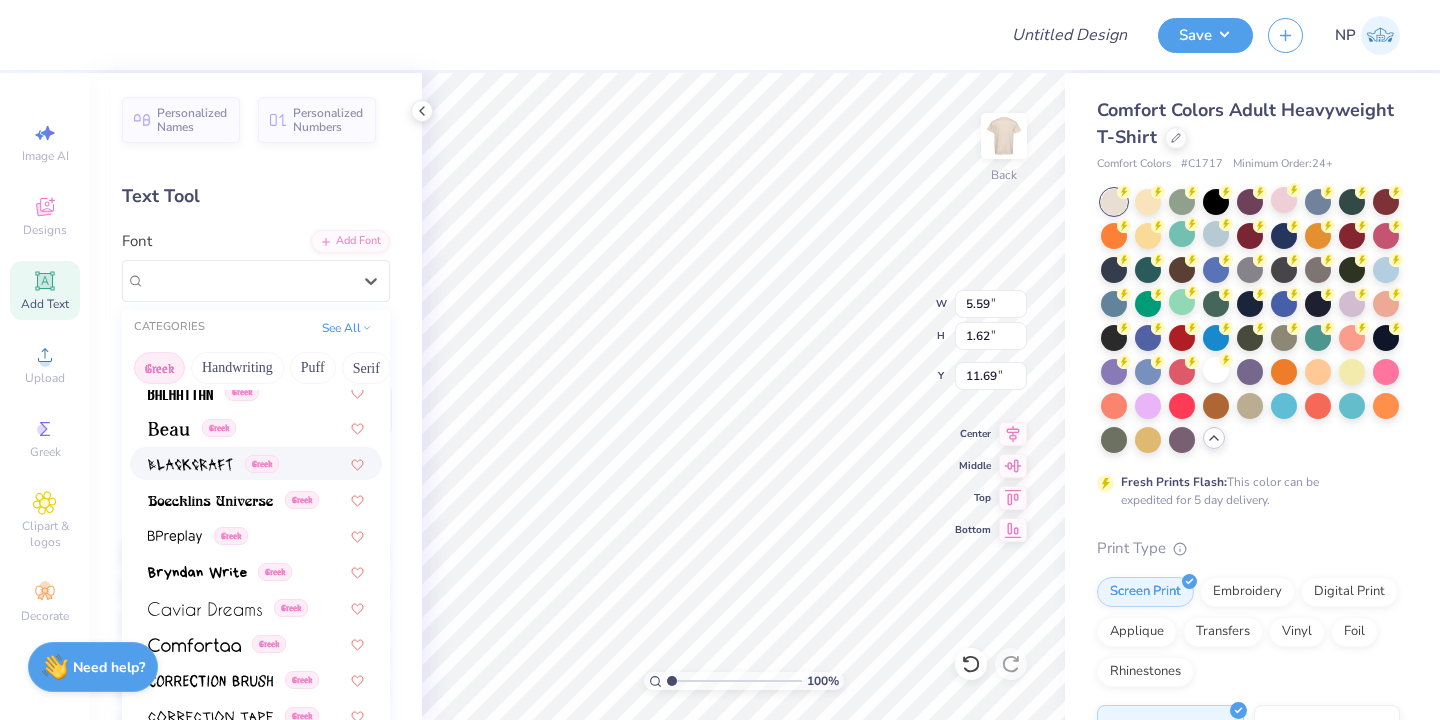 scroll, scrollTop: 264, scrollLeft: 0, axis: vertical 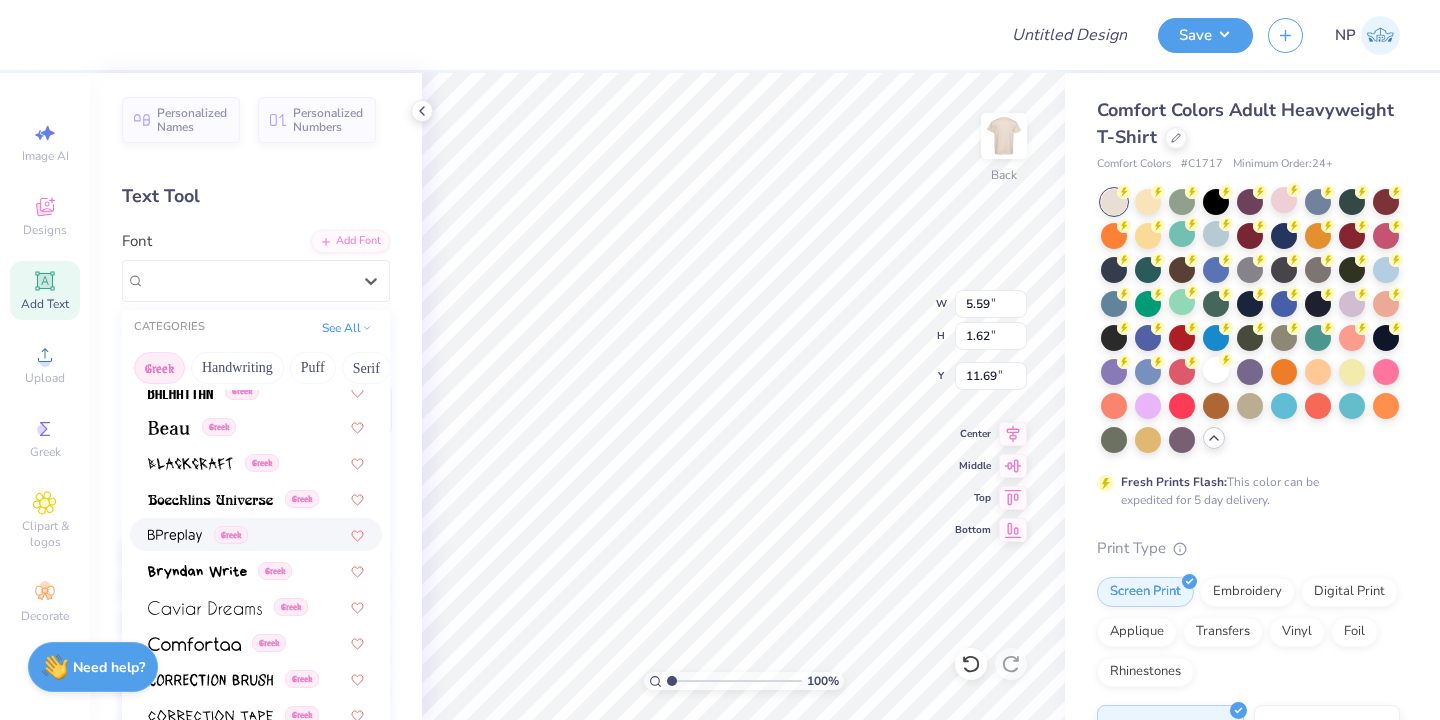 click at bounding box center [175, 536] 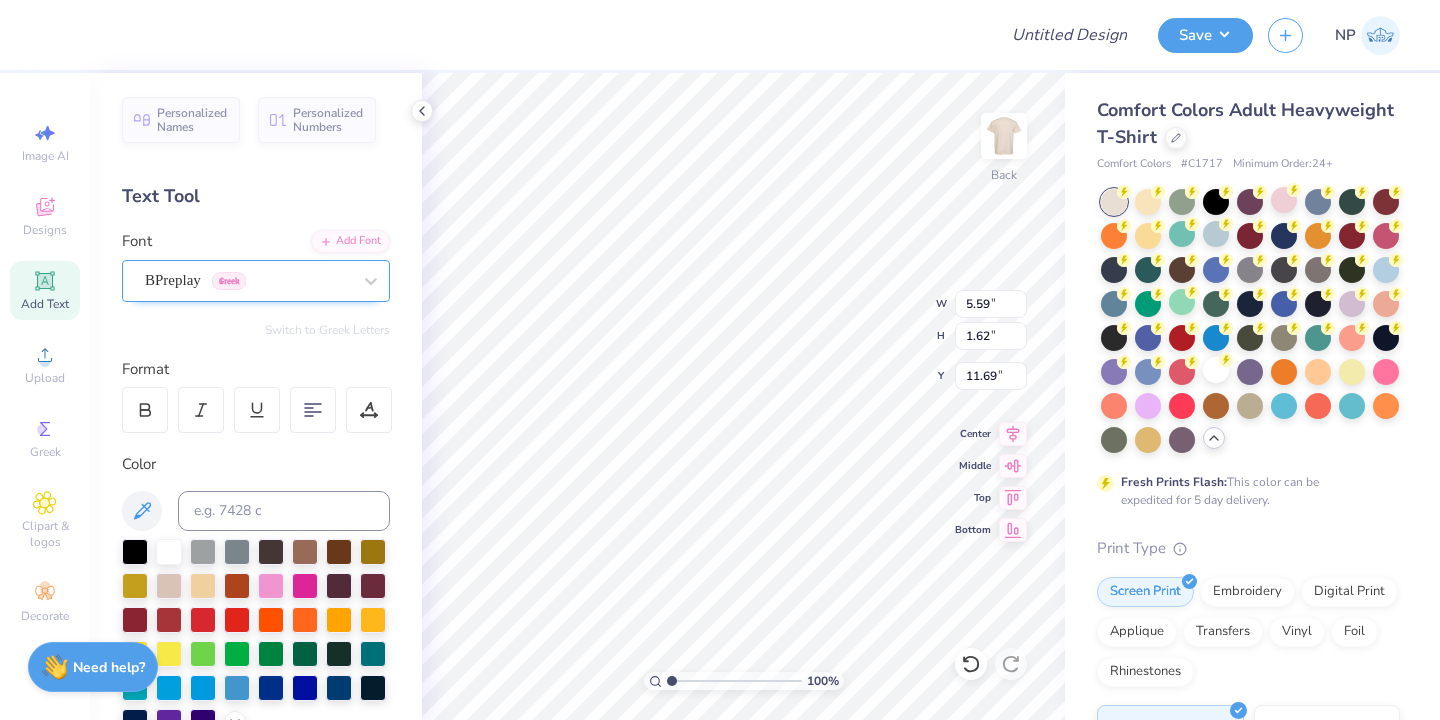 click at bounding box center (248, 280) 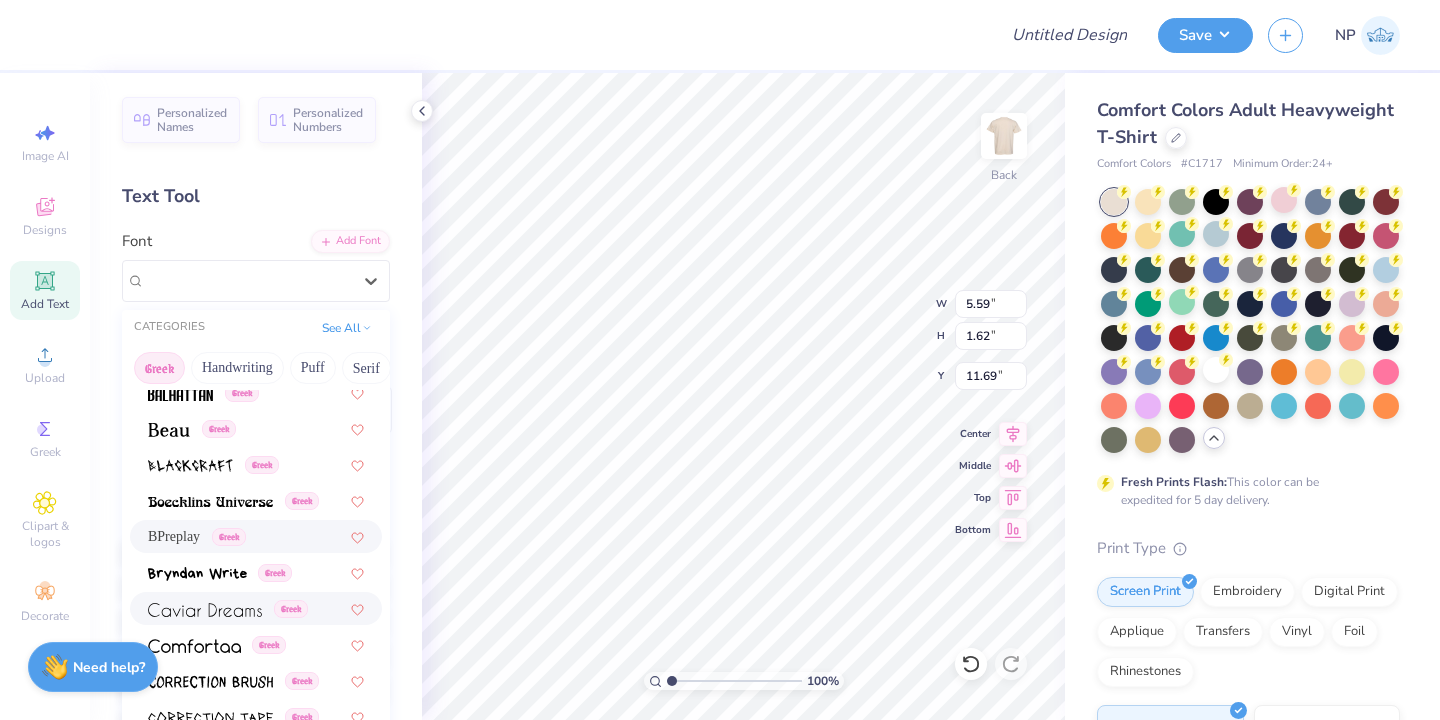 scroll, scrollTop: 264, scrollLeft: 0, axis: vertical 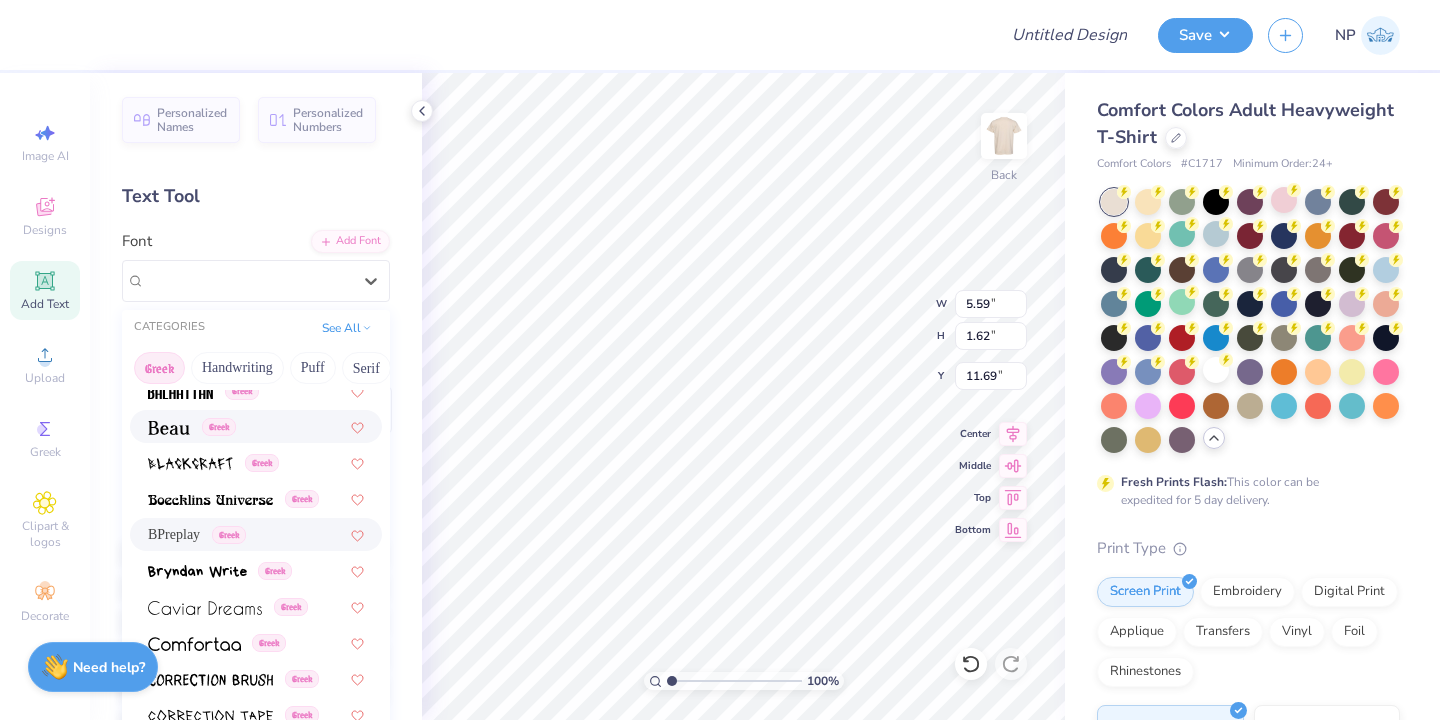 click at bounding box center [169, 428] 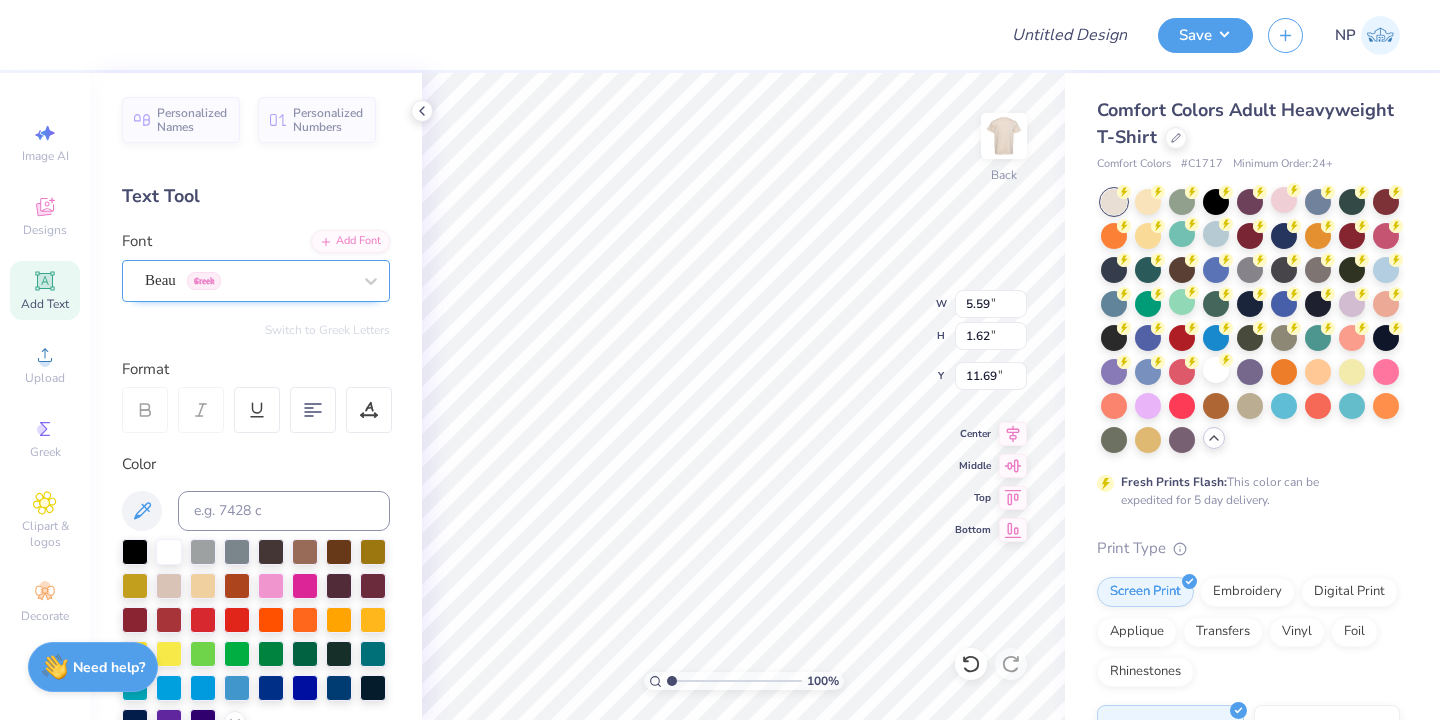 click on "Beau Greek" at bounding box center (248, 280) 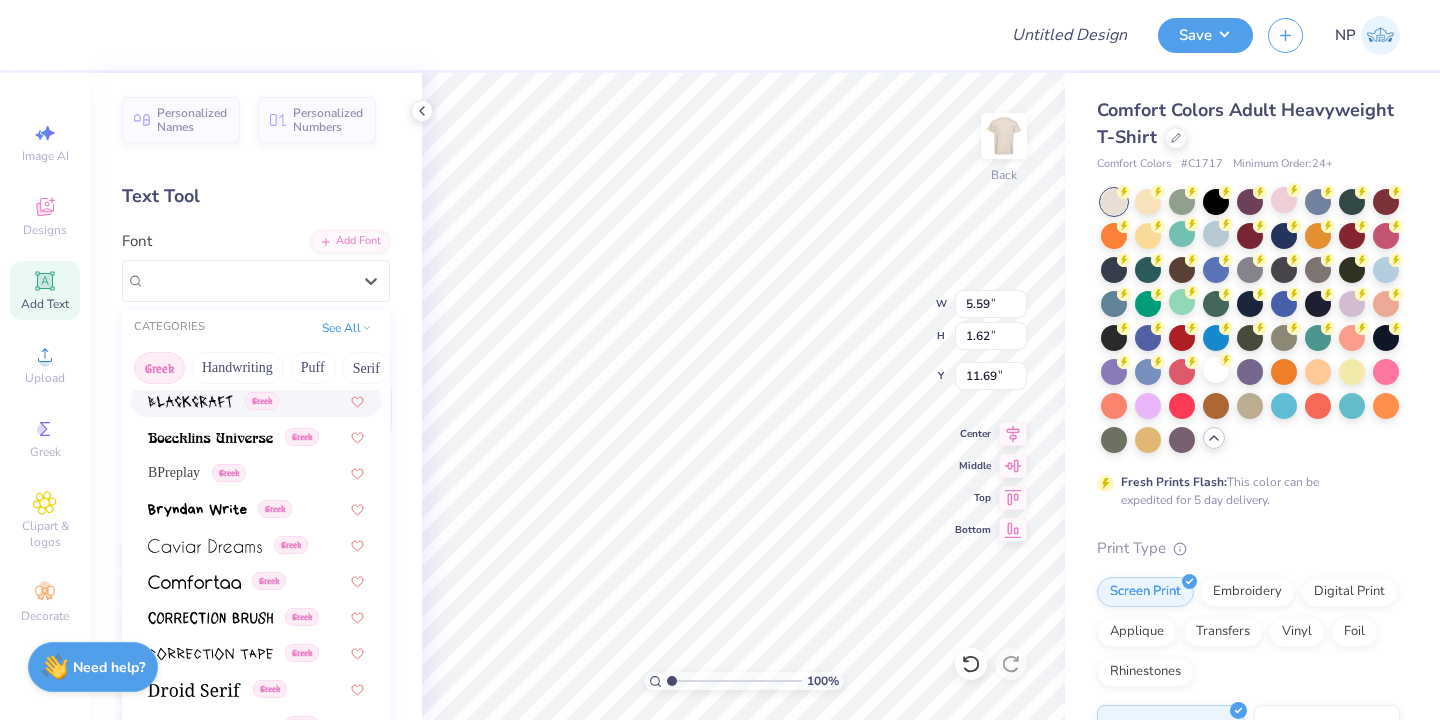 scroll, scrollTop: 357, scrollLeft: 0, axis: vertical 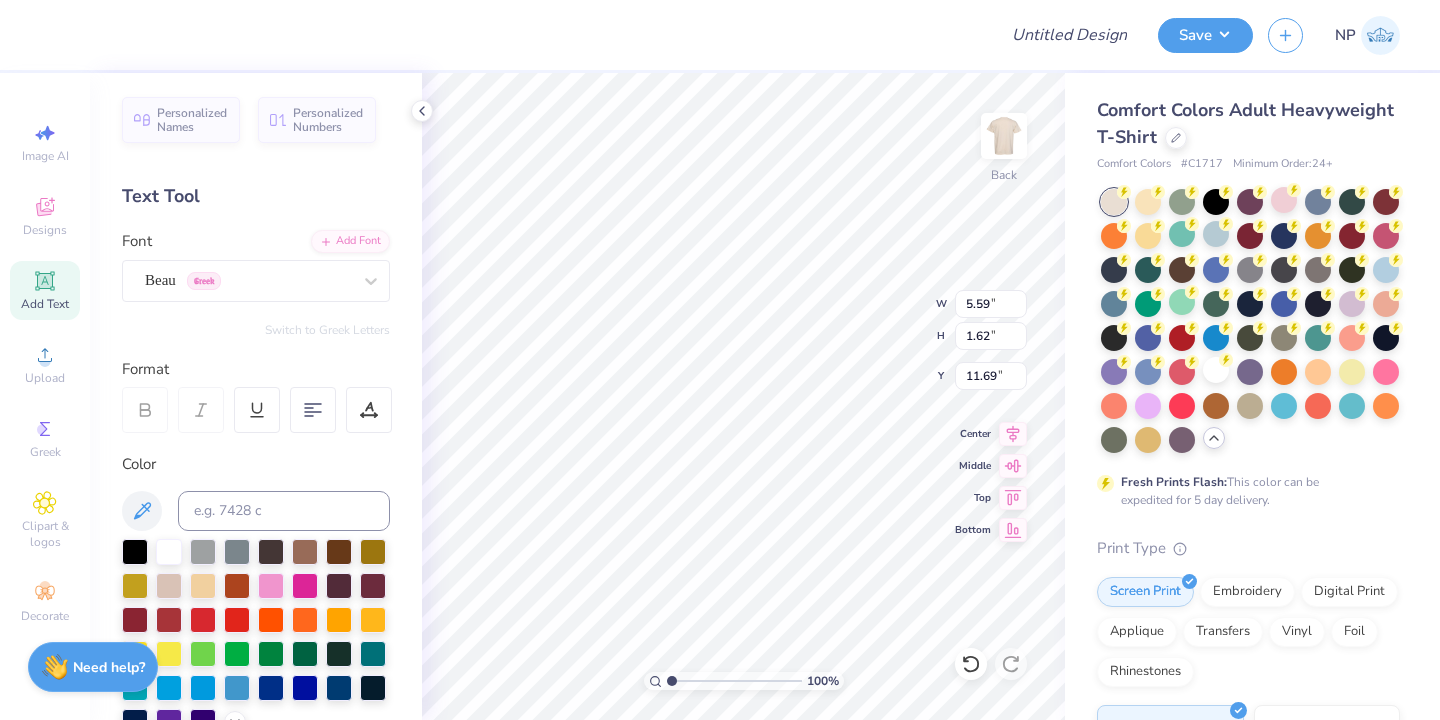 click on "Personalized Names Personalized Numbers Text Tool  Add Font Font Beau Greek Switch to Greek Letters Format Color Styles Text Shape" at bounding box center [256, 396] 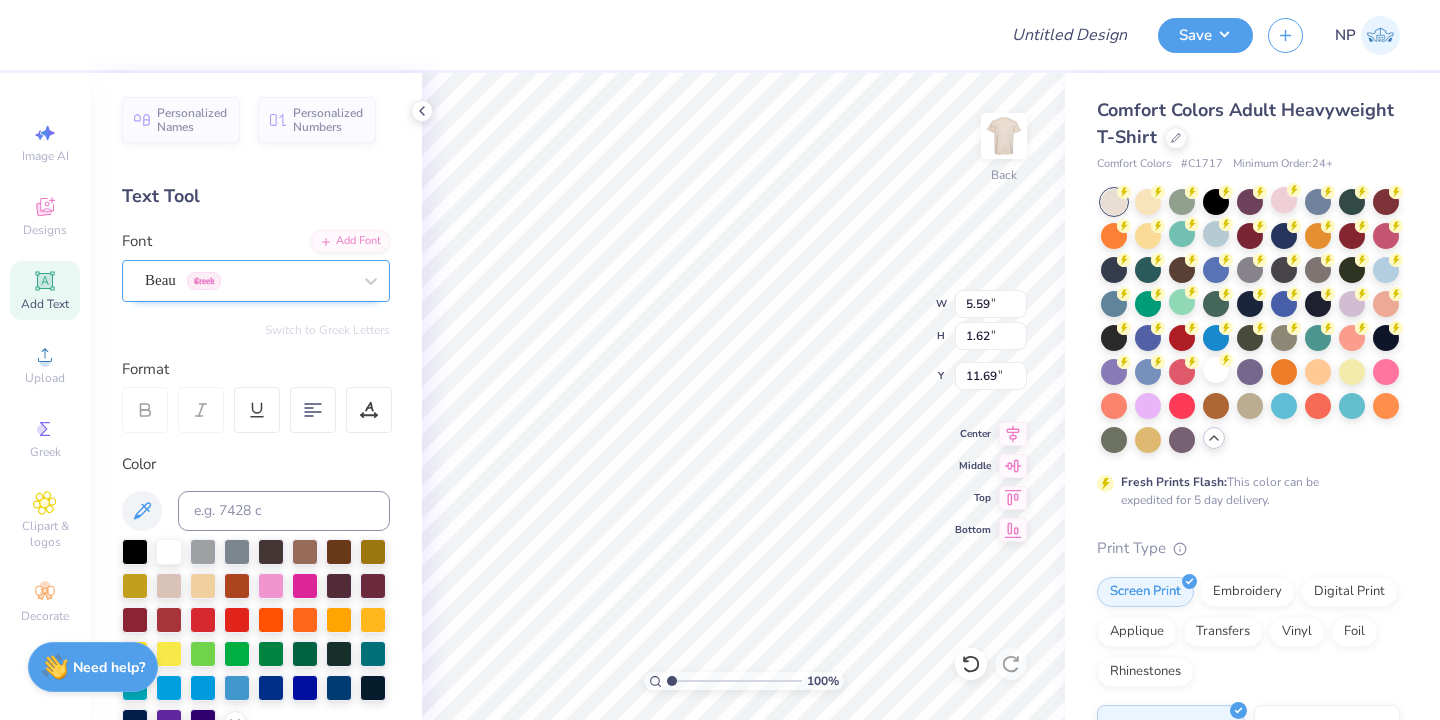 click on "Beau Greek" at bounding box center [256, 281] 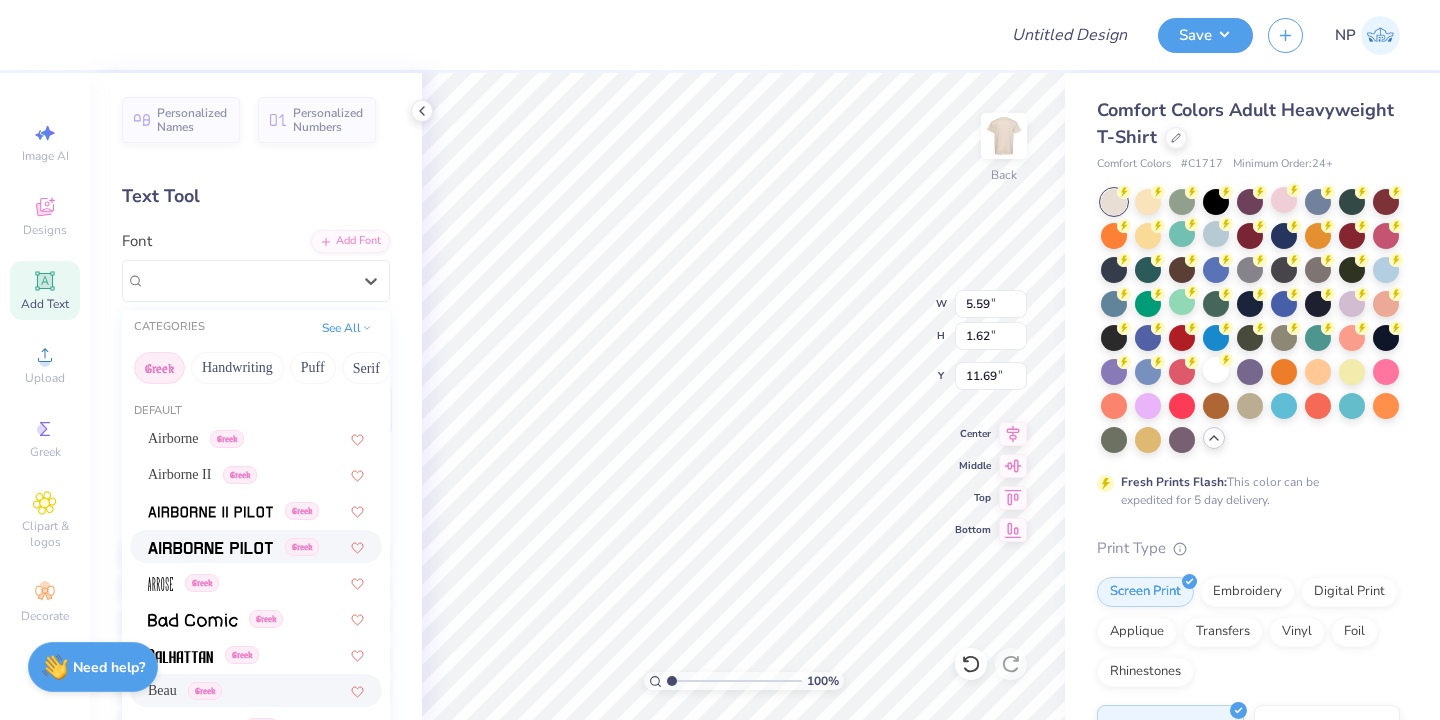 scroll, scrollTop: 335, scrollLeft: 0, axis: vertical 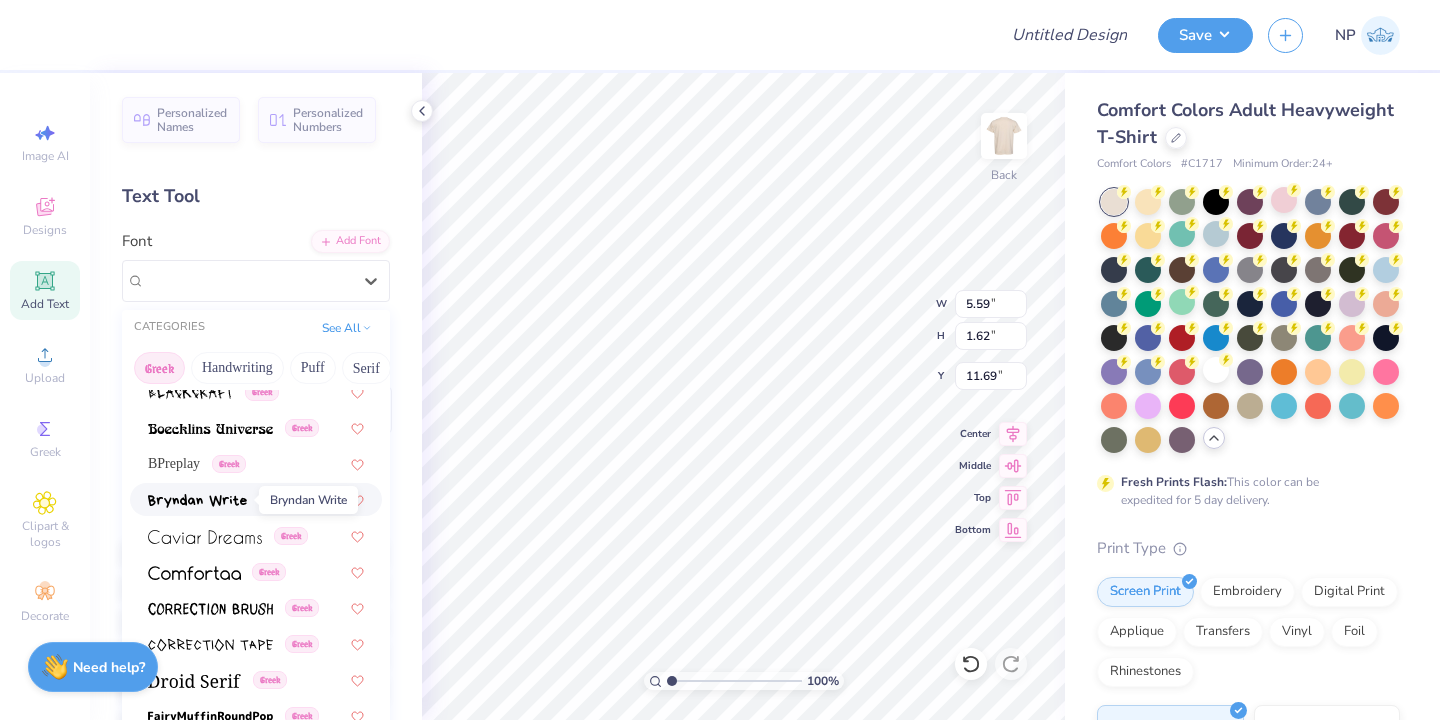 click at bounding box center [197, 501] 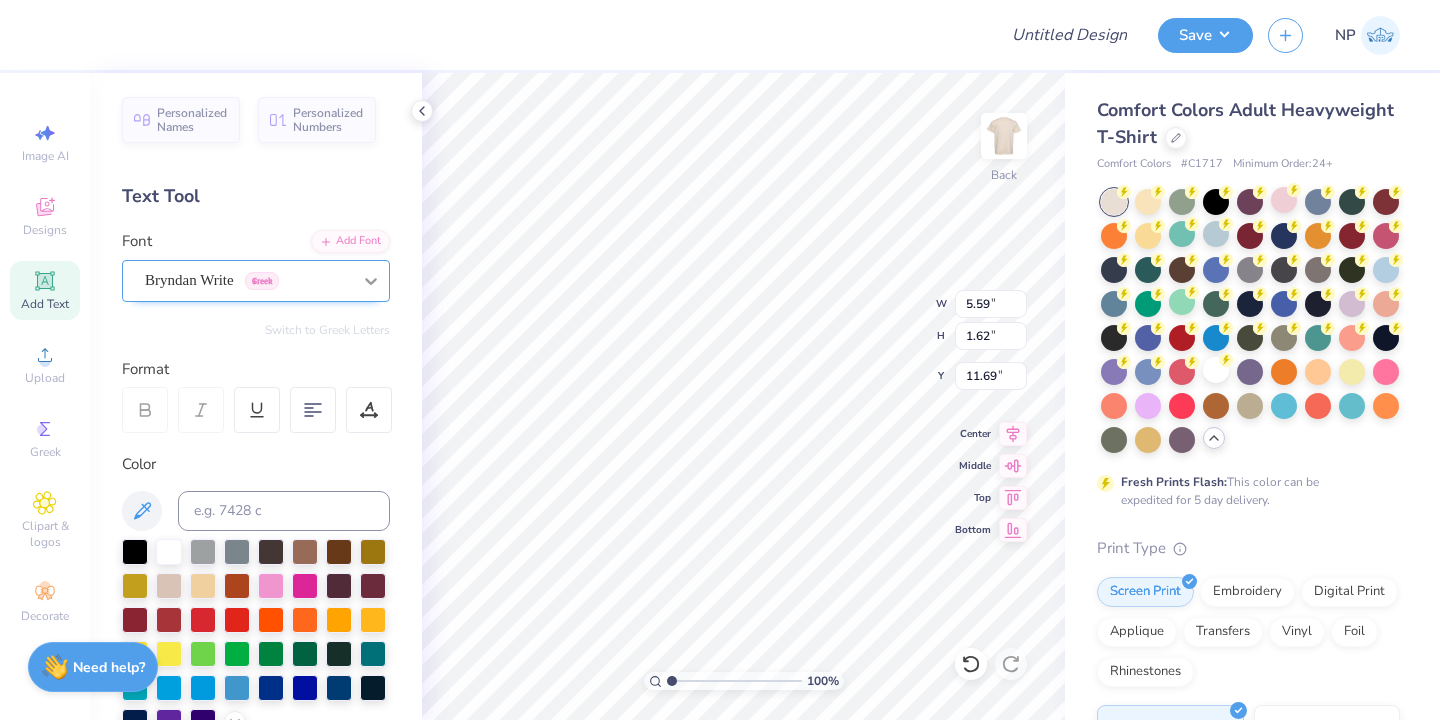 click at bounding box center (371, 281) 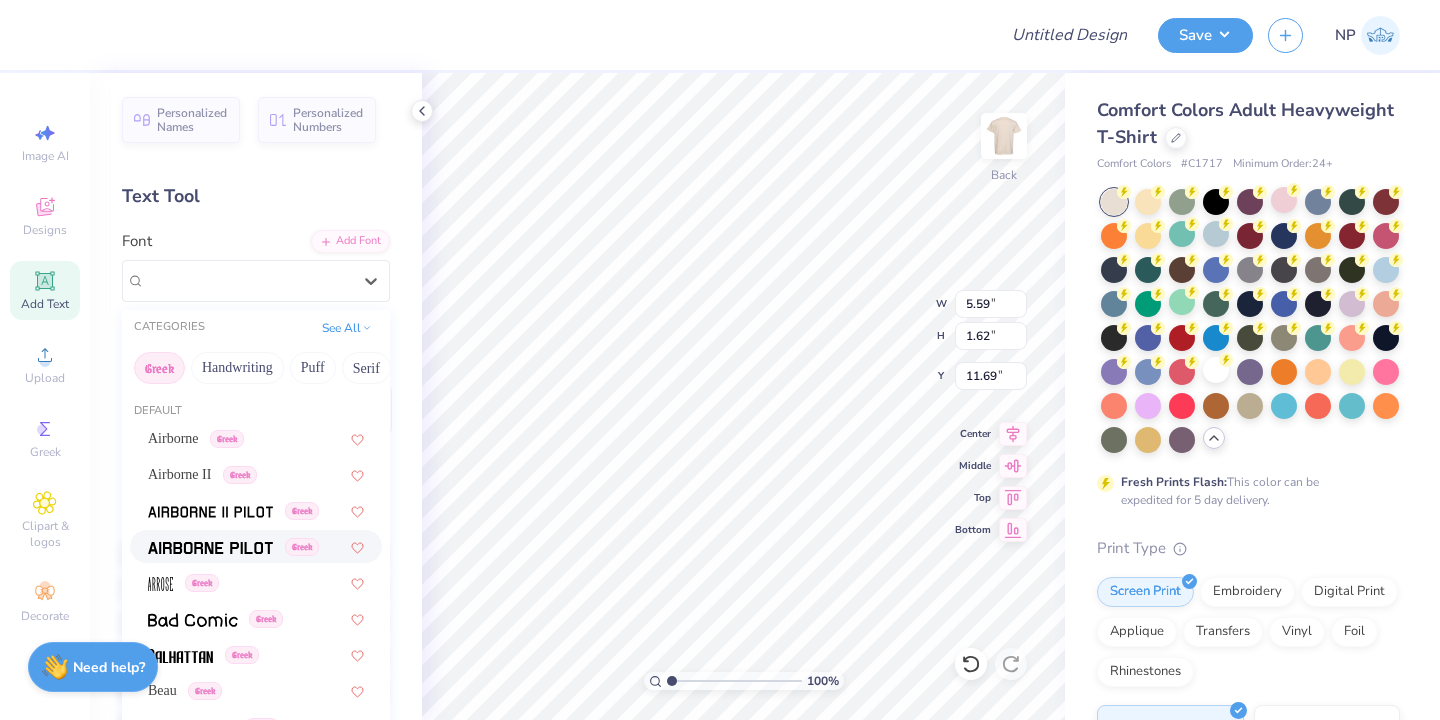 scroll, scrollTop: 883, scrollLeft: 0, axis: vertical 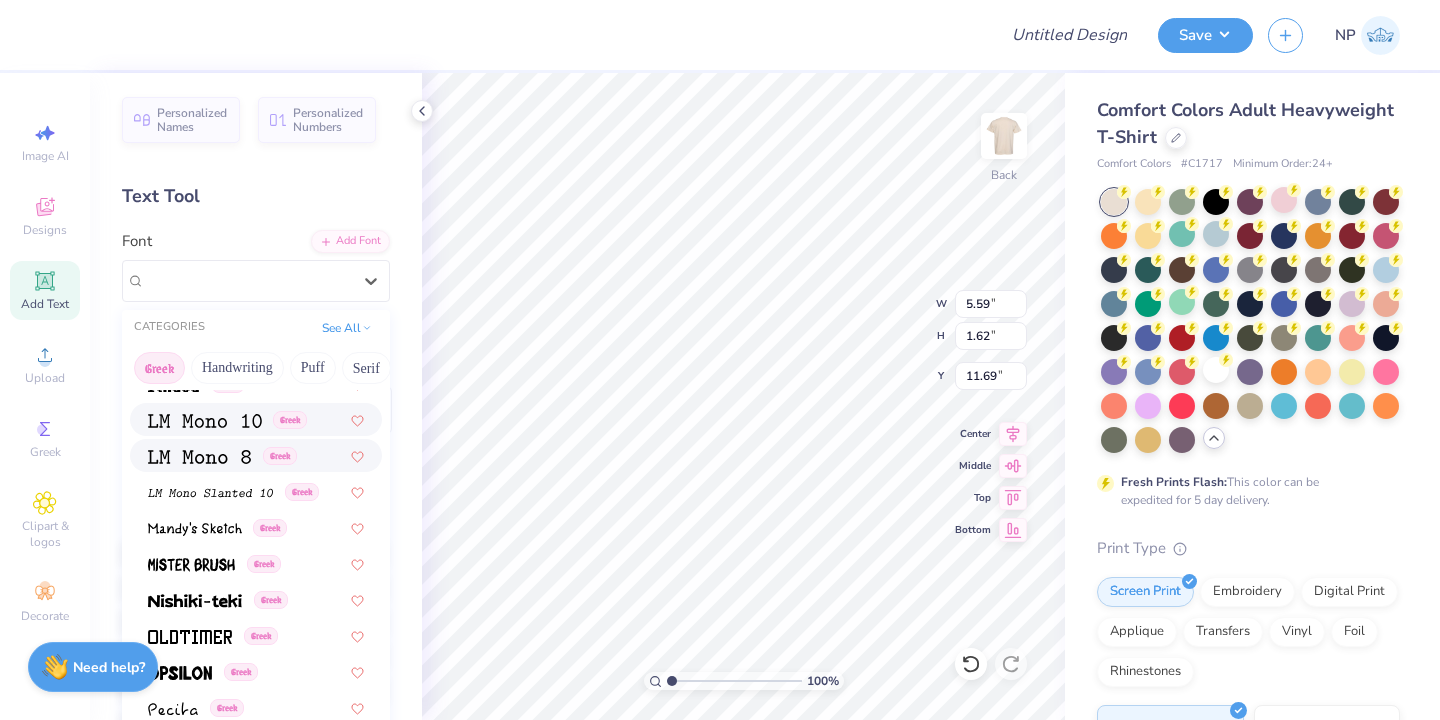 click at bounding box center (205, 419) 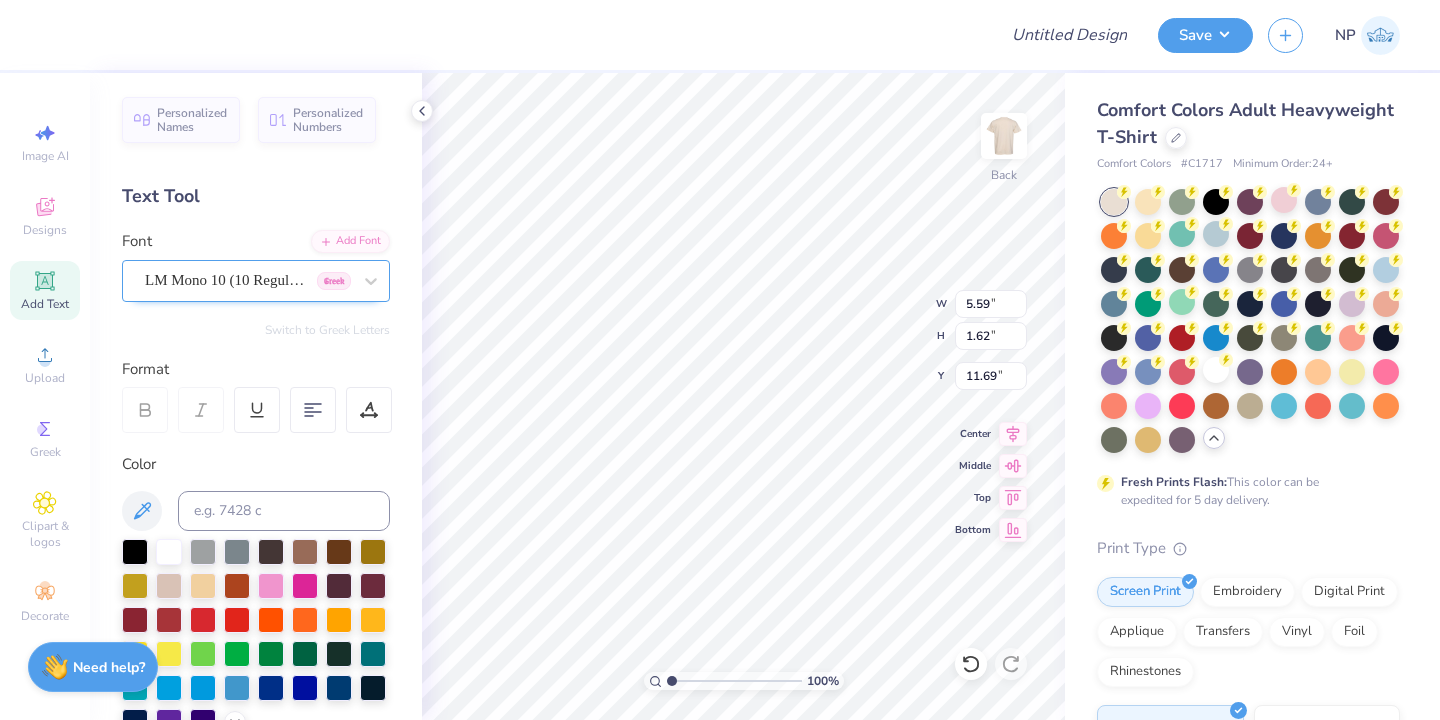 click on "LM Mono 10 (10 Regular) Greek" at bounding box center [248, 280] 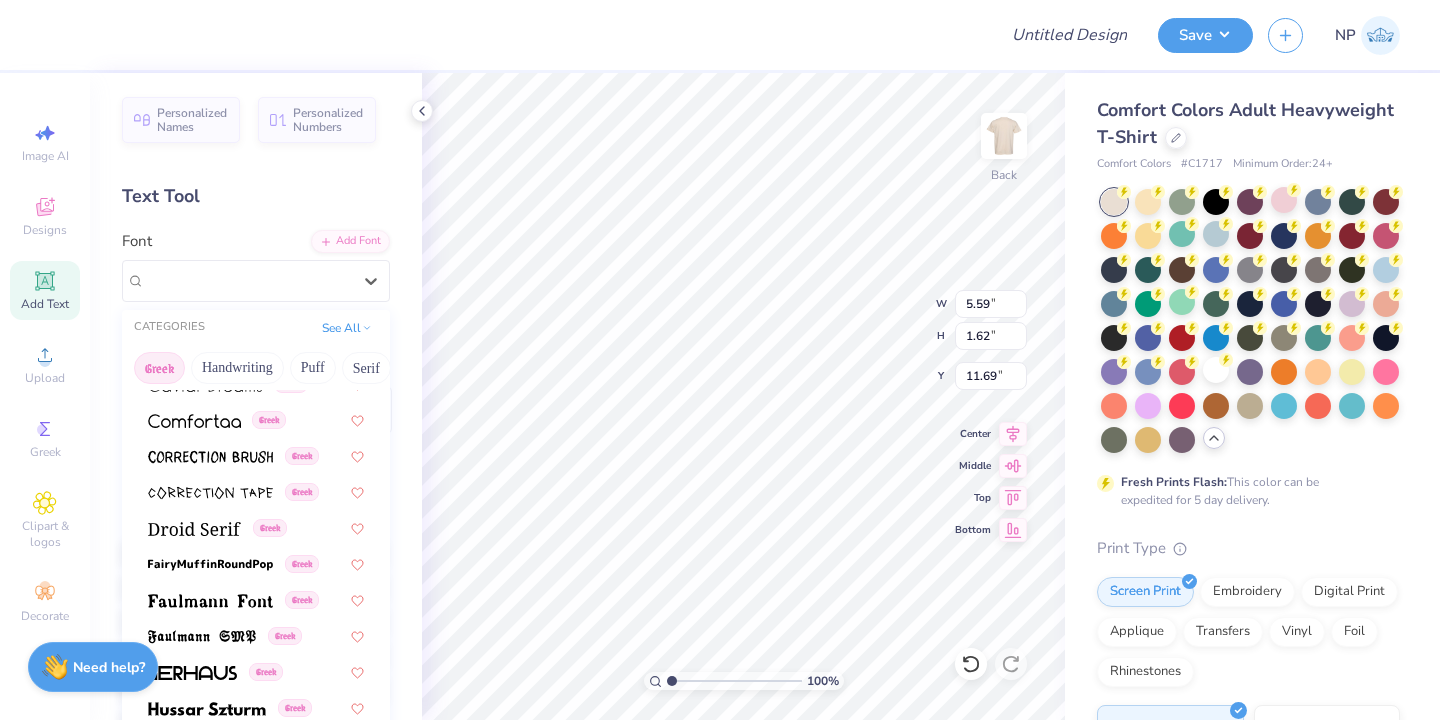 scroll, scrollTop: 0, scrollLeft: 0, axis: both 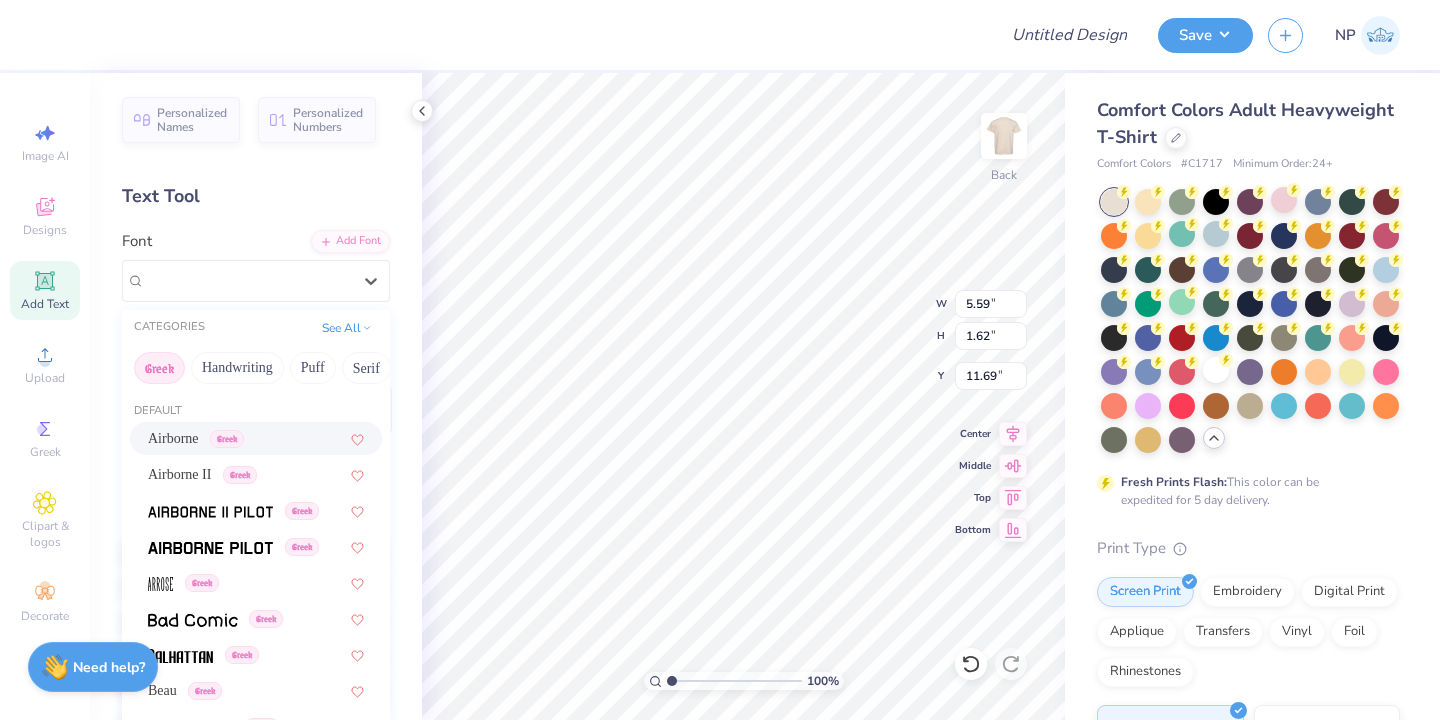 click on "Airborne" at bounding box center (173, 438) 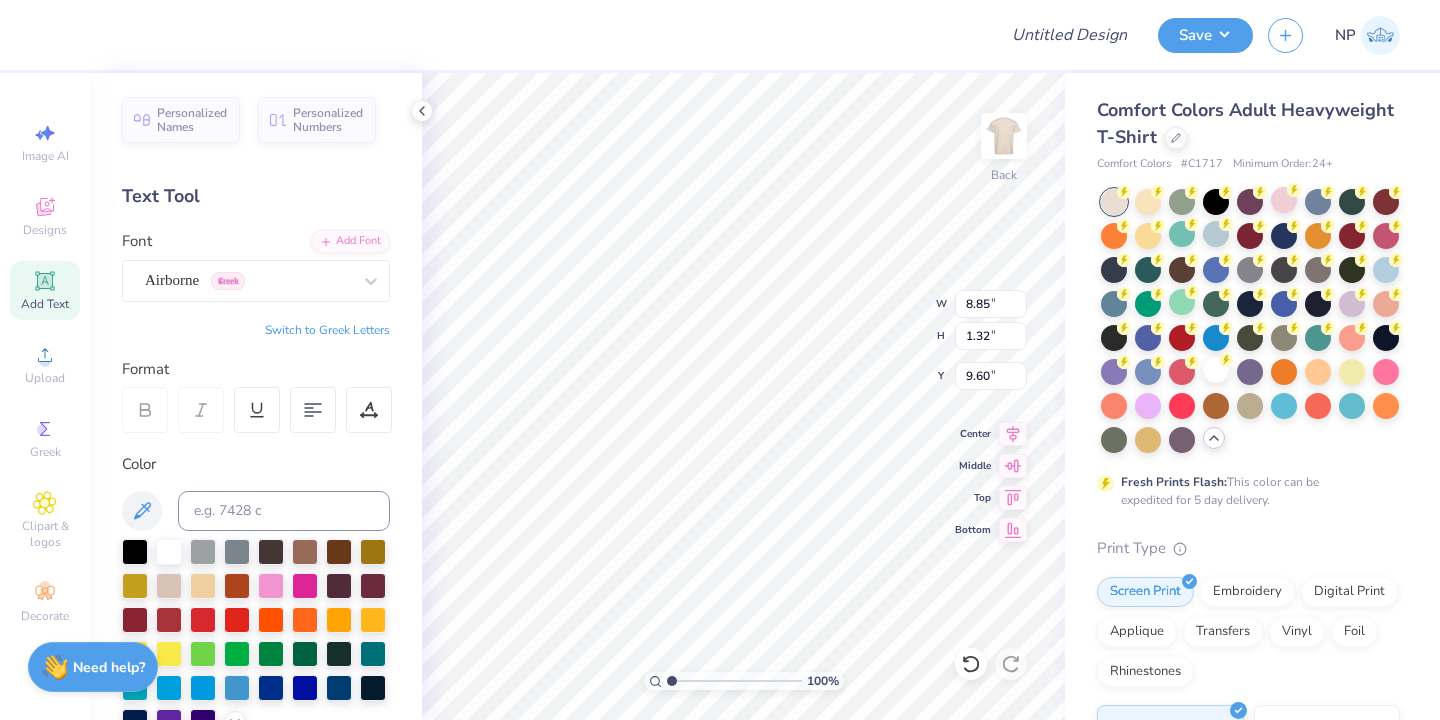 type on "9.01" 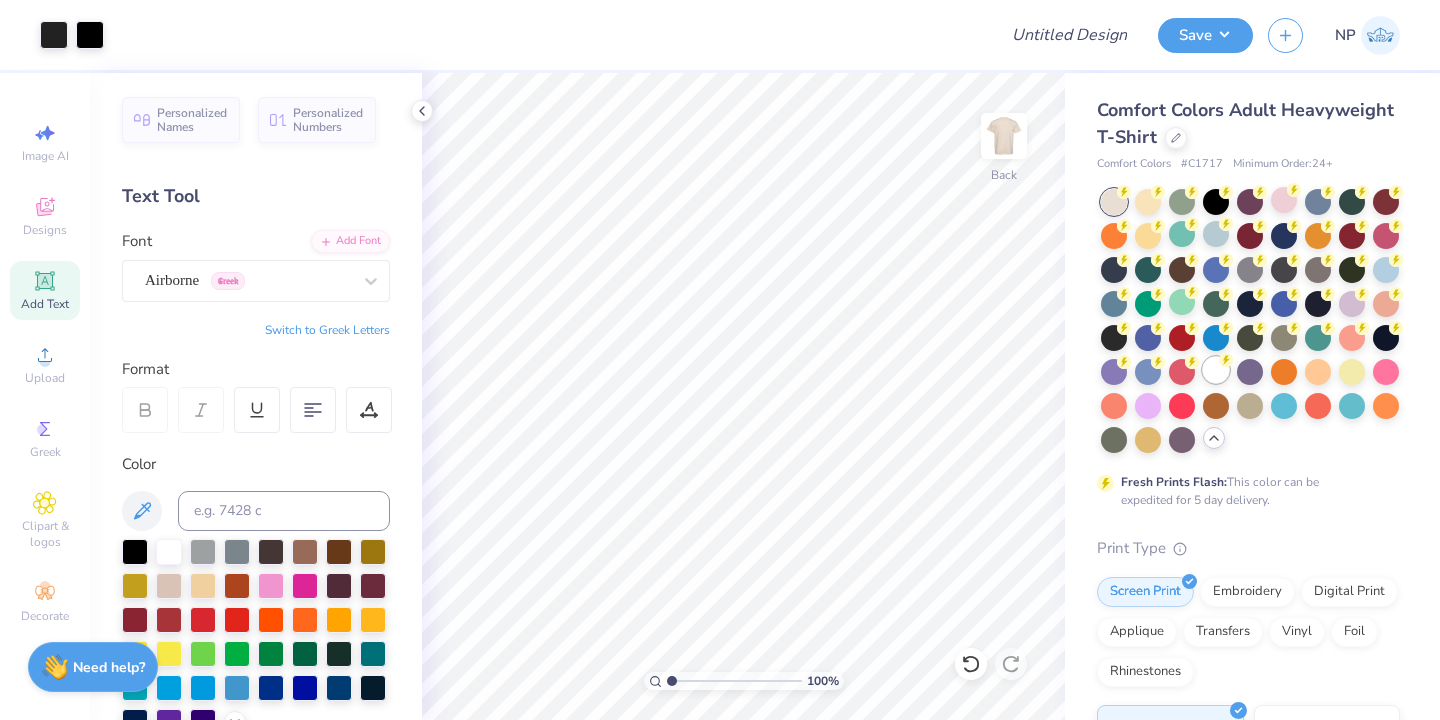 click at bounding box center [1216, 370] 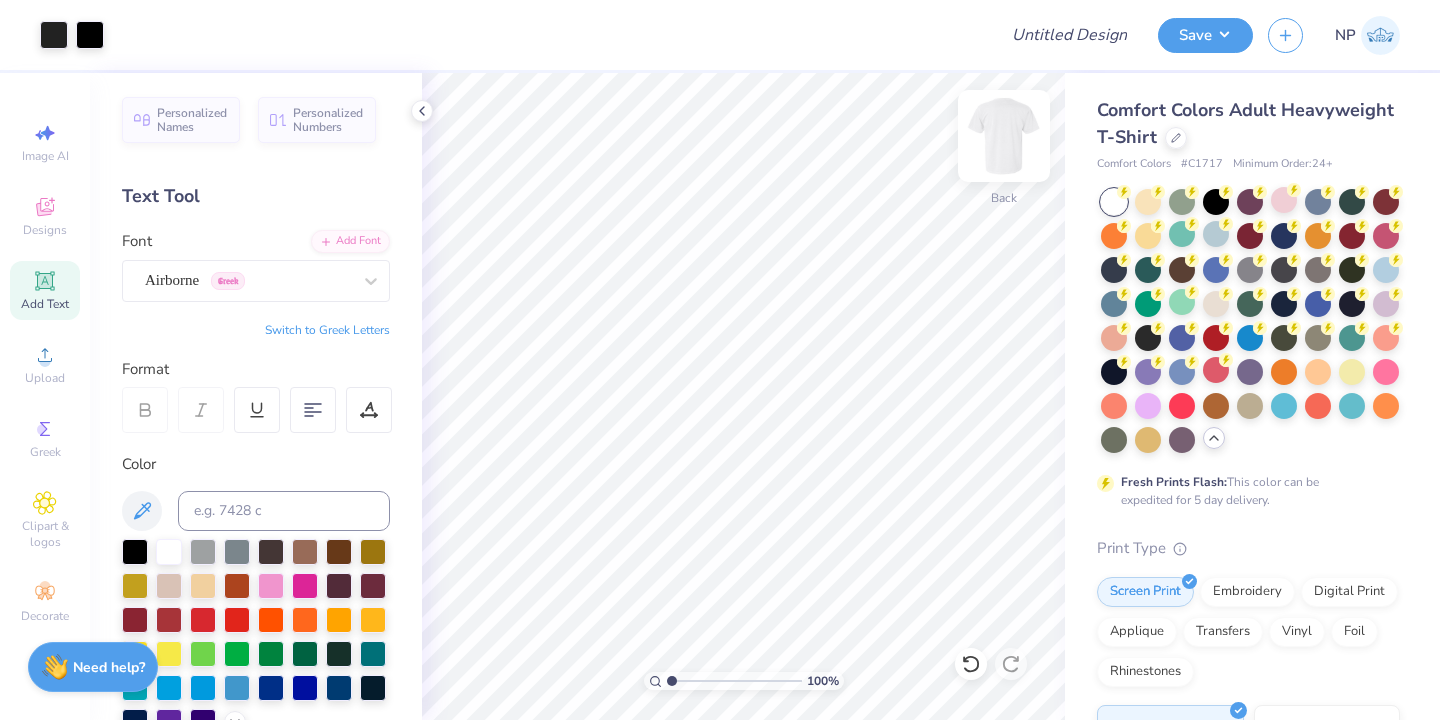 click at bounding box center (1004, 136) 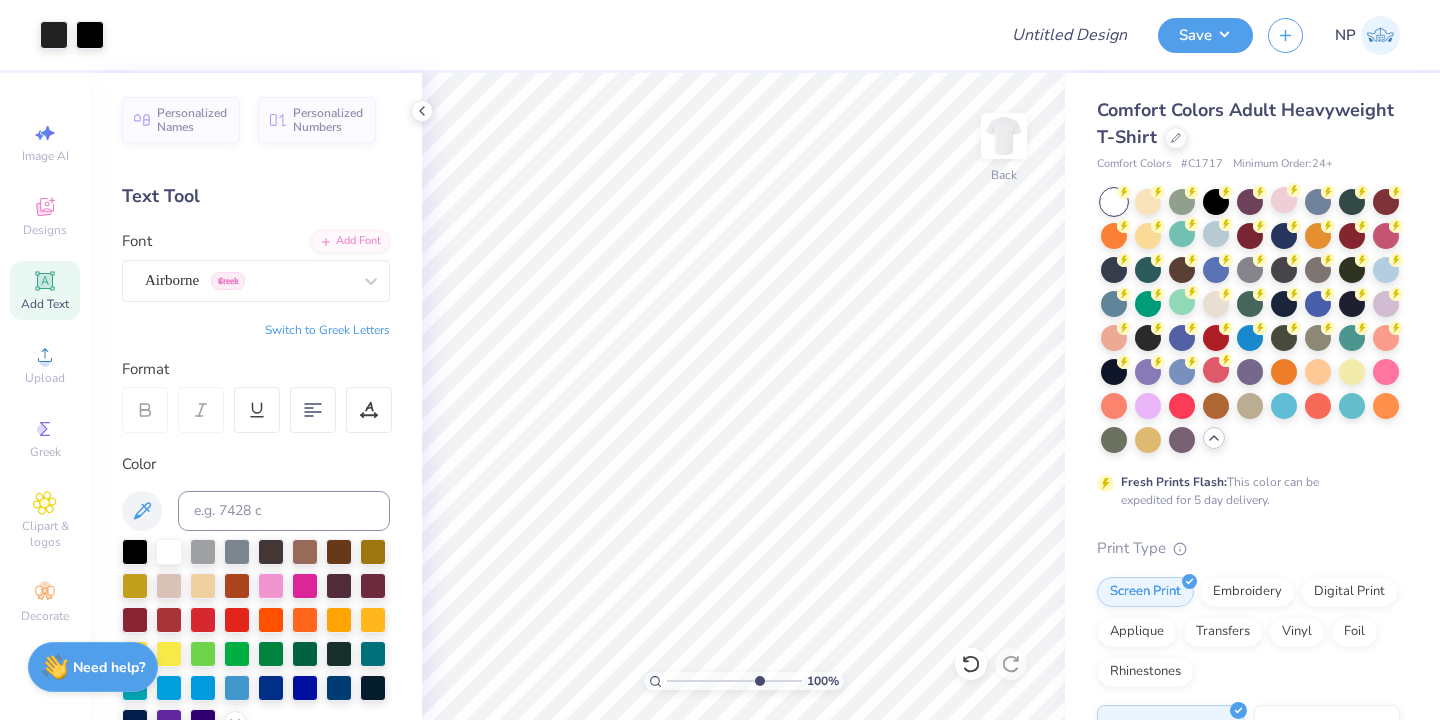 click at bounding box center [734, 681] 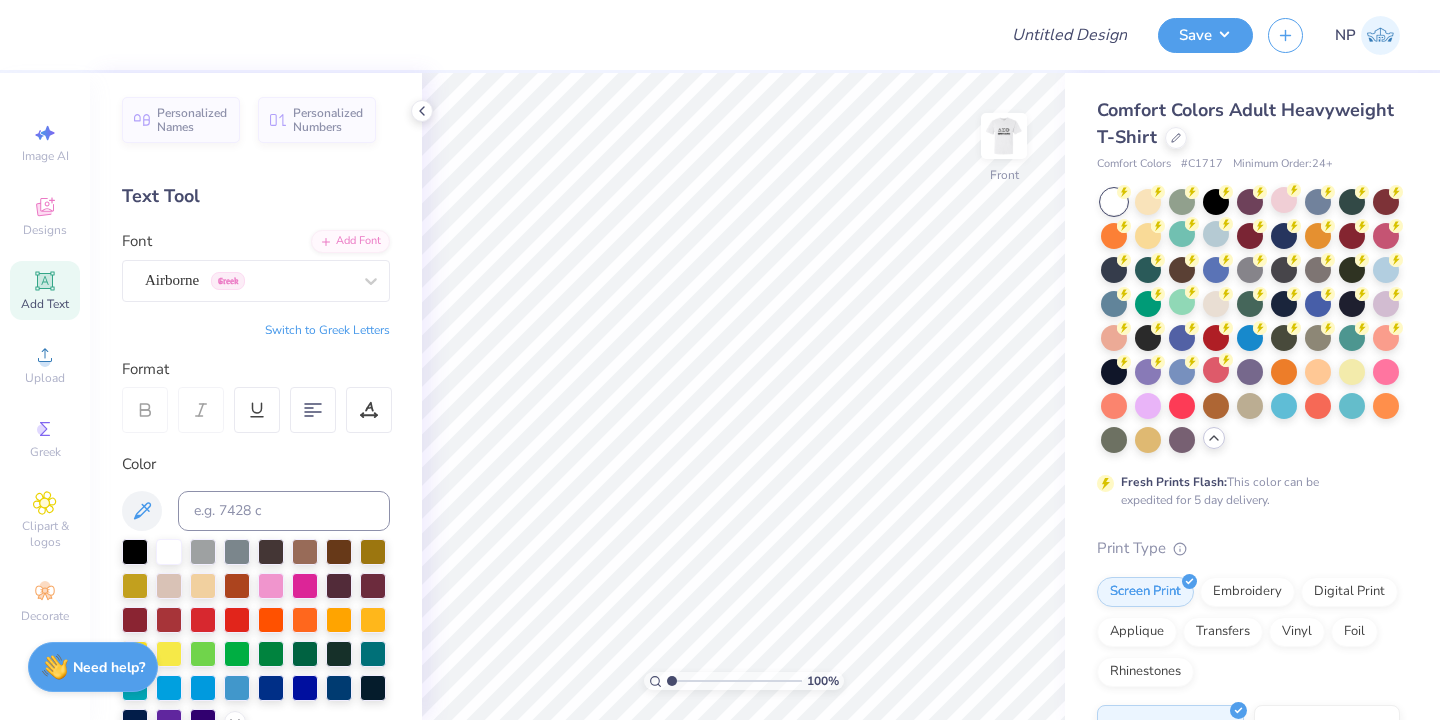 drag, startPoint x: 755, startPoint y: 682, endPoint x: 598, endPoint y: 682, distance: 157 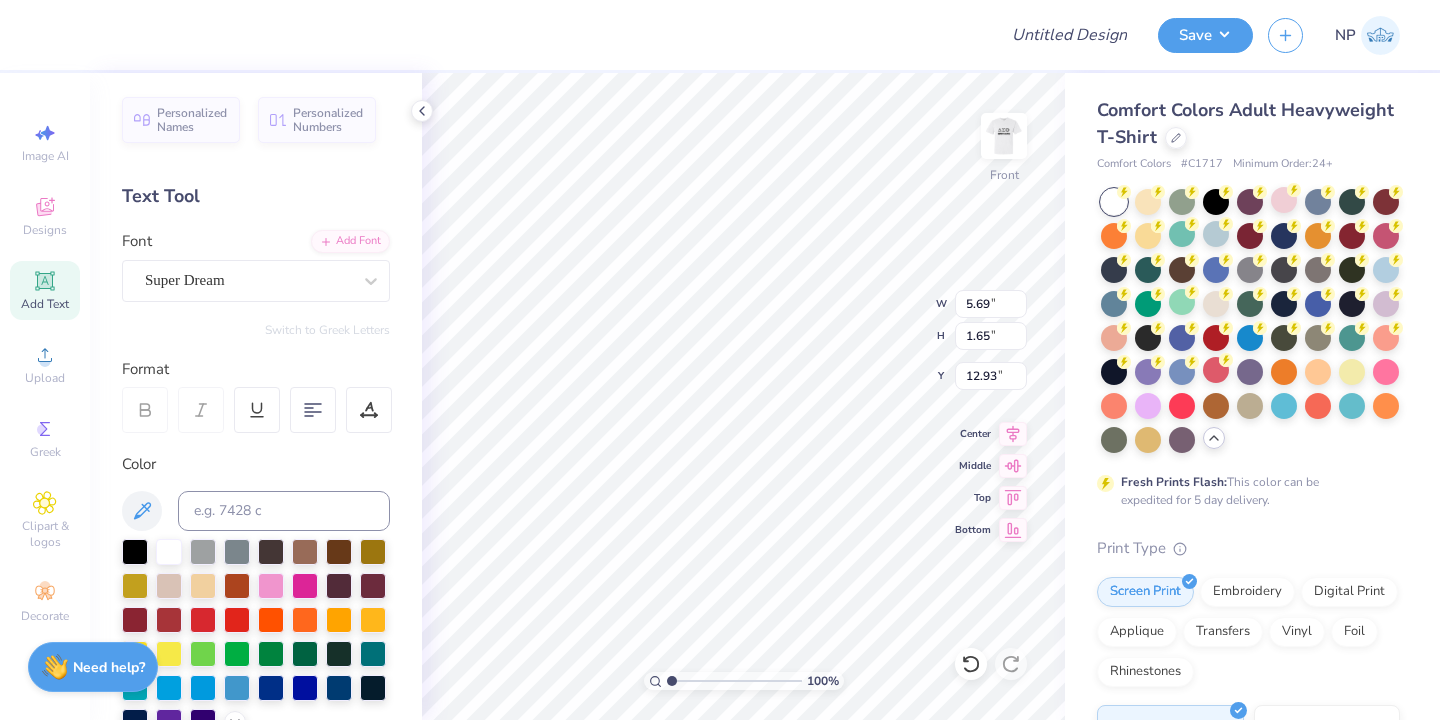 scroll, scrollTop: 0, scrollLeft: 0, axis: both 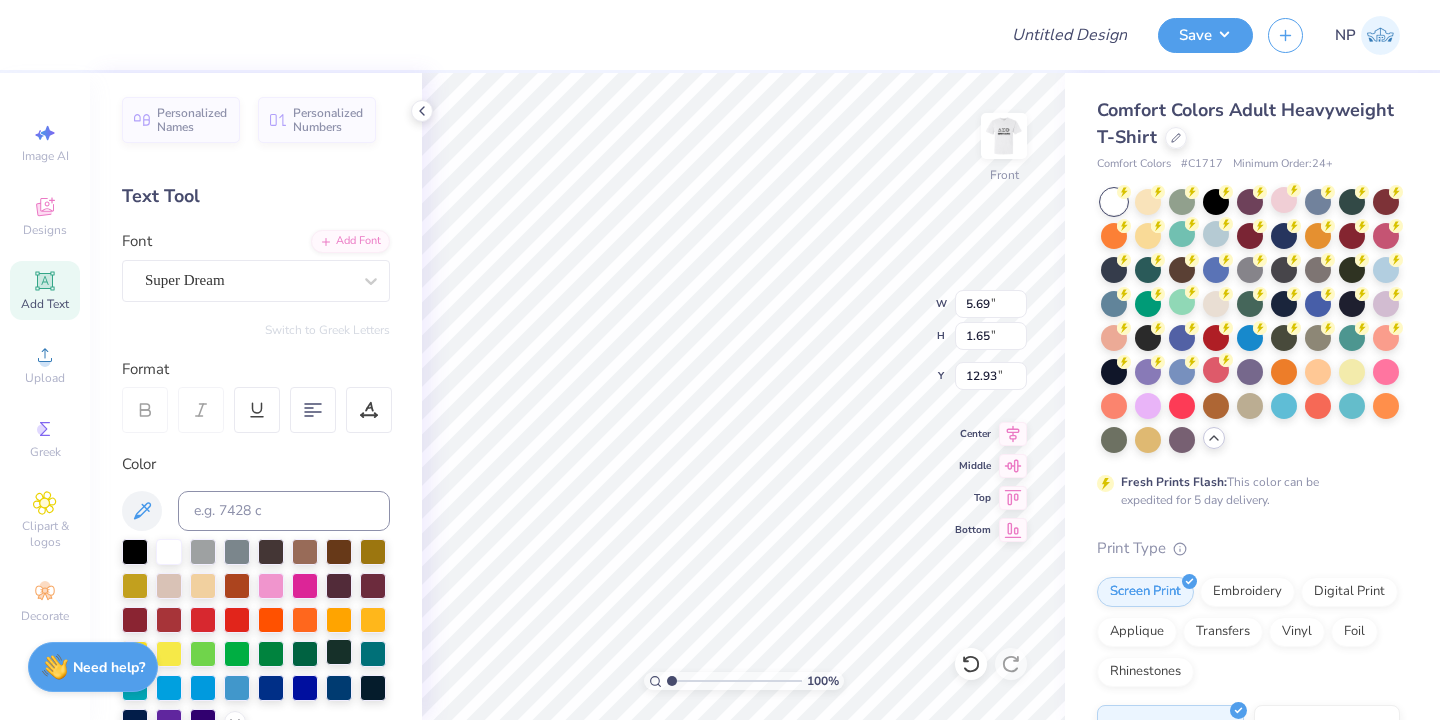 type on "DST Charity Bash" 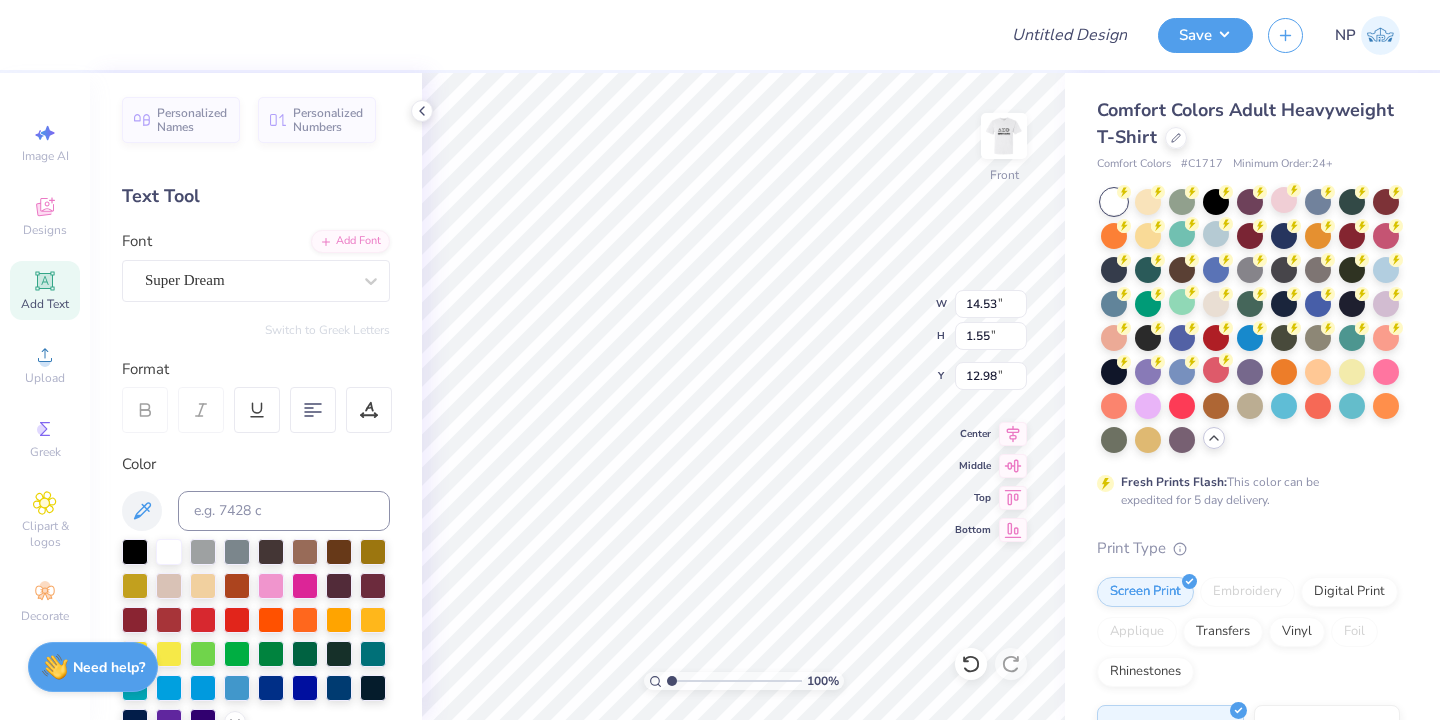 type on "11.17" 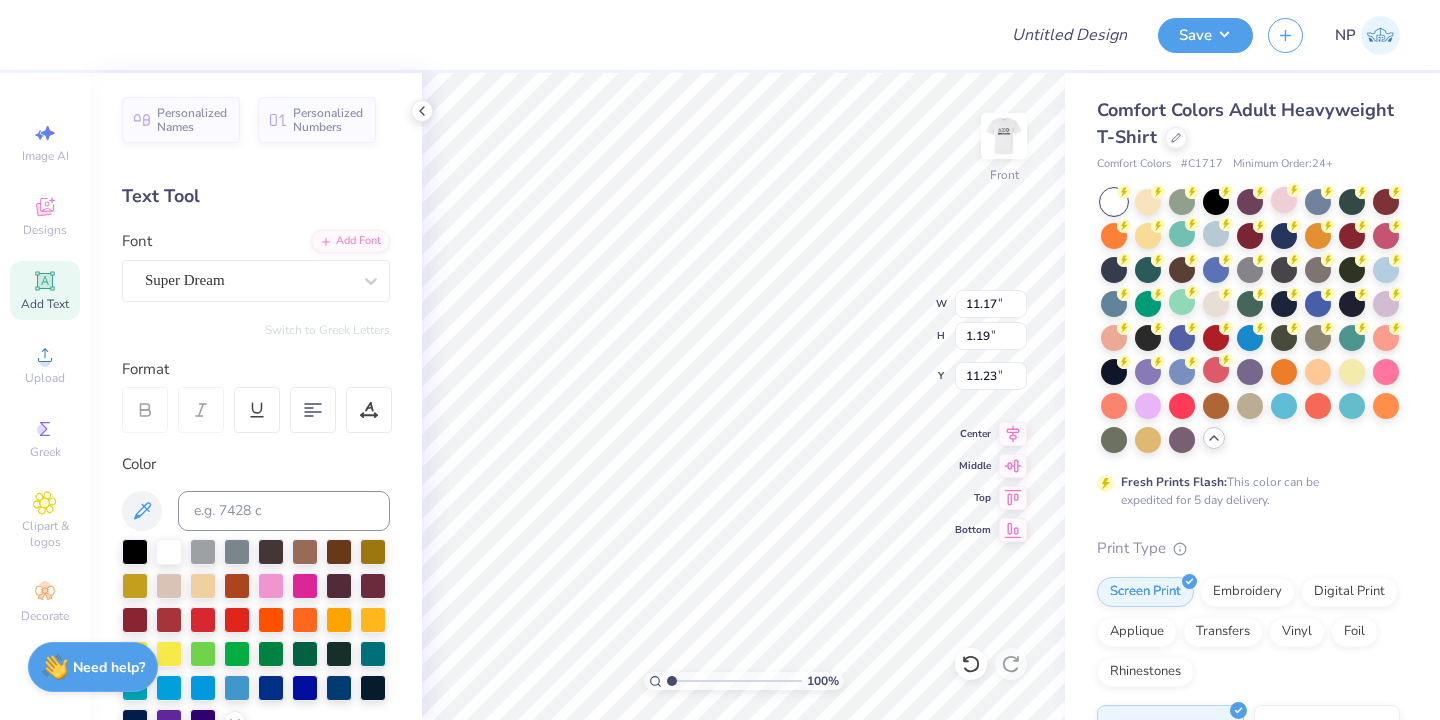 type on "8.65" 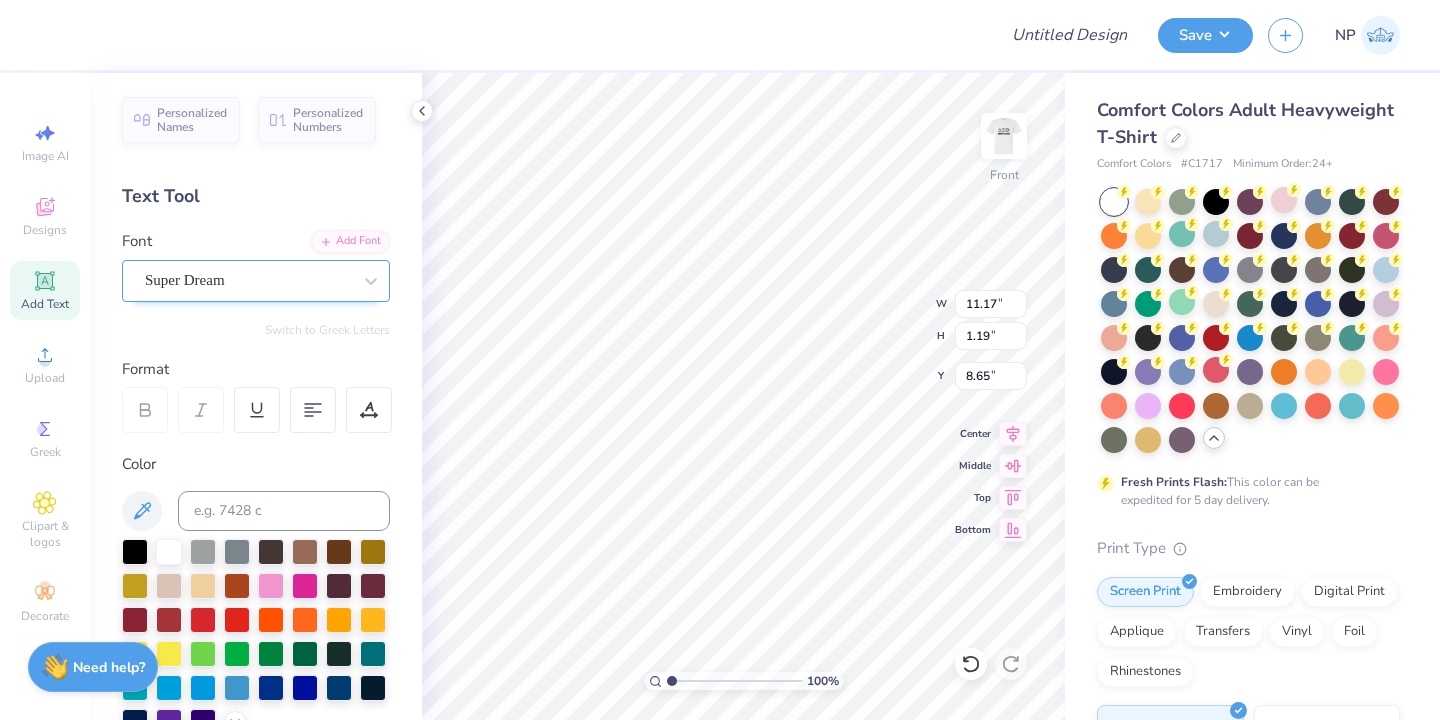 click on "Super Dream" at bounding box center [248, 280] 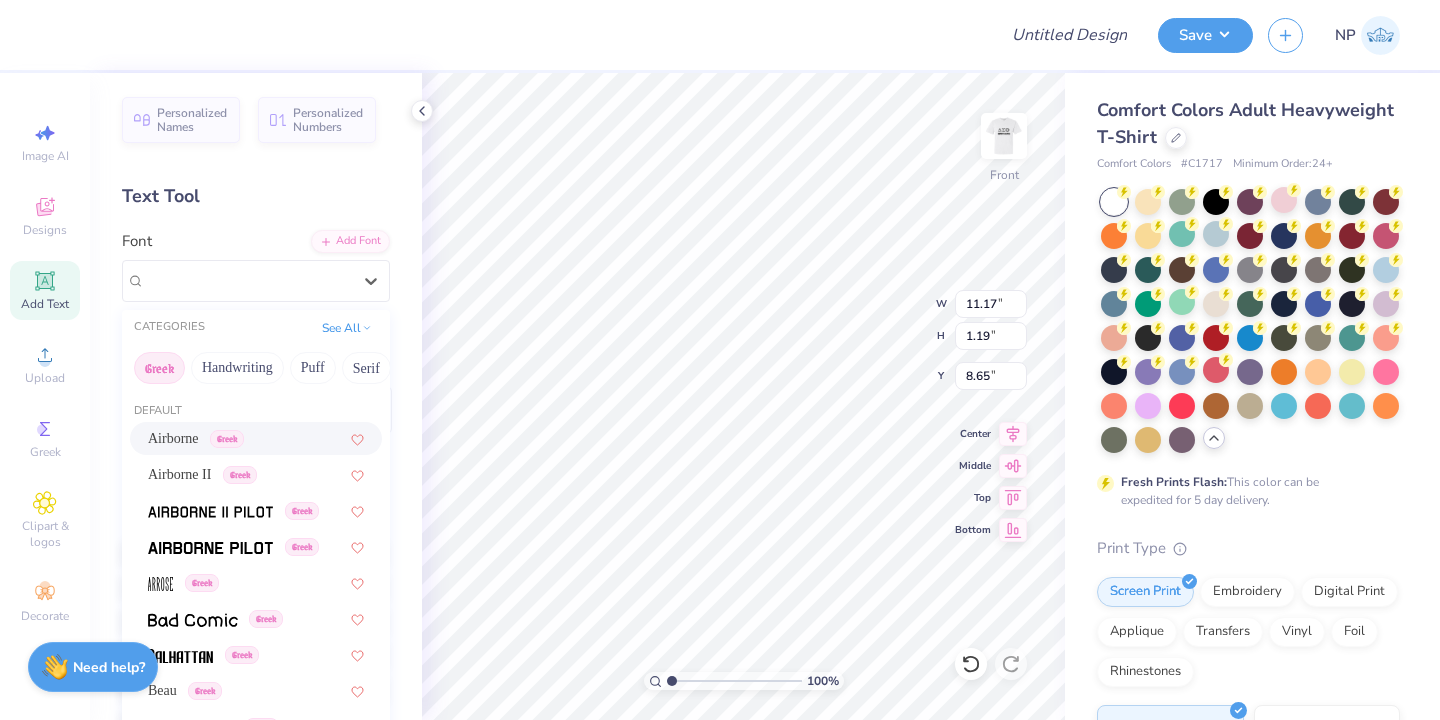 click on "Airborne" at bounding box center (173, 438) 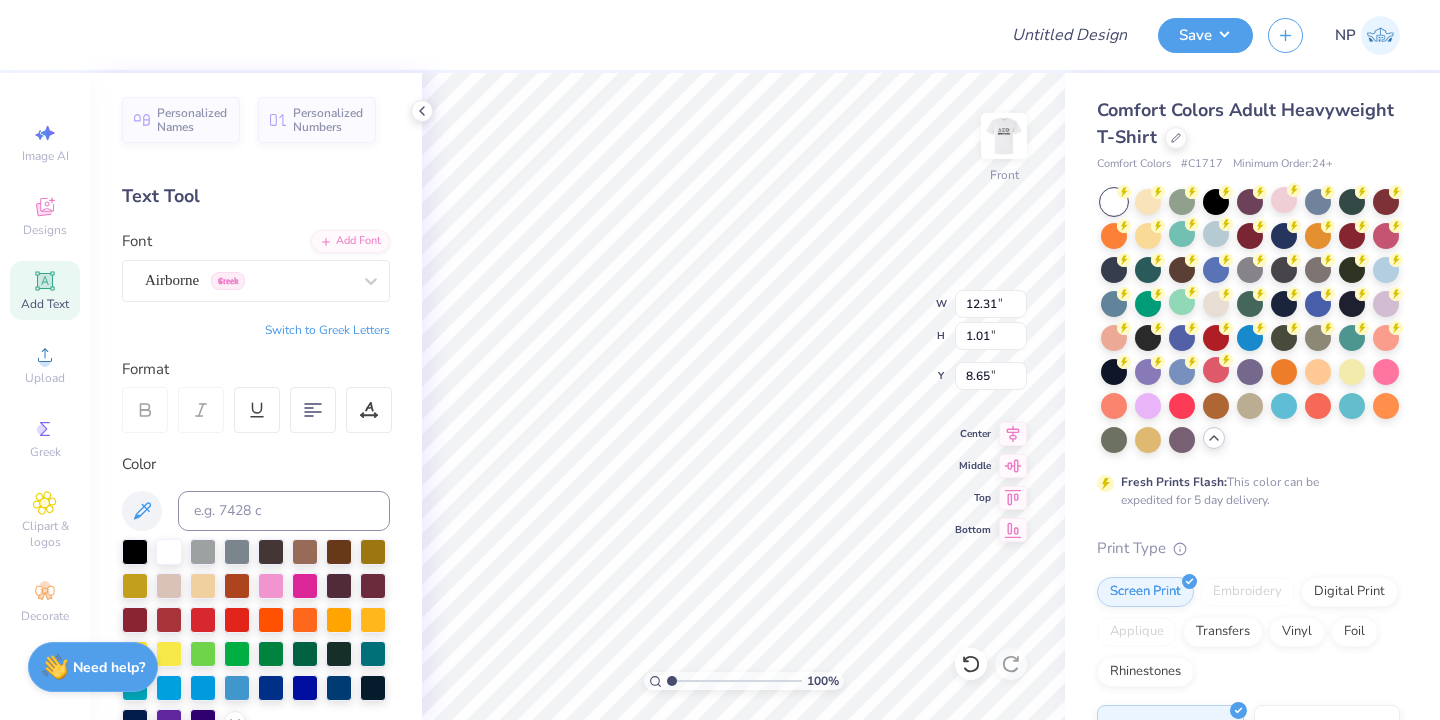 type on "12.31" 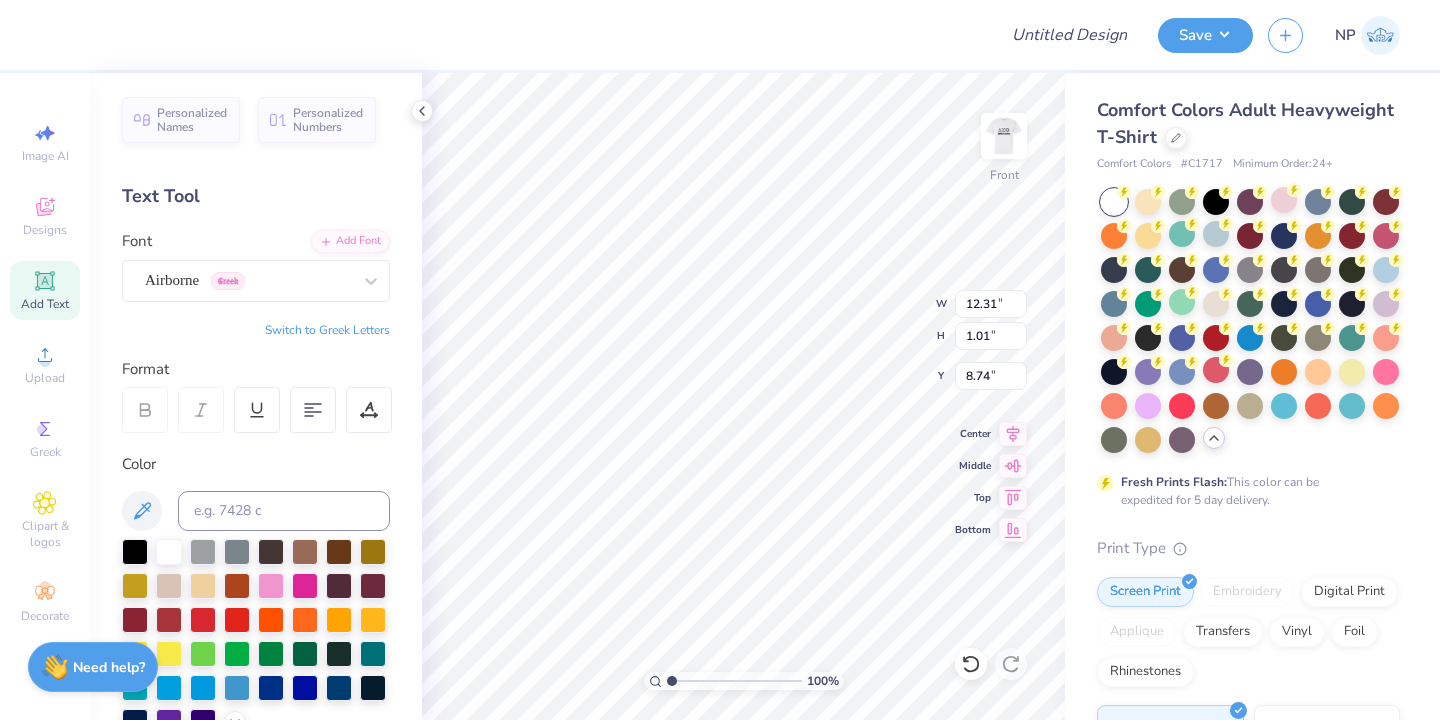 type on "8.75" 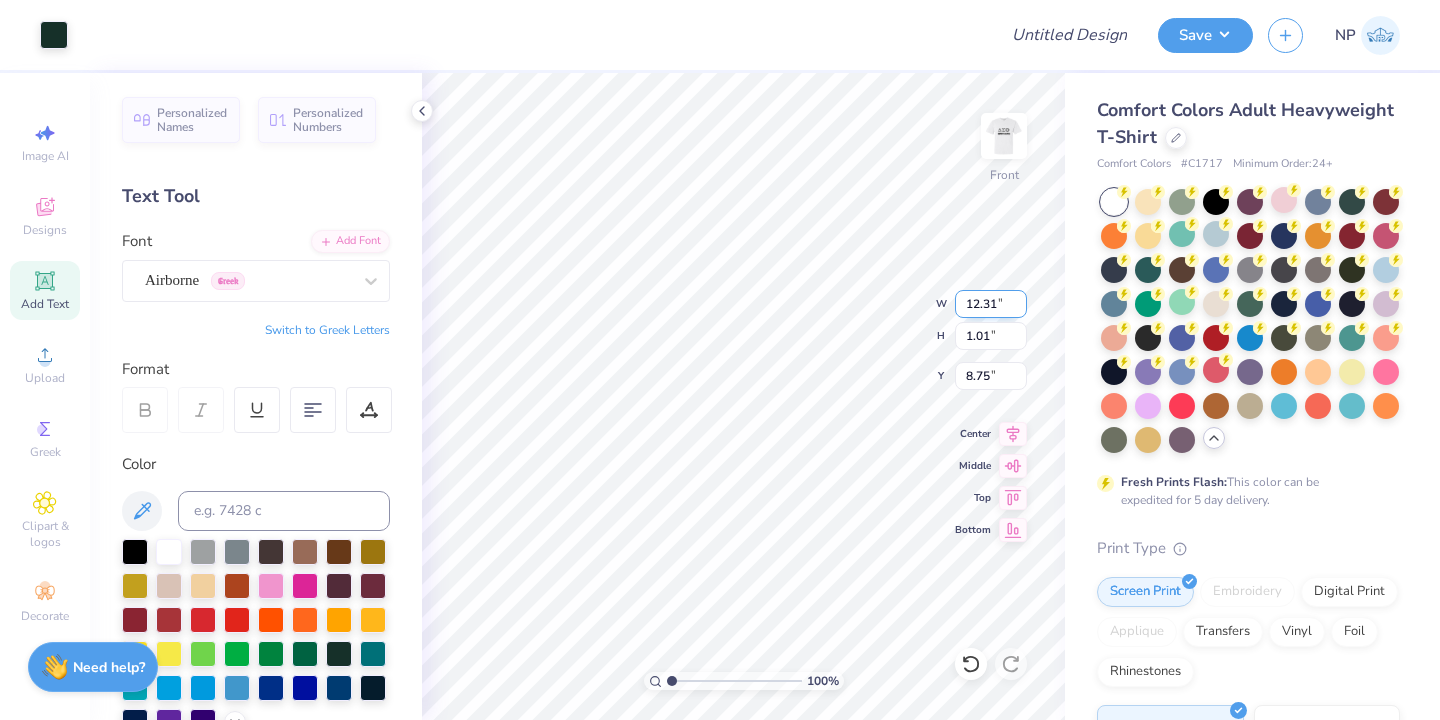 click on "[NUMBER]  % Front W 12.31 12.31 " H 1.01 1.01 " Y 8.75 8.75 " Center Middle Top Bottom" at bounding box center [743, 396] 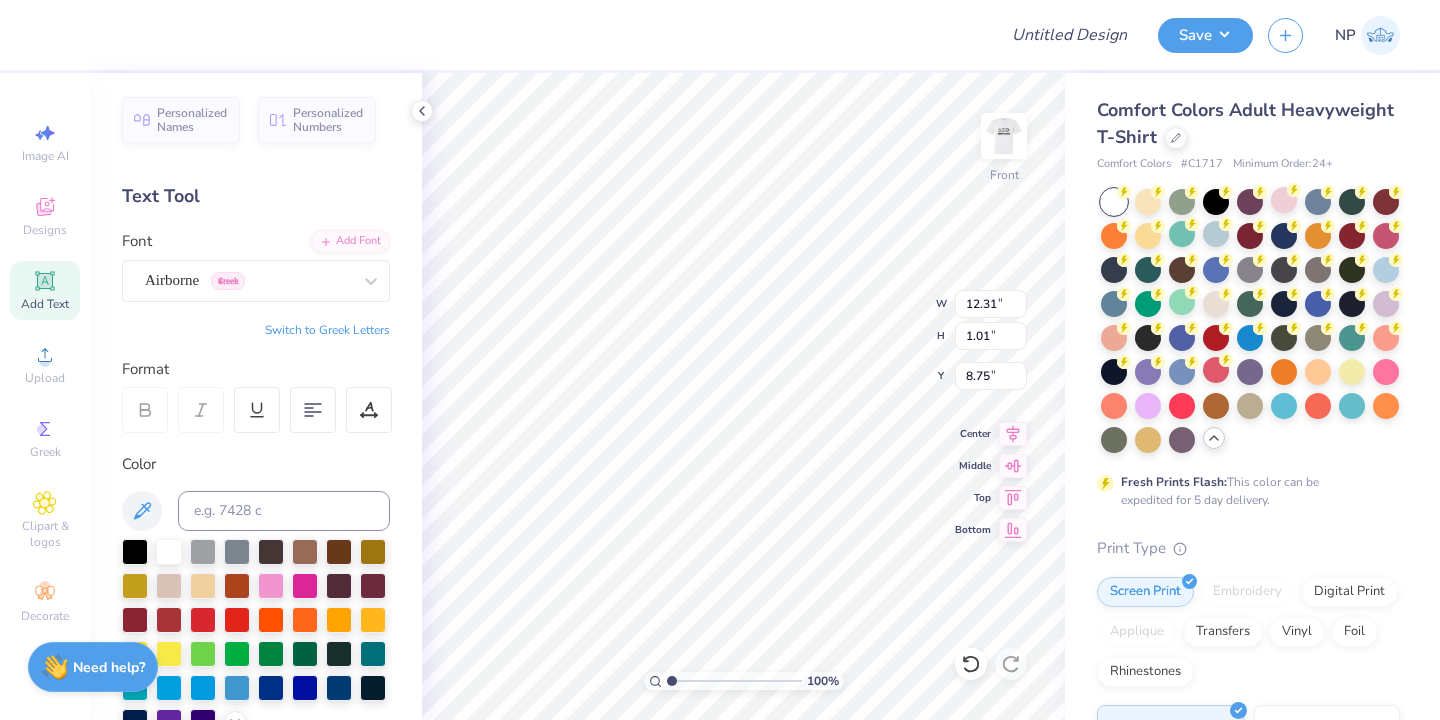 click on "[NUMBER]  % Front W 12.31 12.31 " H 1.01 1.01 " Y 8.75 8.75 " Center Middle Top Bottom" at bounding box center [743, 396] 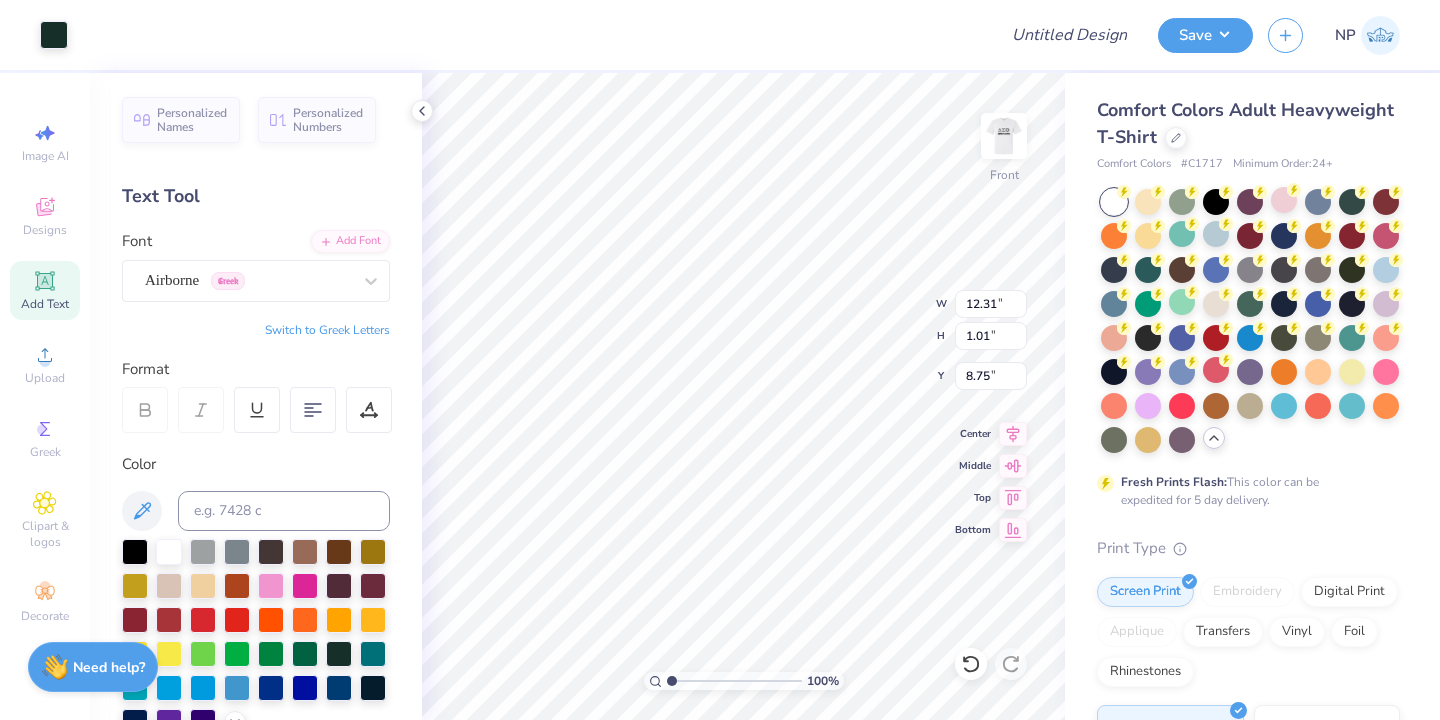 type on "8.74" 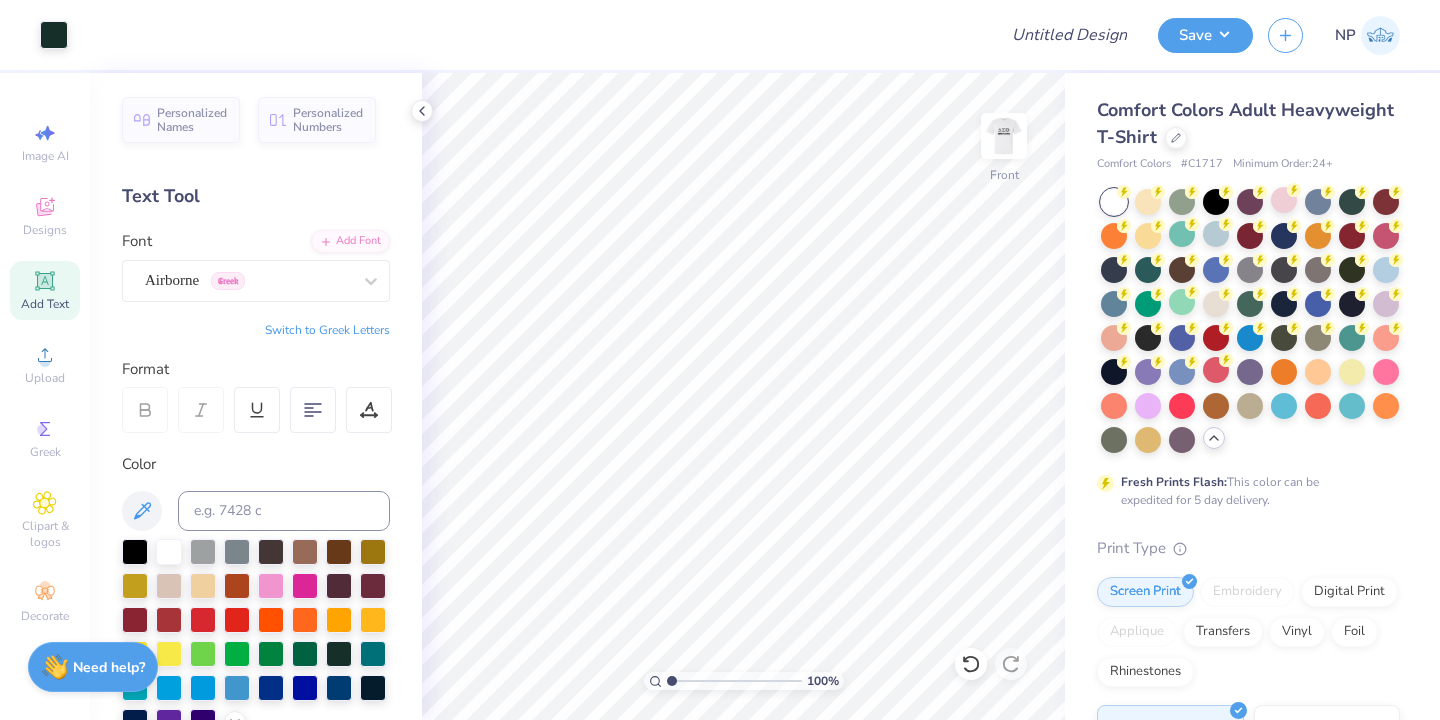 click 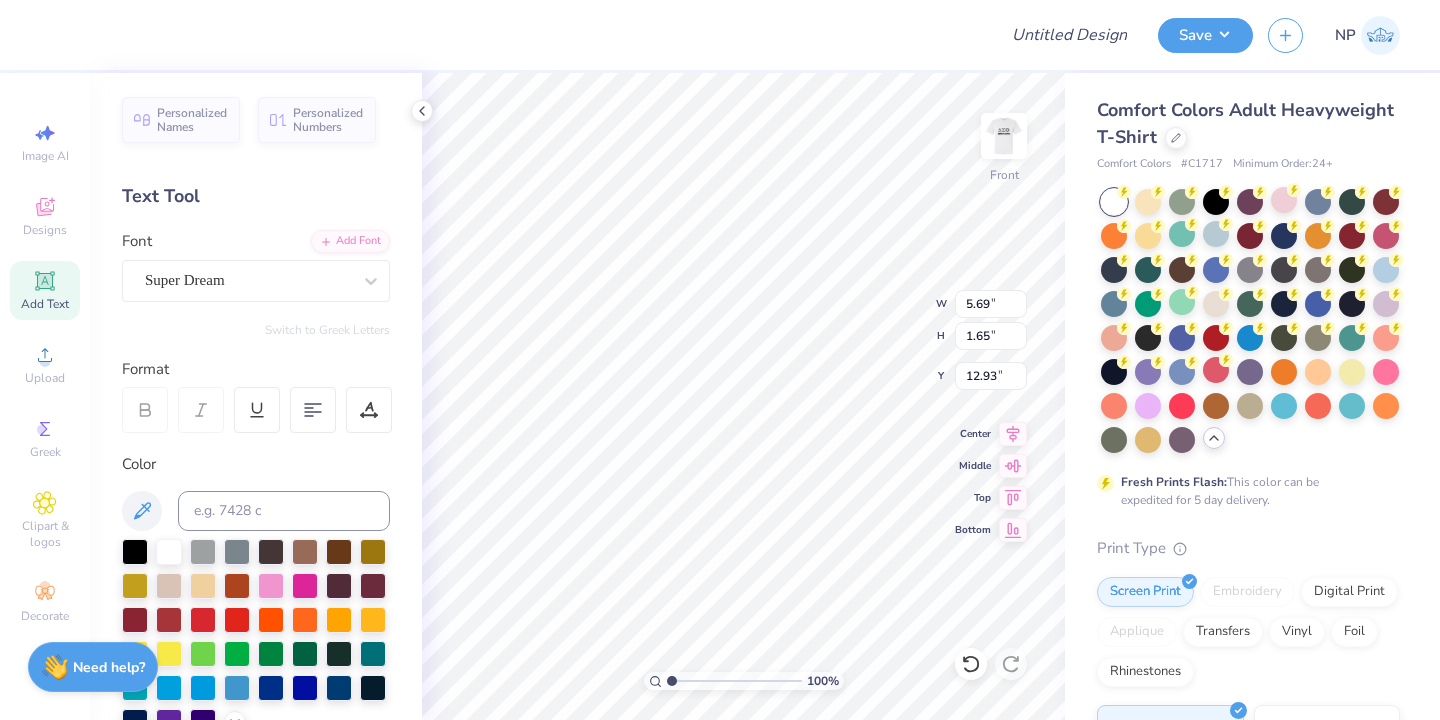 scroll, scrollTop: 0, scrollLeft: 0, axis: both 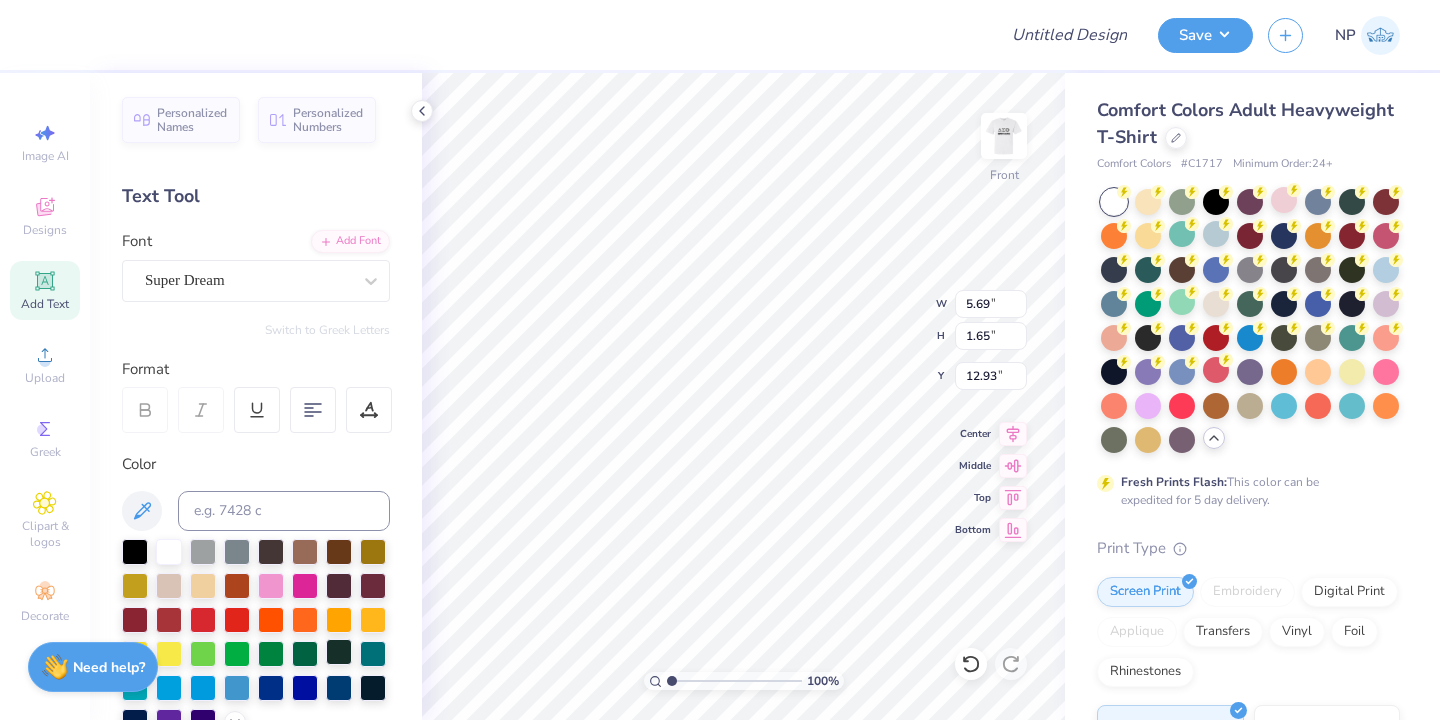 click at bounding box center (339, 652) 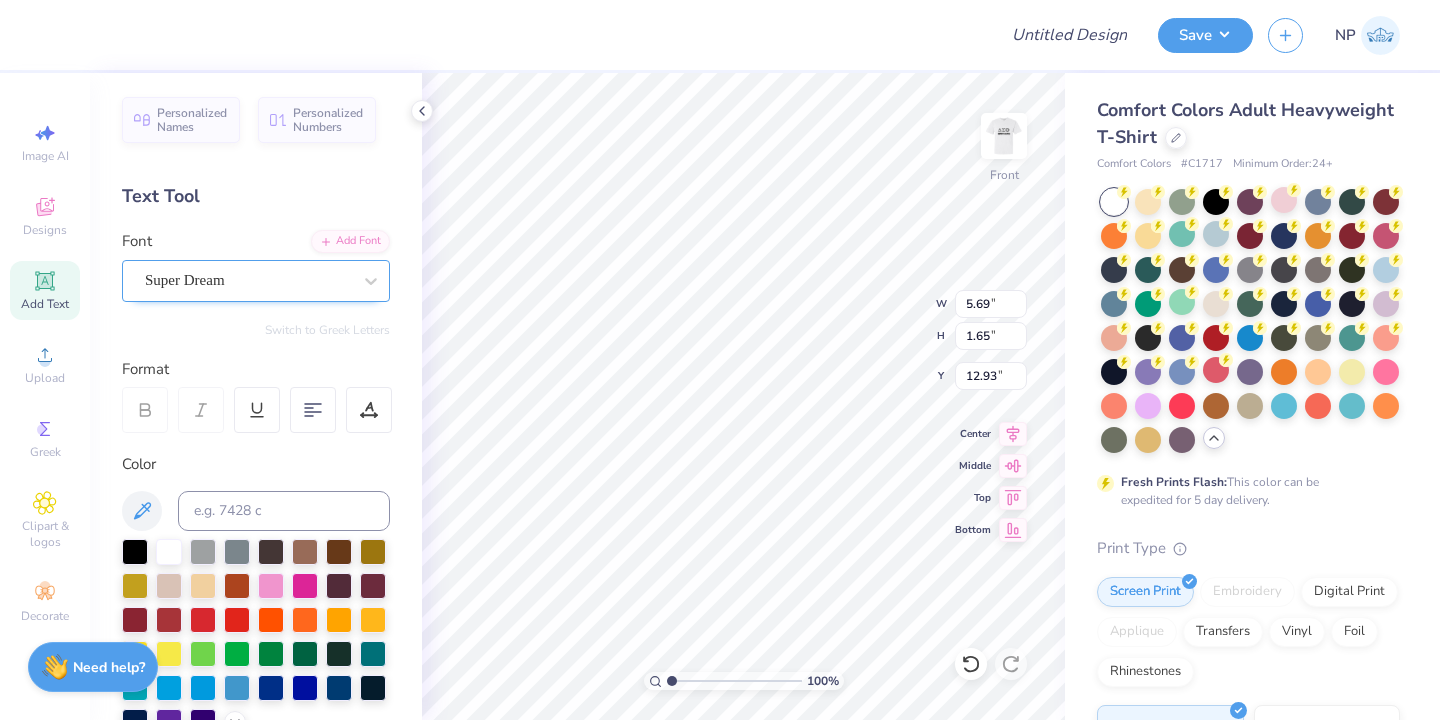 click on "Super Dream" at bounding box center (248, 280) 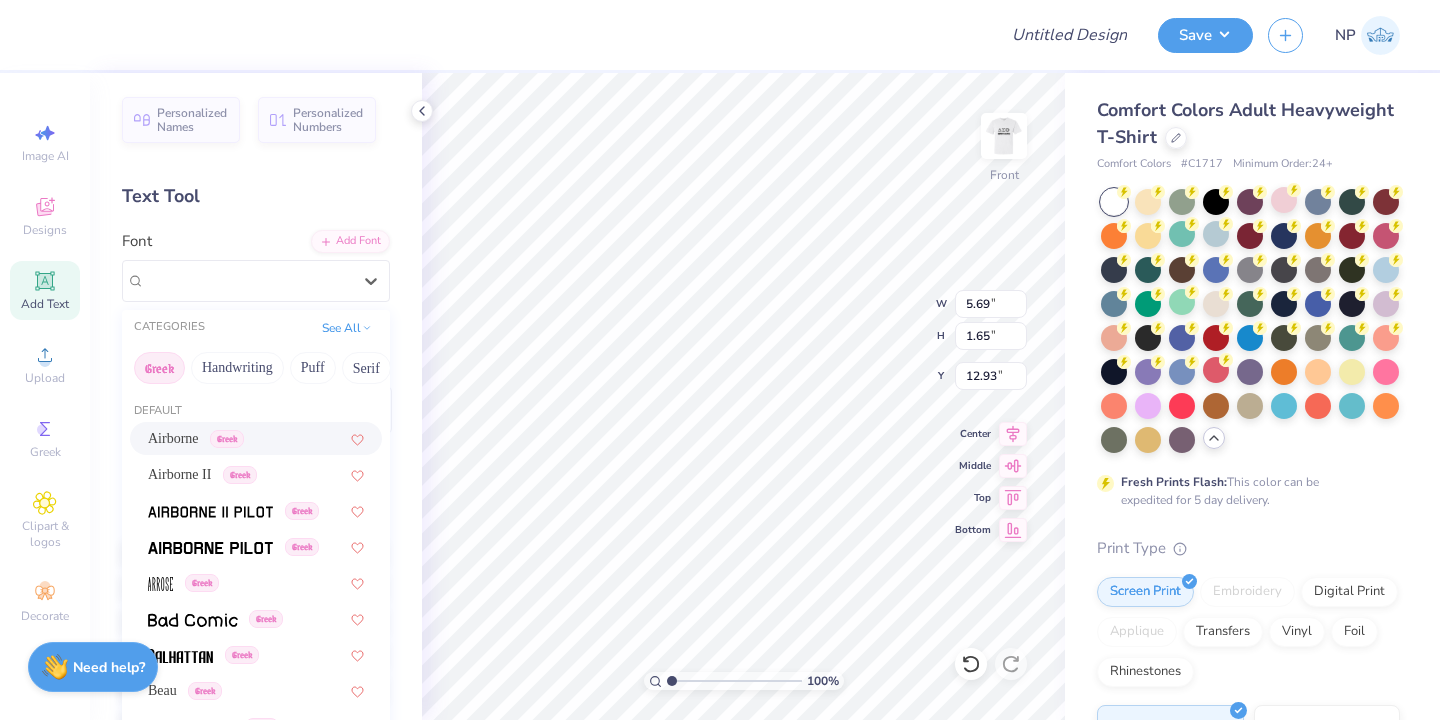 click on "Airborne Greek" at bounding box center (256, 438) 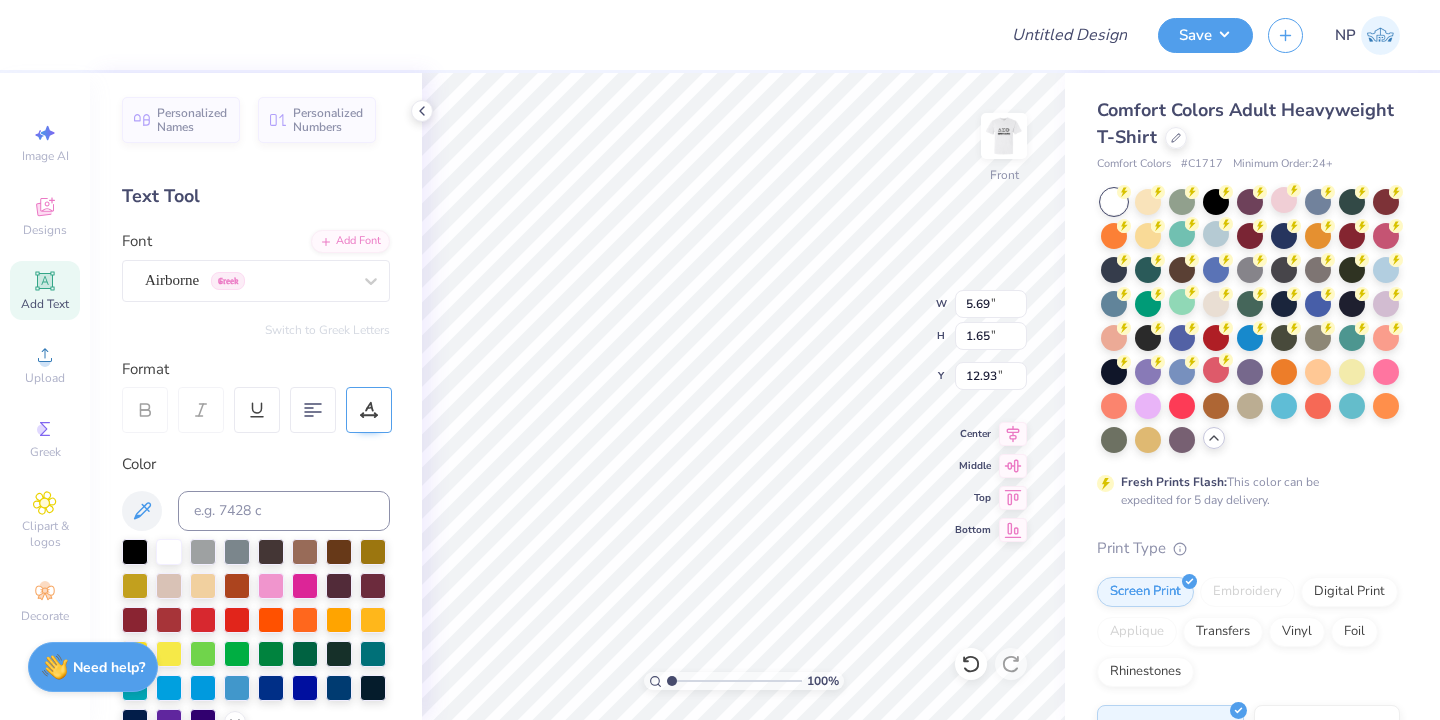 scroll, scrollTop: 1, scrollLeft: 3, axis: both 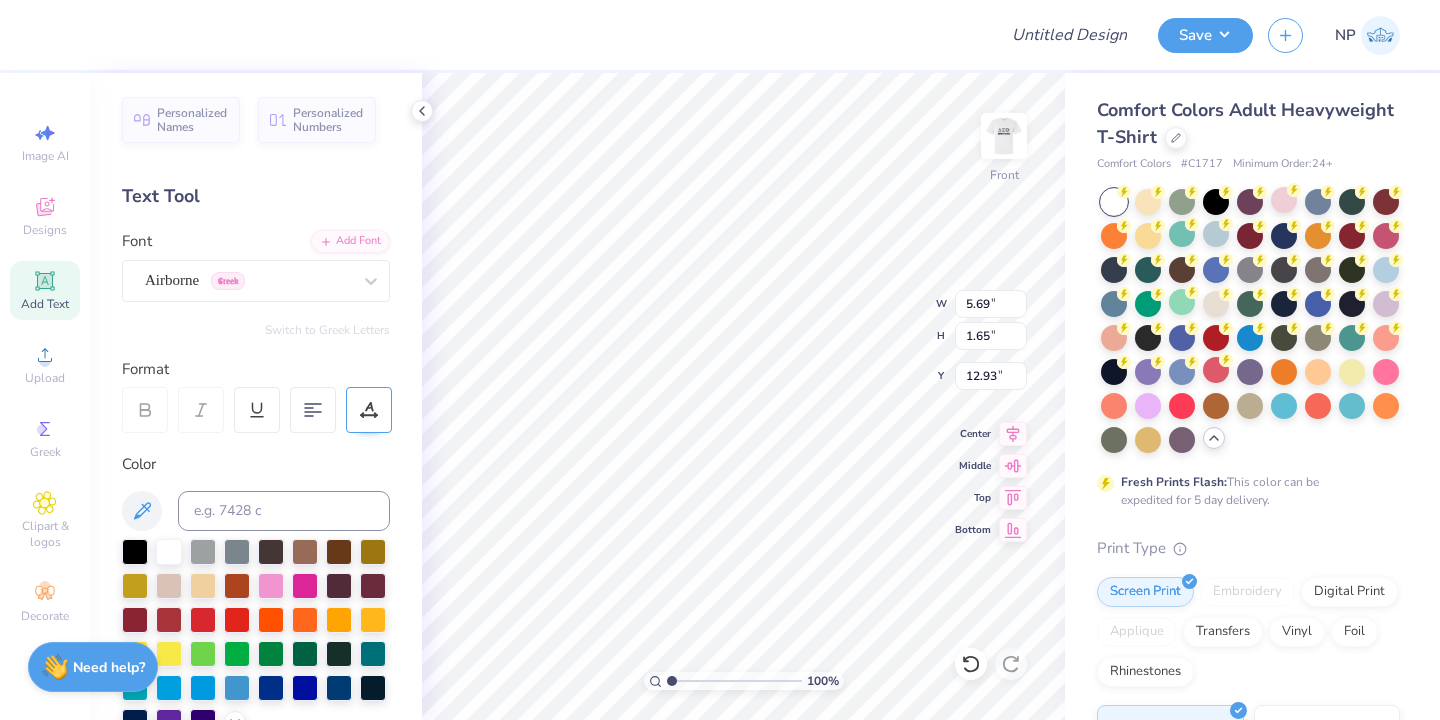 type on "[DATE]
[CITY]" 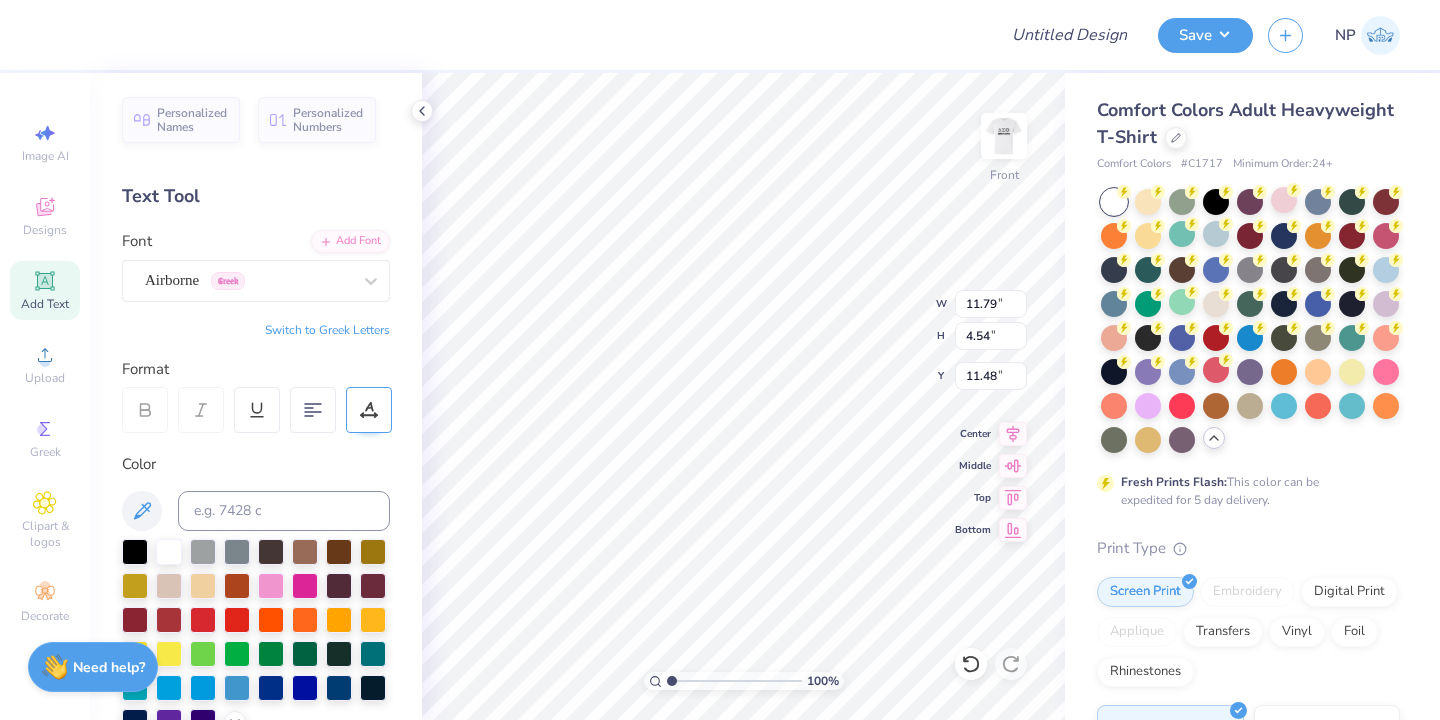type on "11.79" 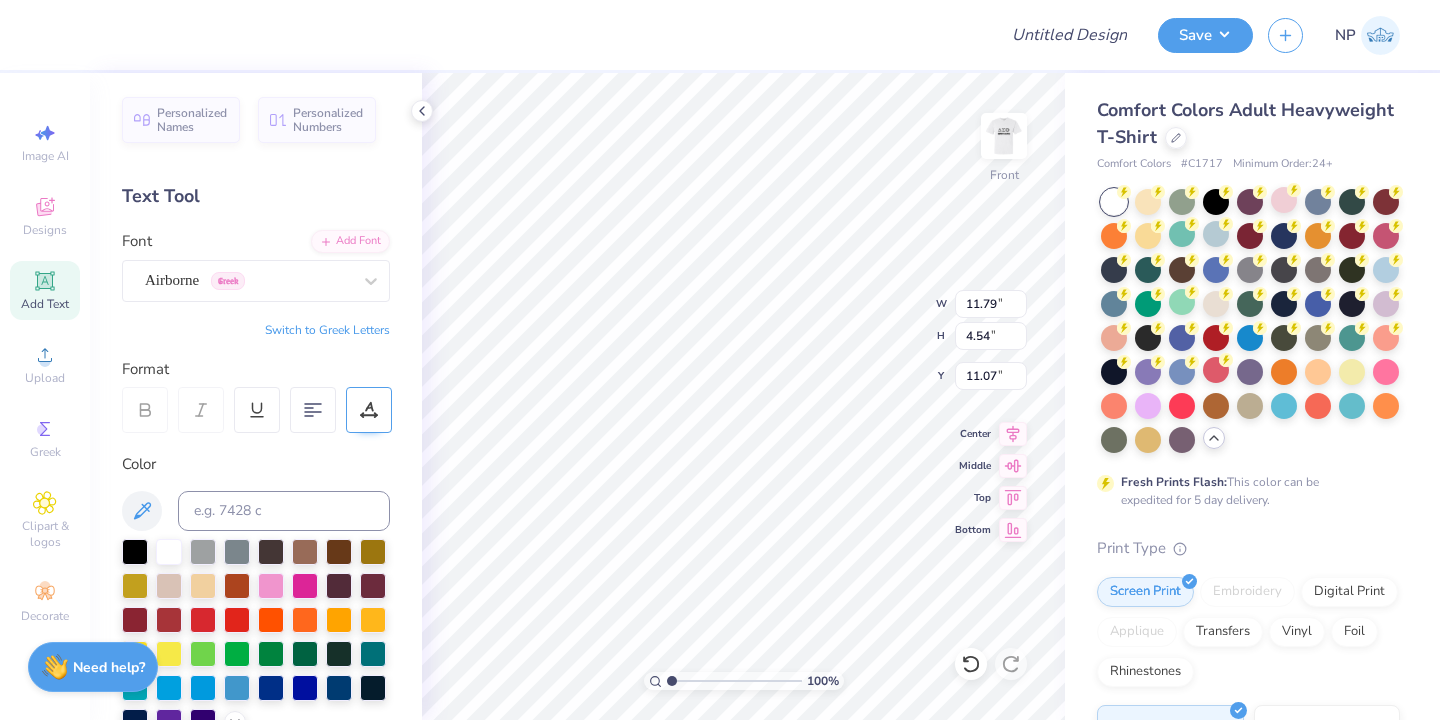 type on "11.07" 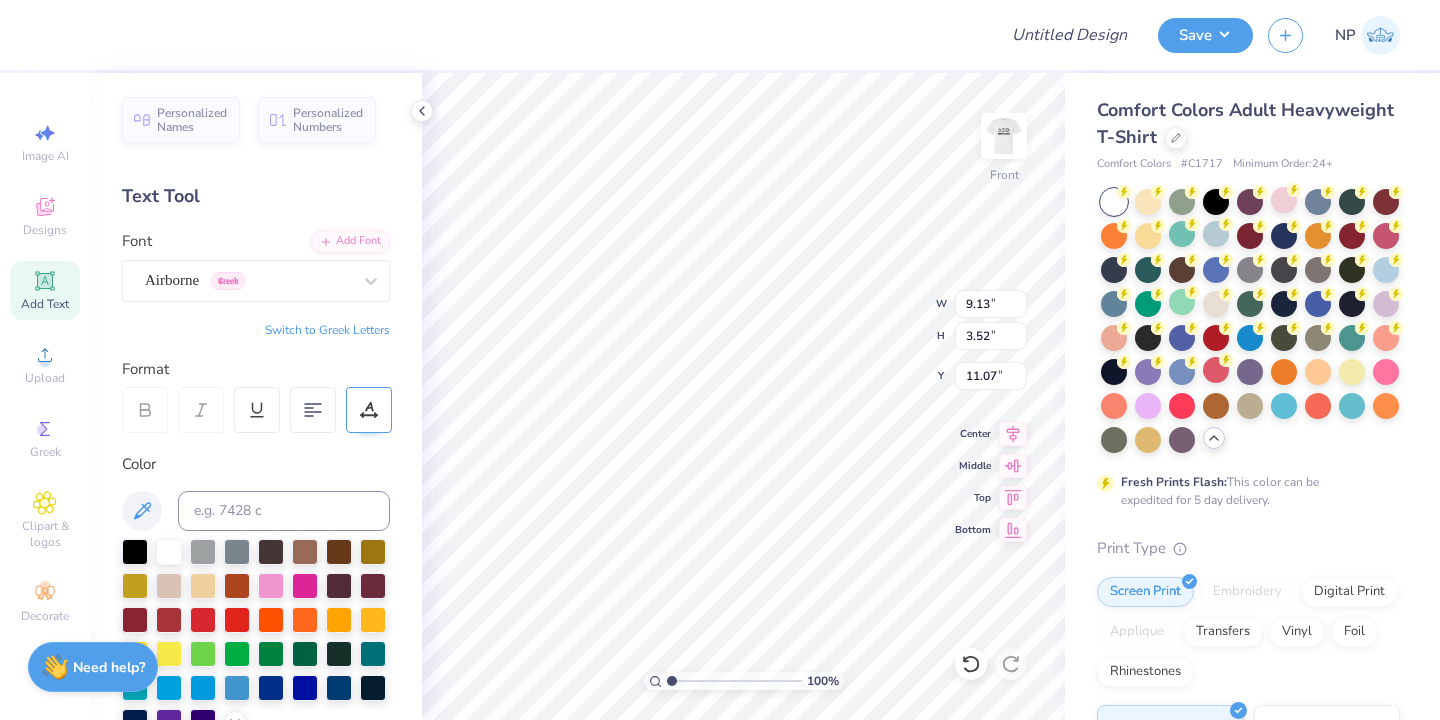 type on "9.13" 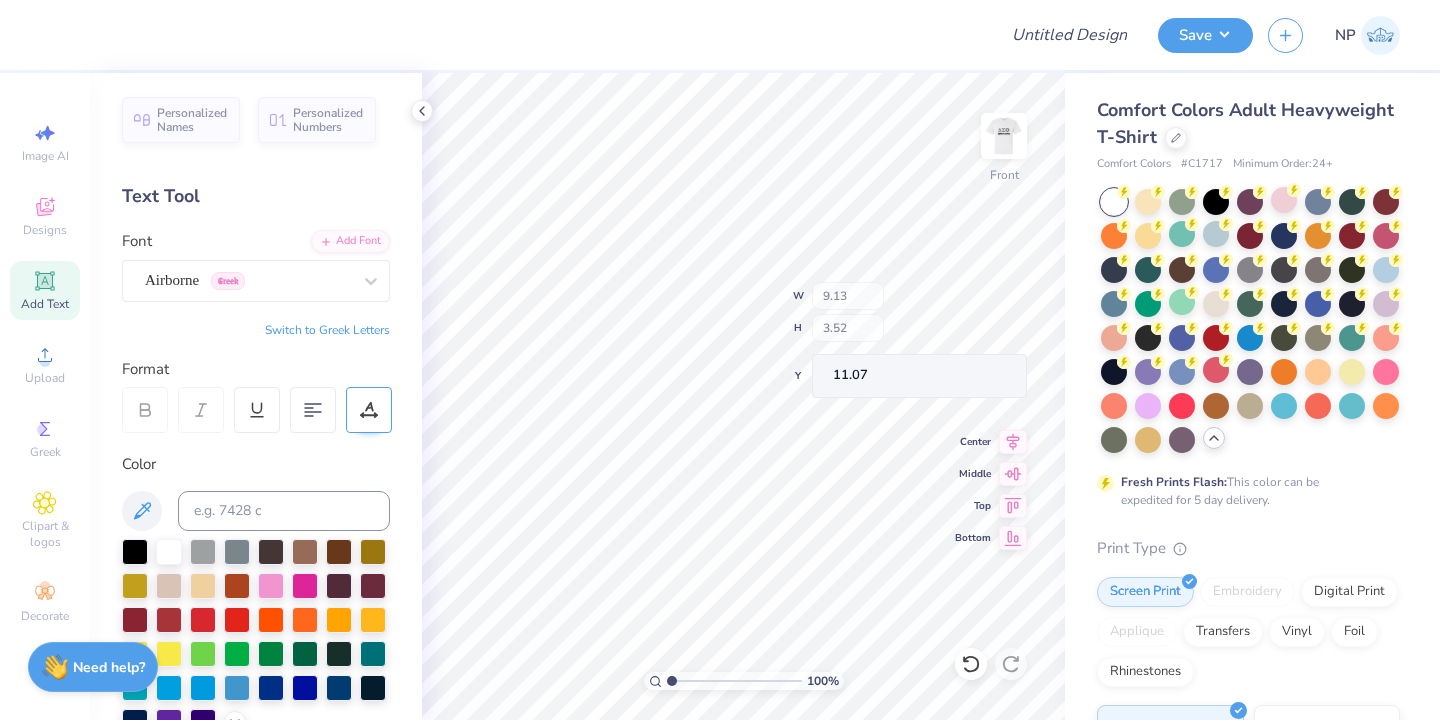 type on "10.57" 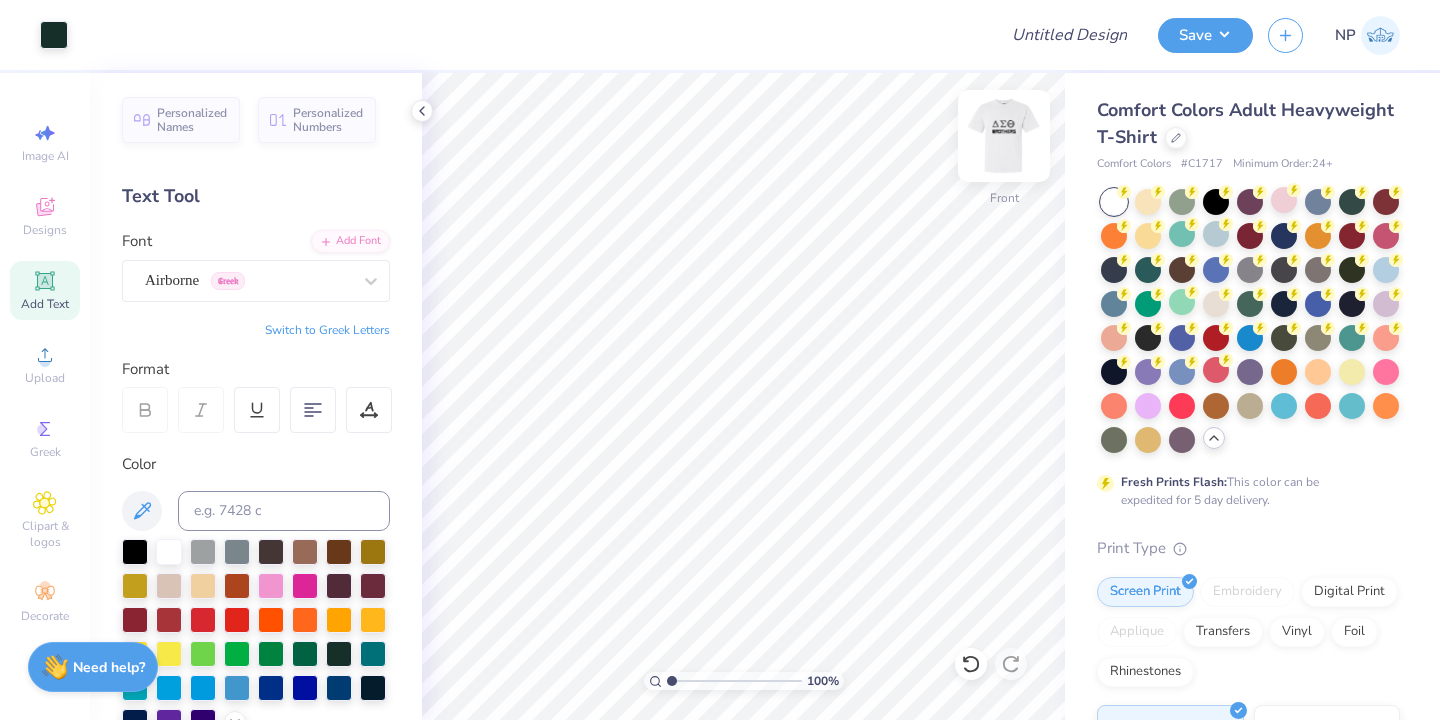 click at bounding box center (1004, 136) 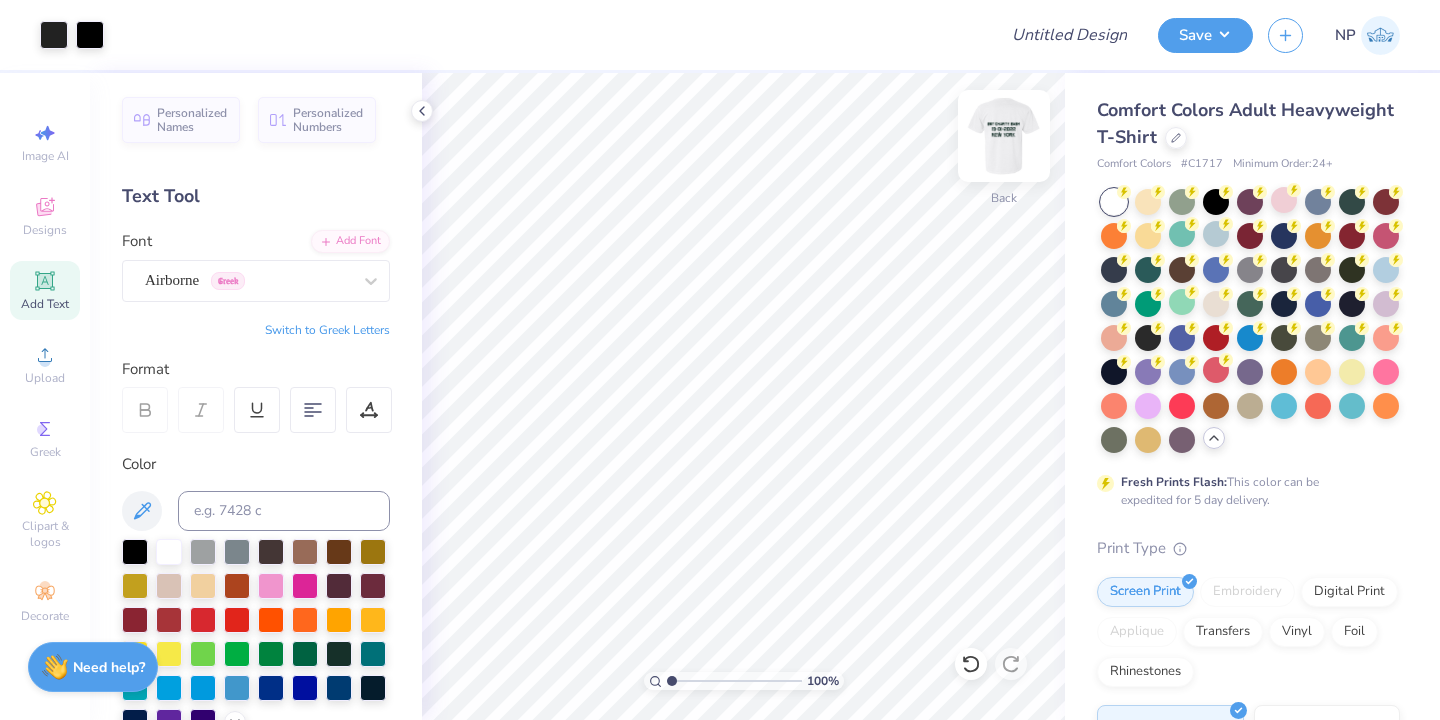 click at bounding box center [1004, 136] 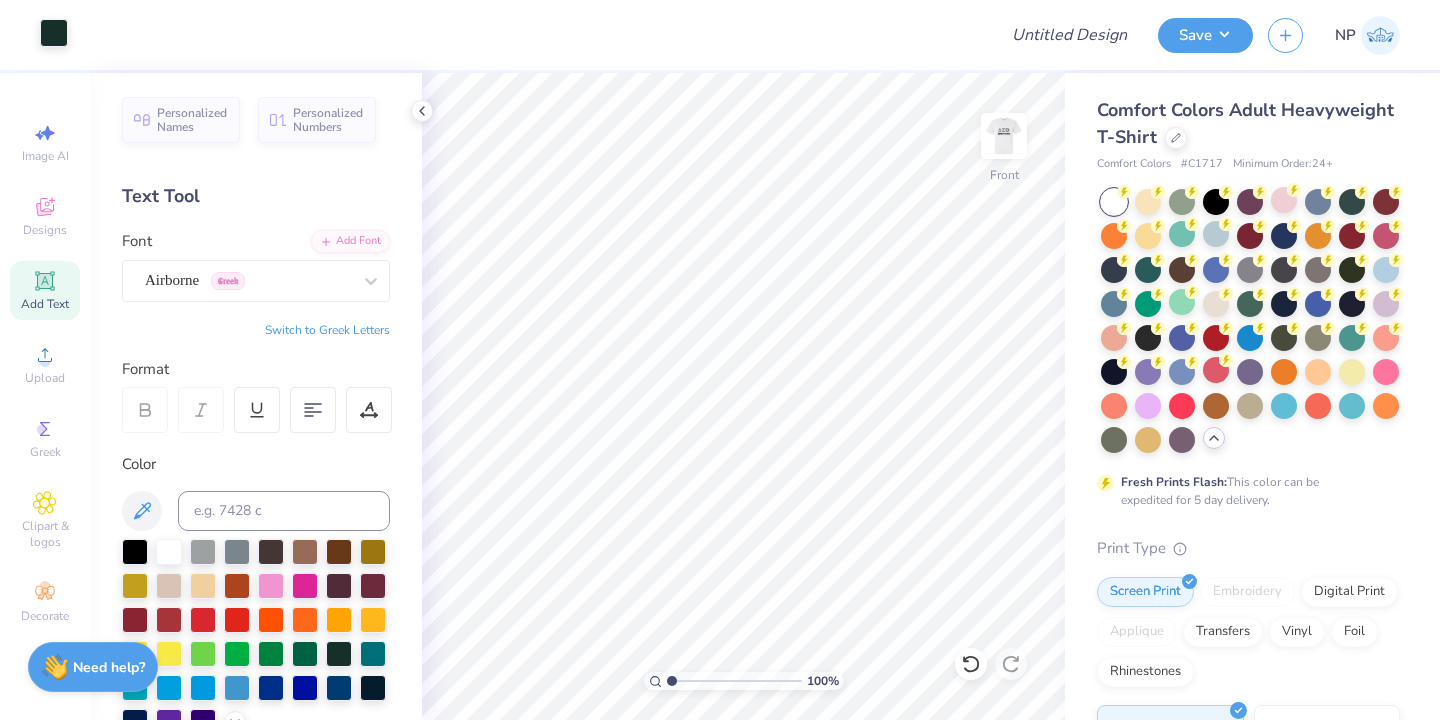 click at bounding box center (54, 33) 